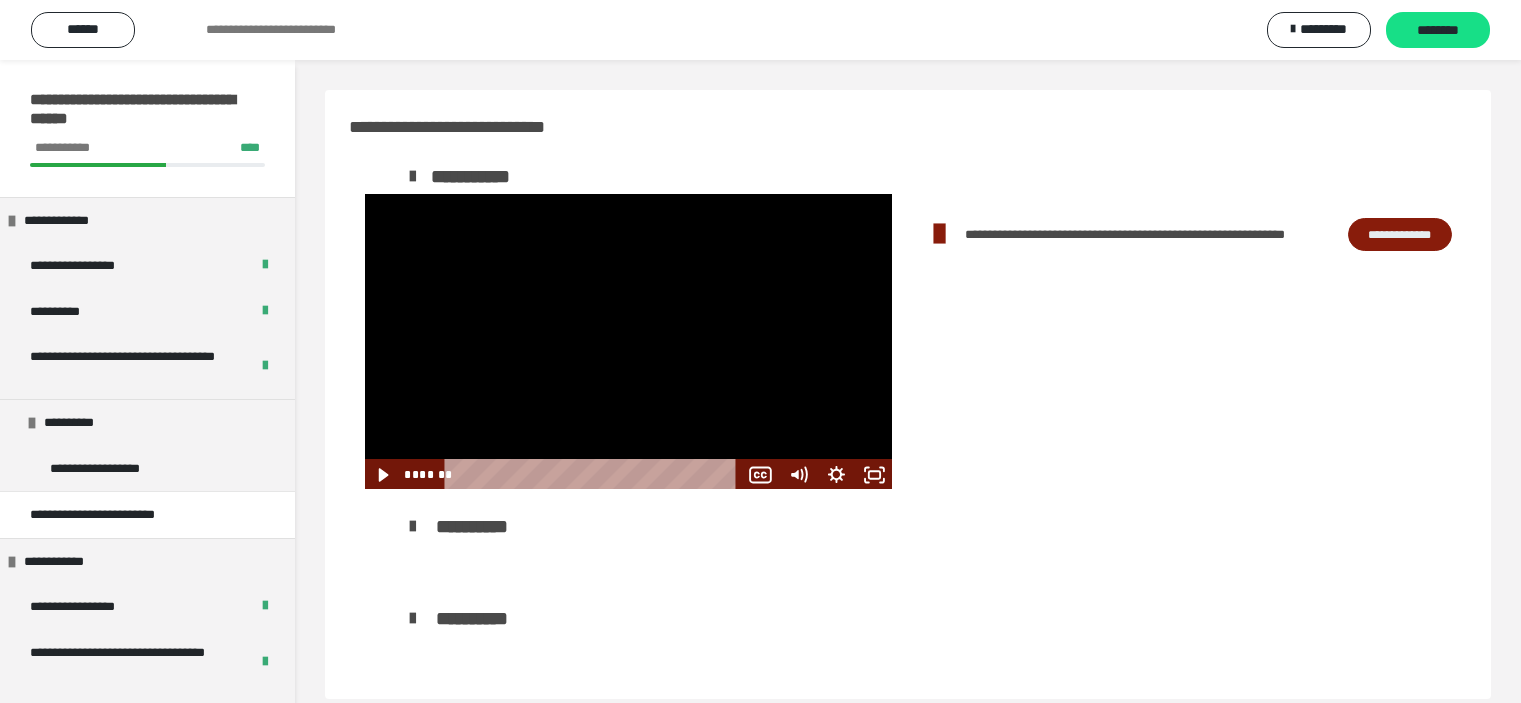 scroll, scrollTop: 0, scrollLeft: 0, axis: both 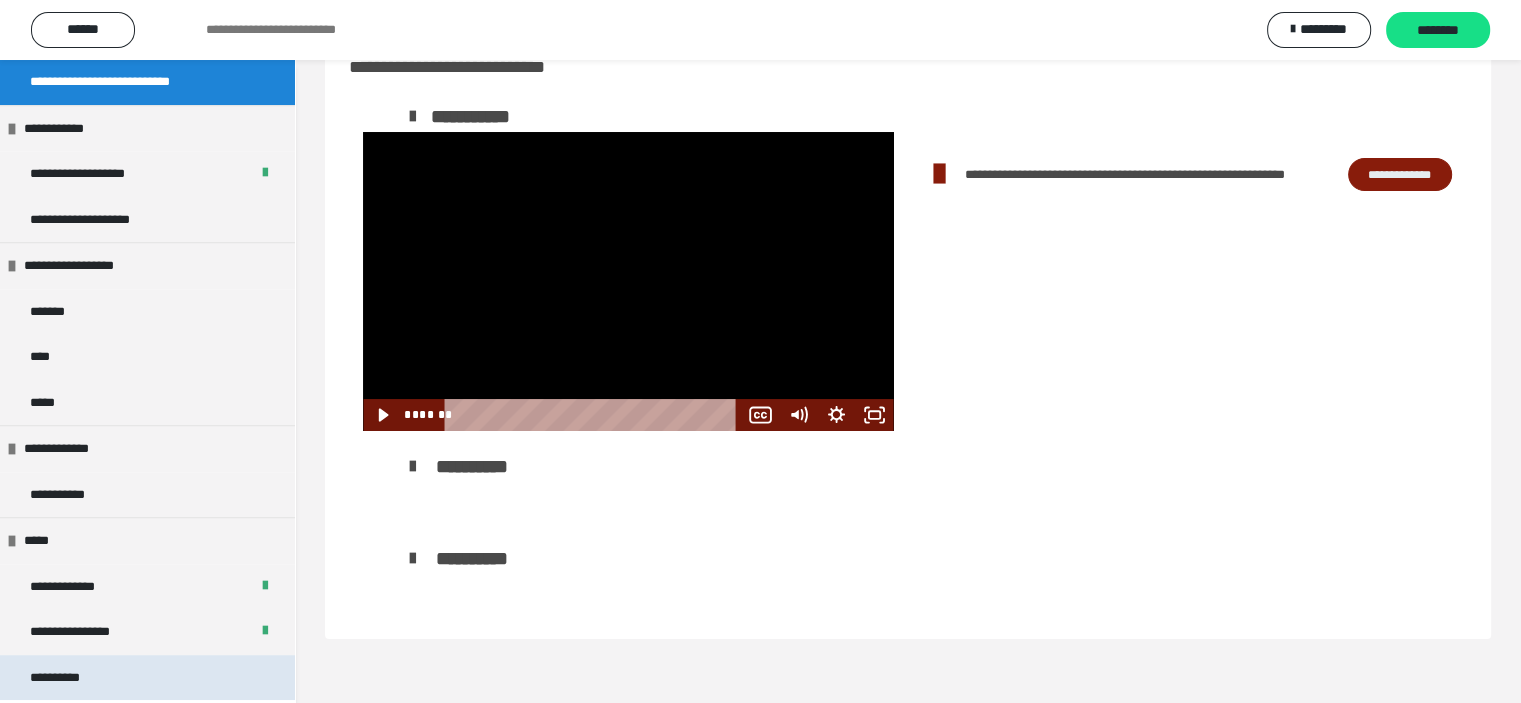 click on "**********" at bounding box center [147, 678] 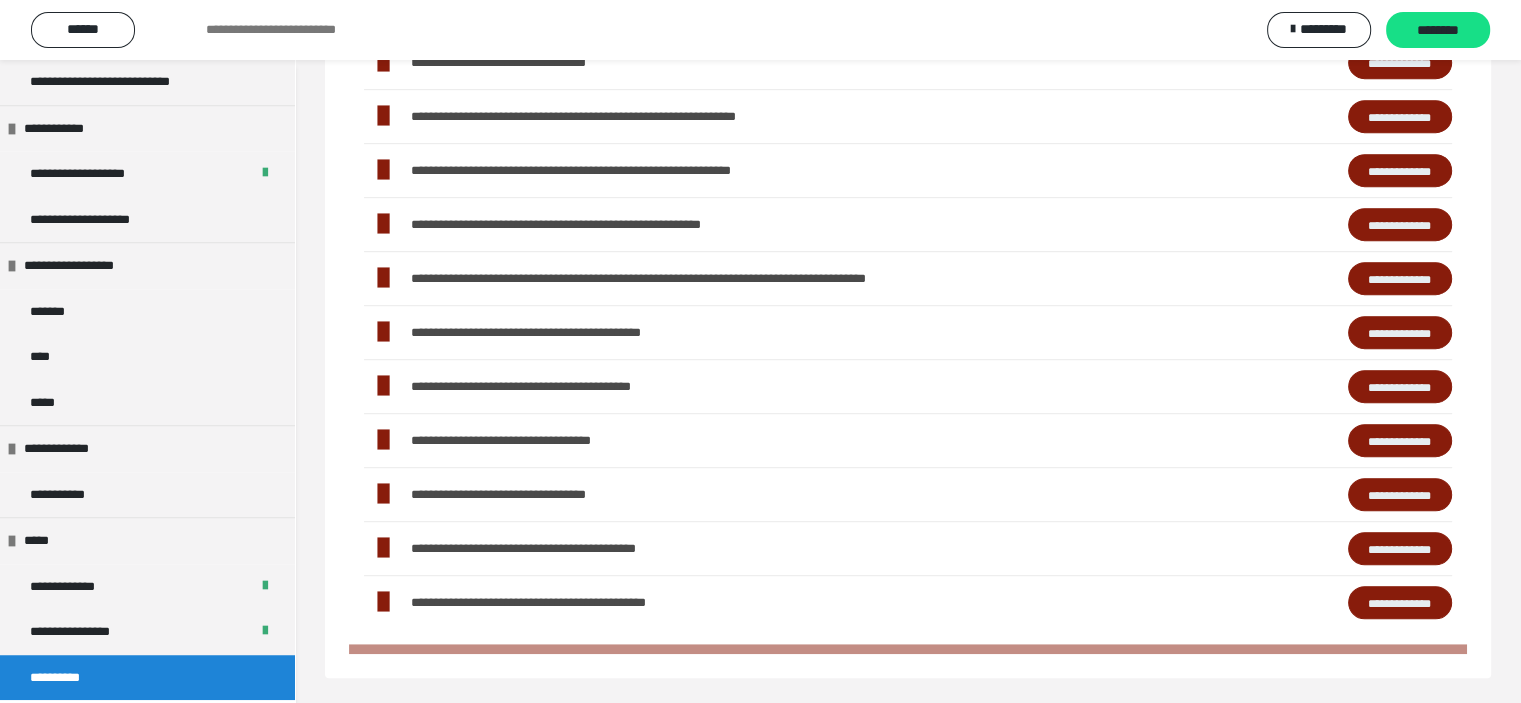 scroll, scrollTop: 0, scrollLeft: 0, axis: both 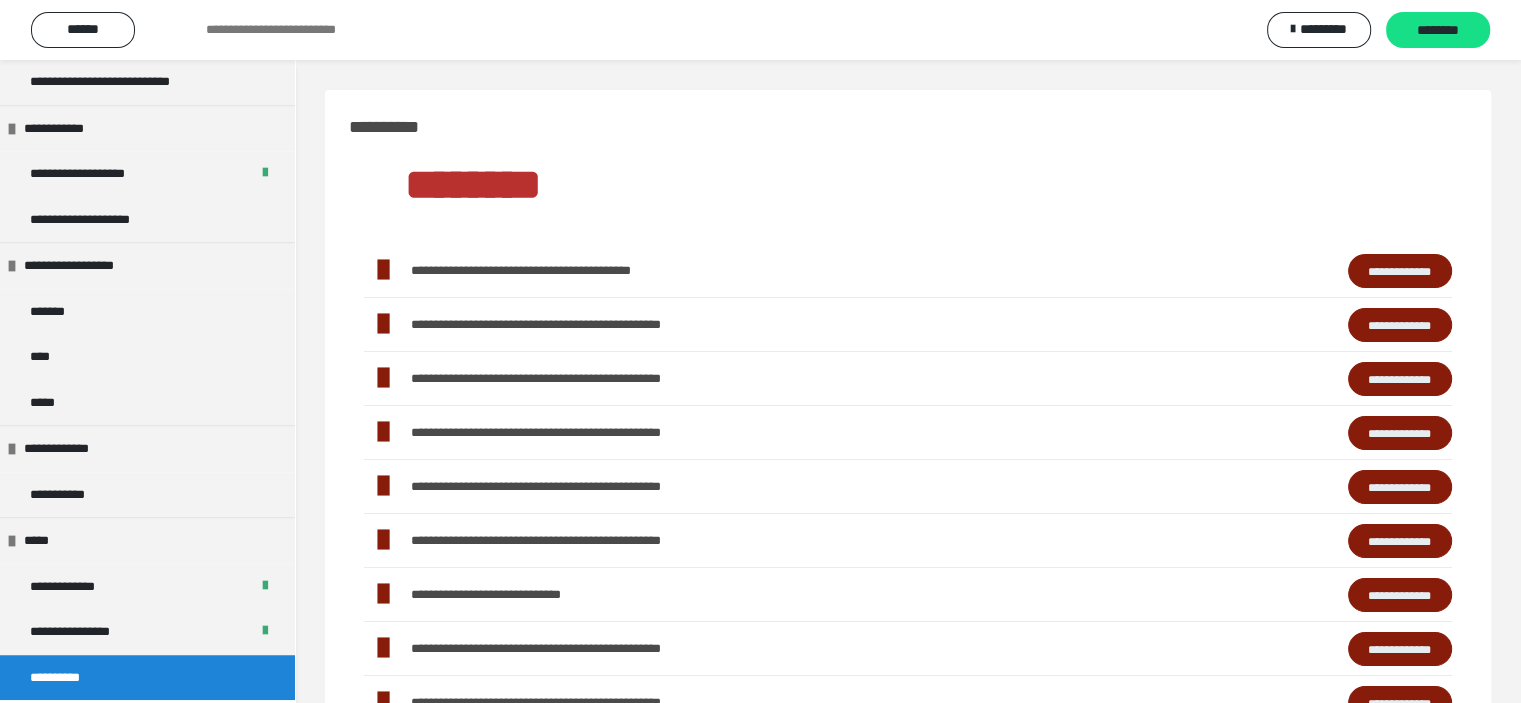 click on "**********" at bounding box center [1400, 325] 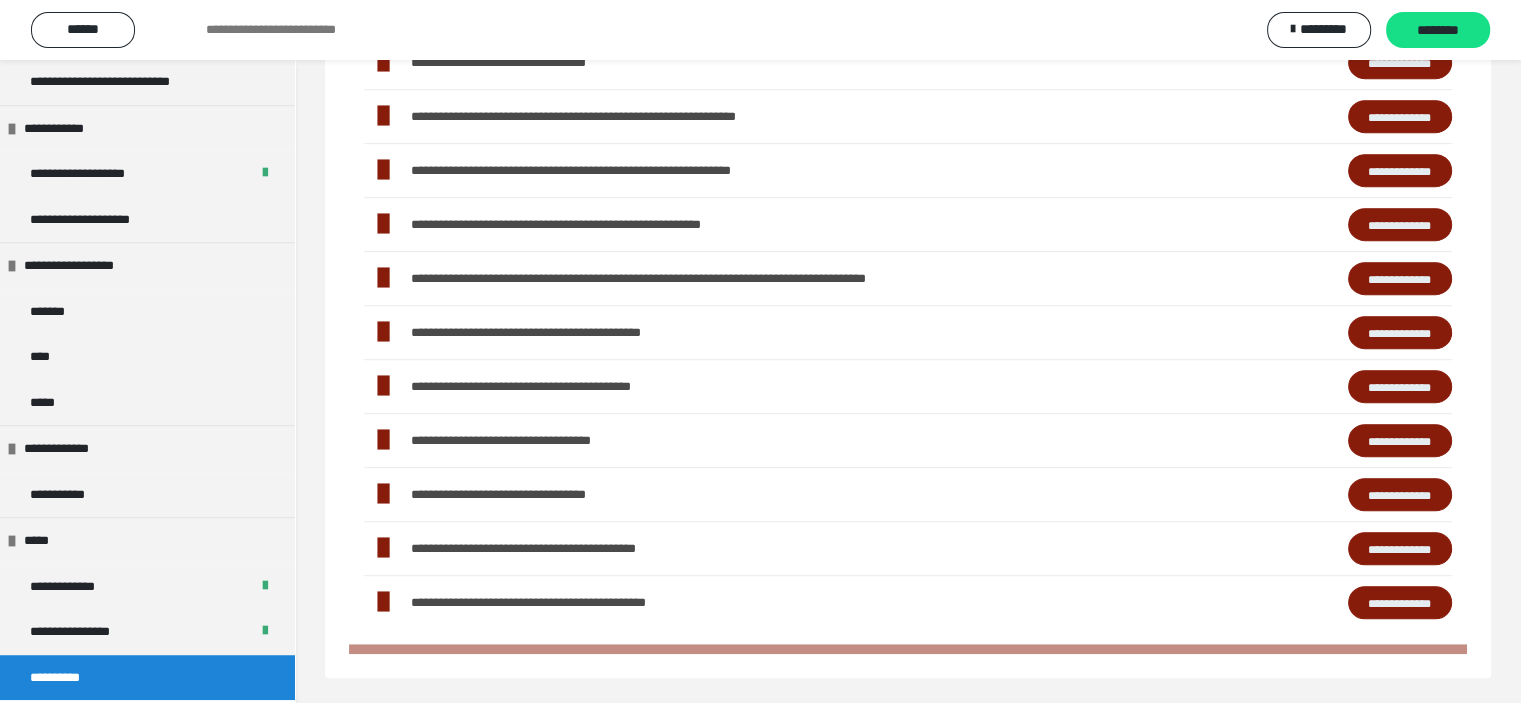 scroll, scrollTop: 614, scrollLeft: 0, axis: vertical 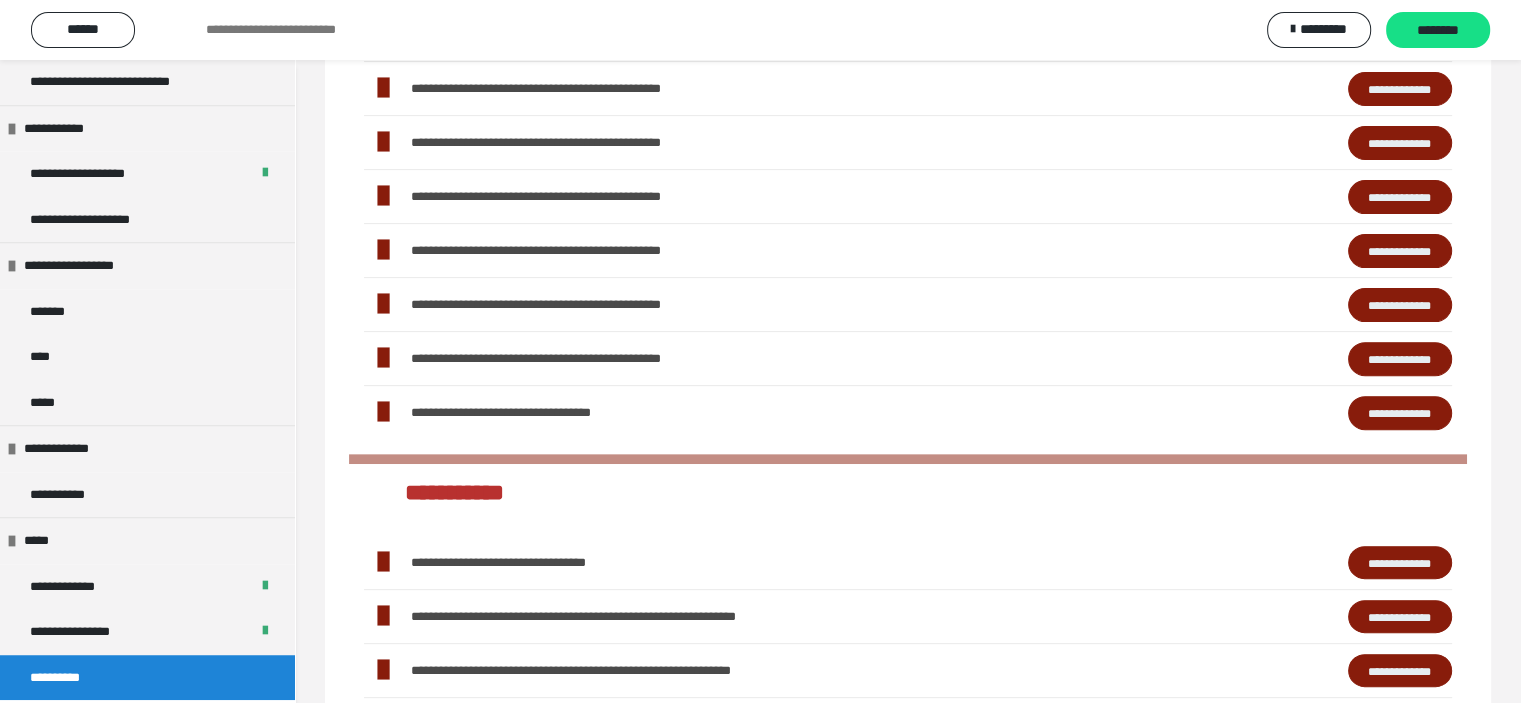 click on "**********" at bounding box center [1400, 359] 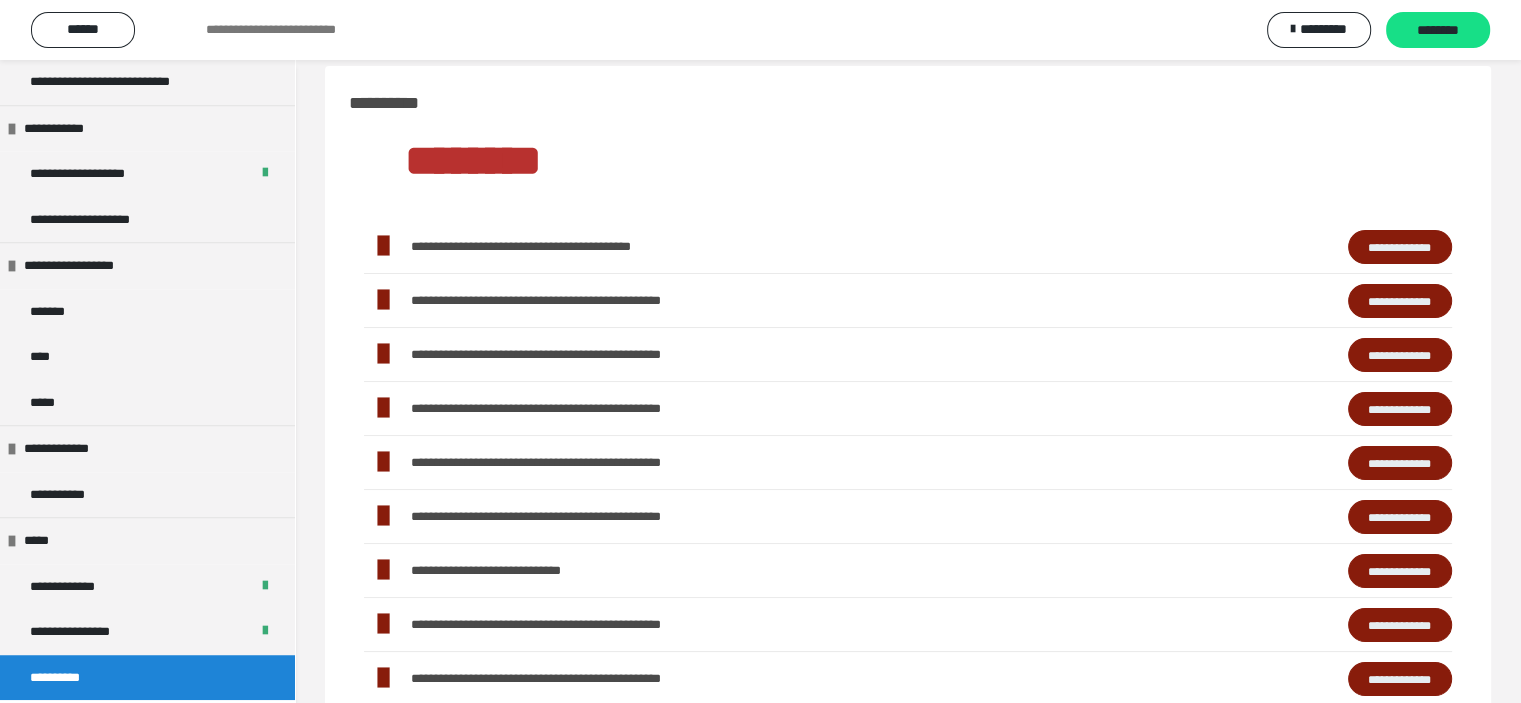 scroll, scrollTop: 0, scrollLeft: 0, axis: both 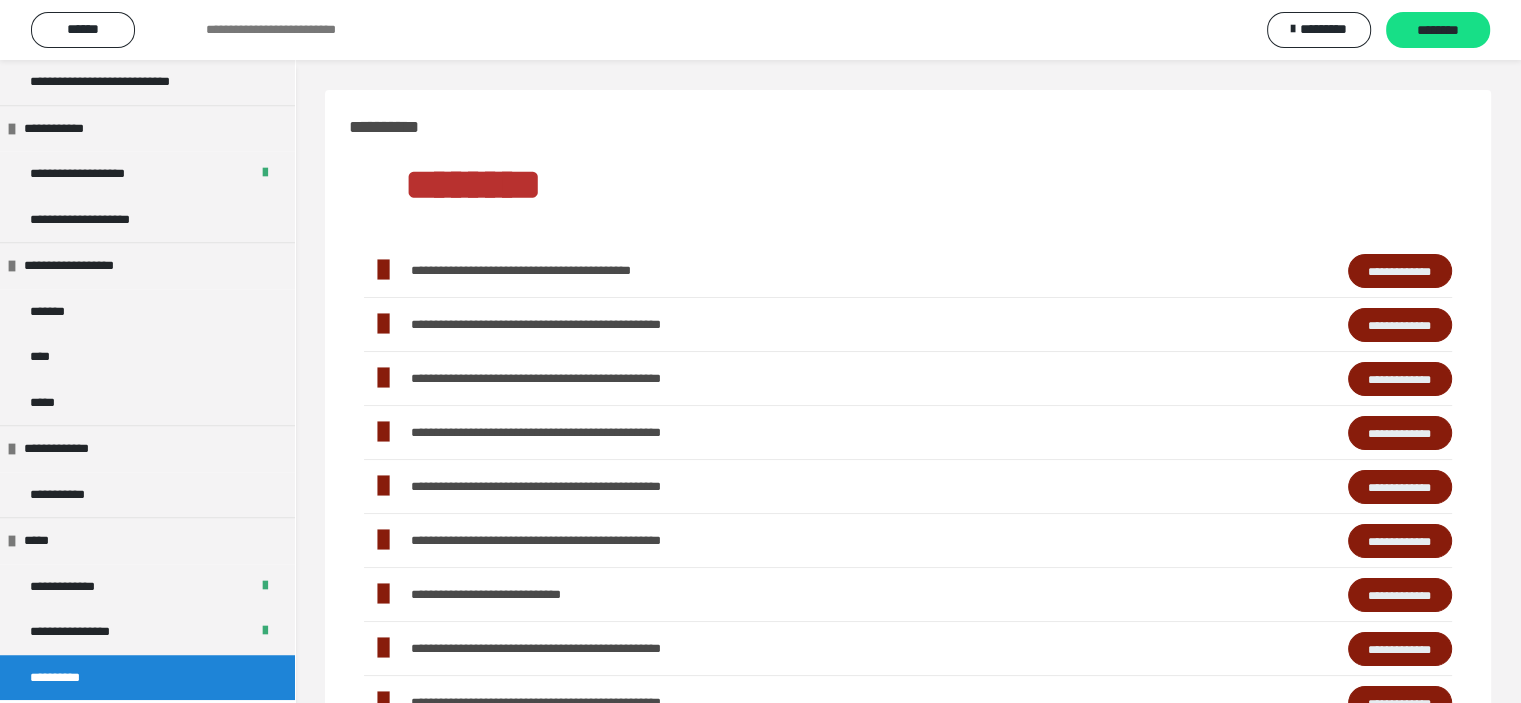 click on "**********" at bounding box center (1400, 271) 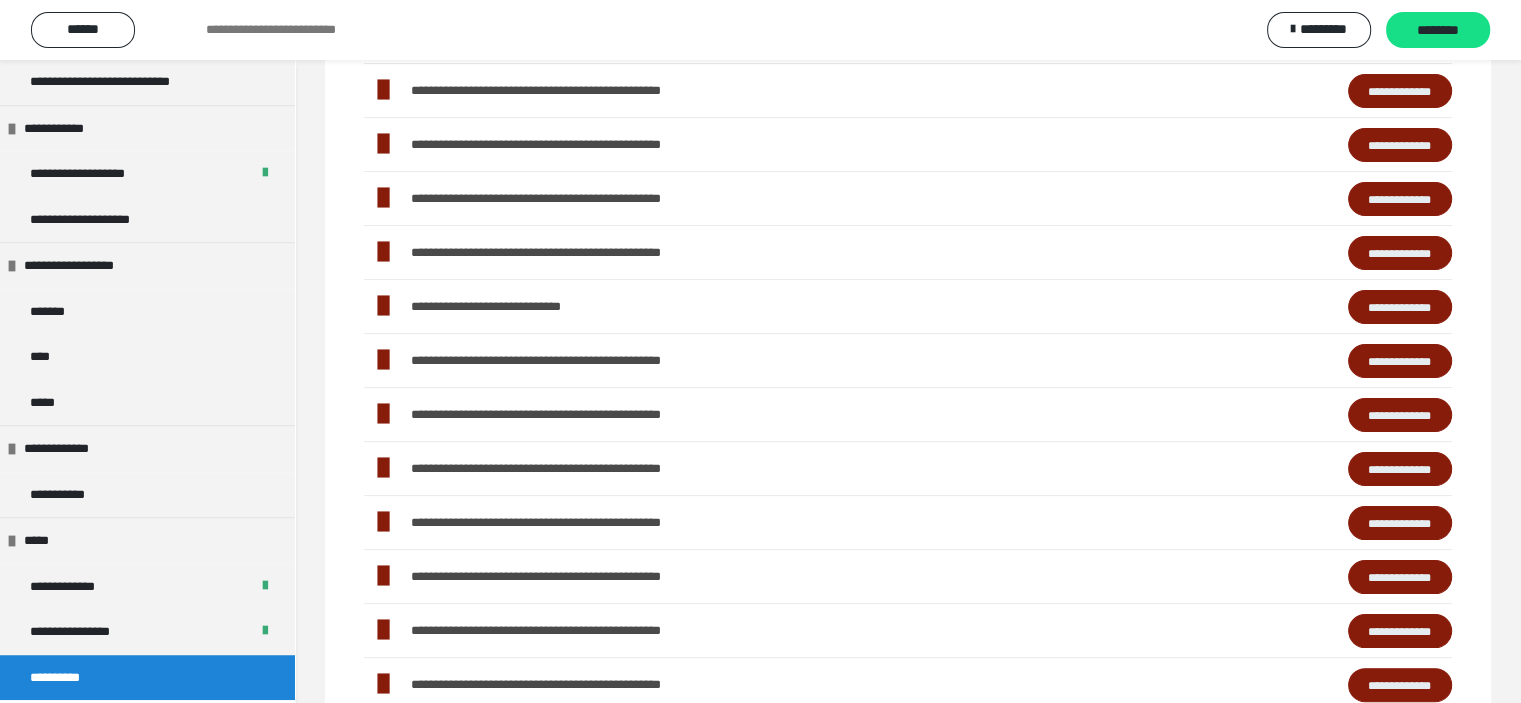 scroll, scrollTop: 301, scrollLeft: 0, axis: vertical 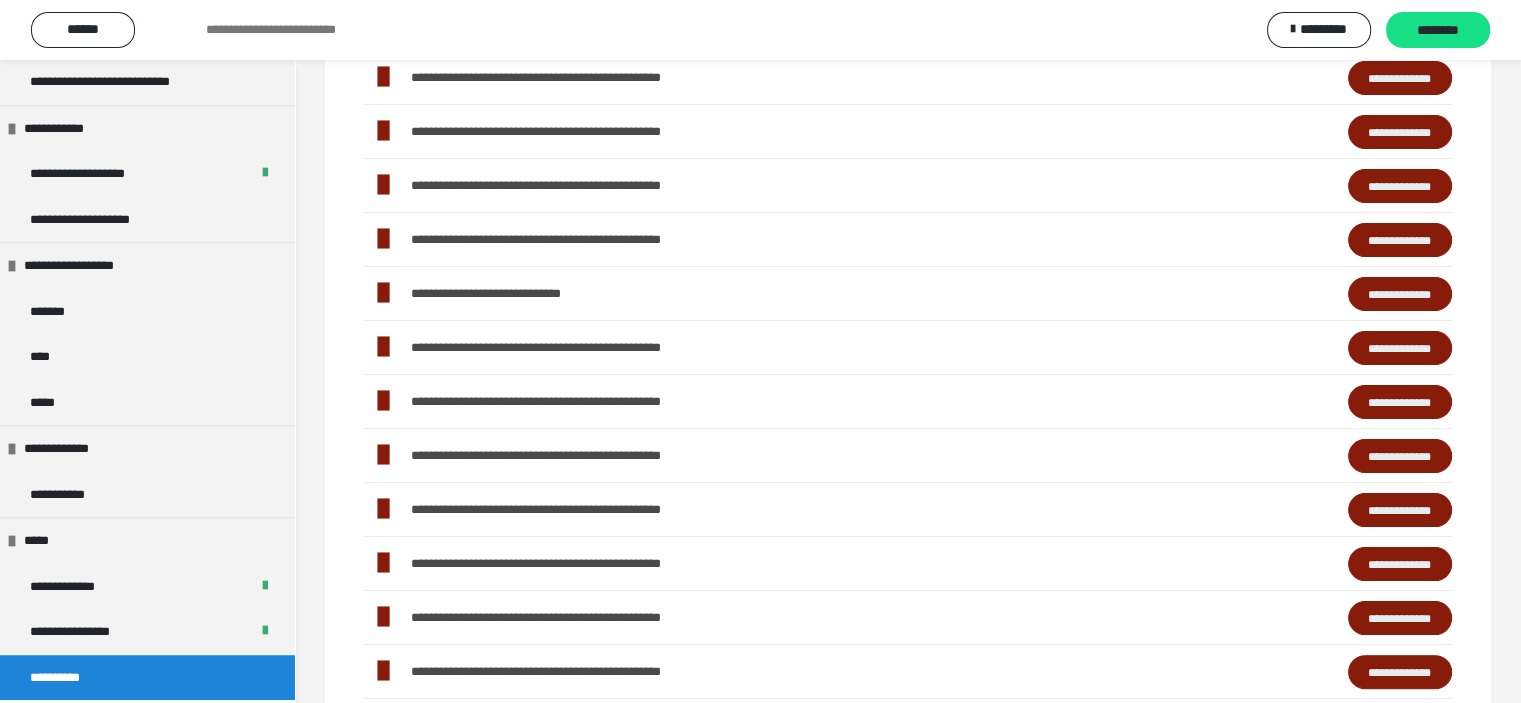 click on "**********" at bounding box center (1400, 348) 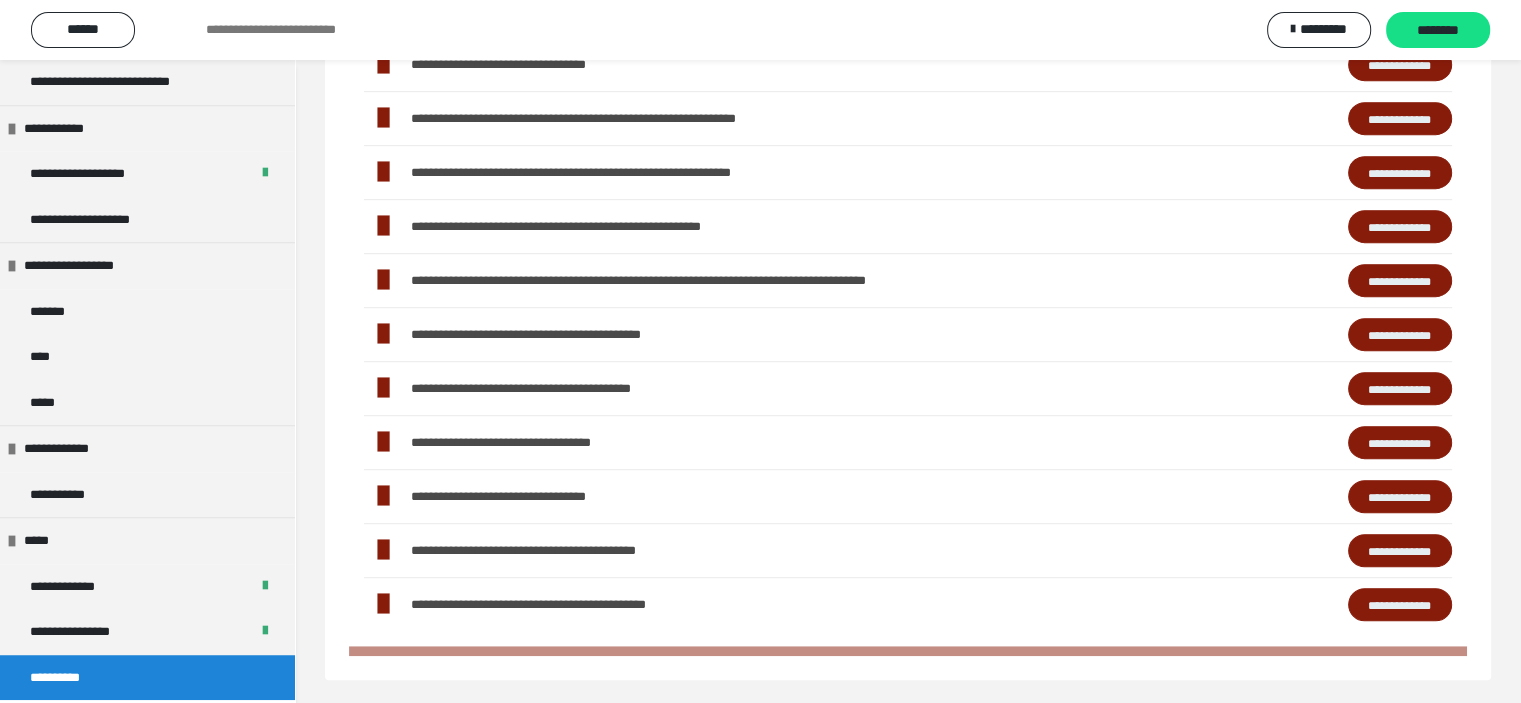scroll, scrollTop: 1114, scrollLeft: 0, axis: vertical 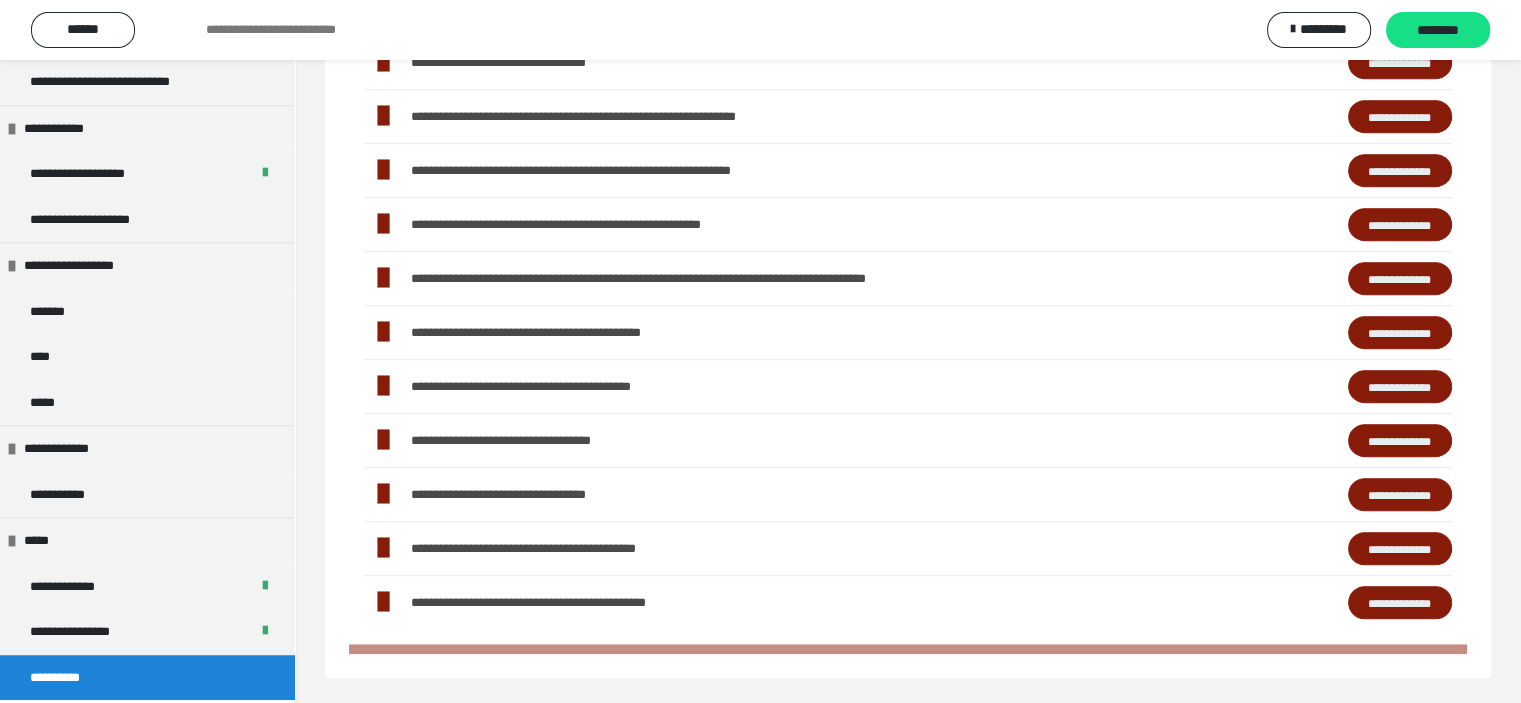 click on "**********" at bounding box center [1400, 441] 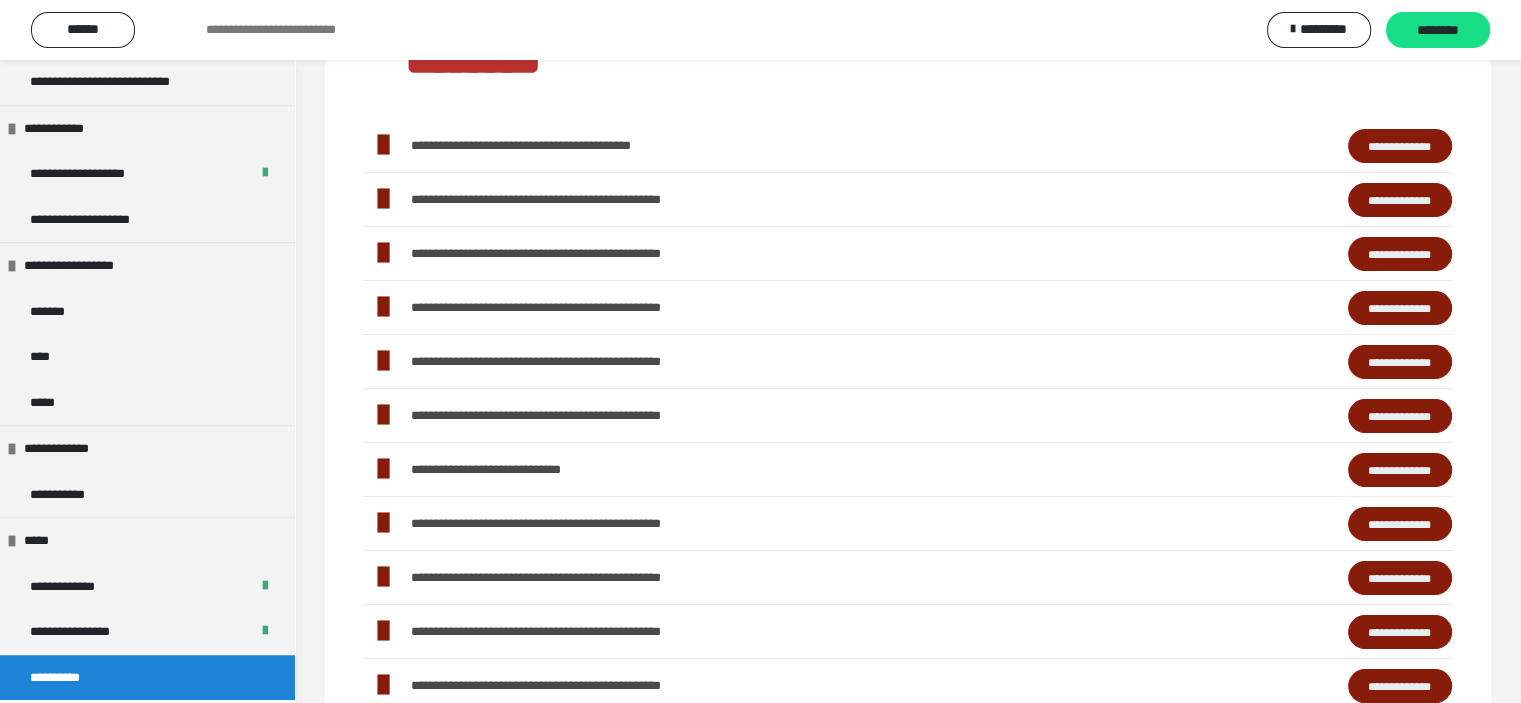 scroll, scrollTop: 0, scrollLeft: 0, axis: both 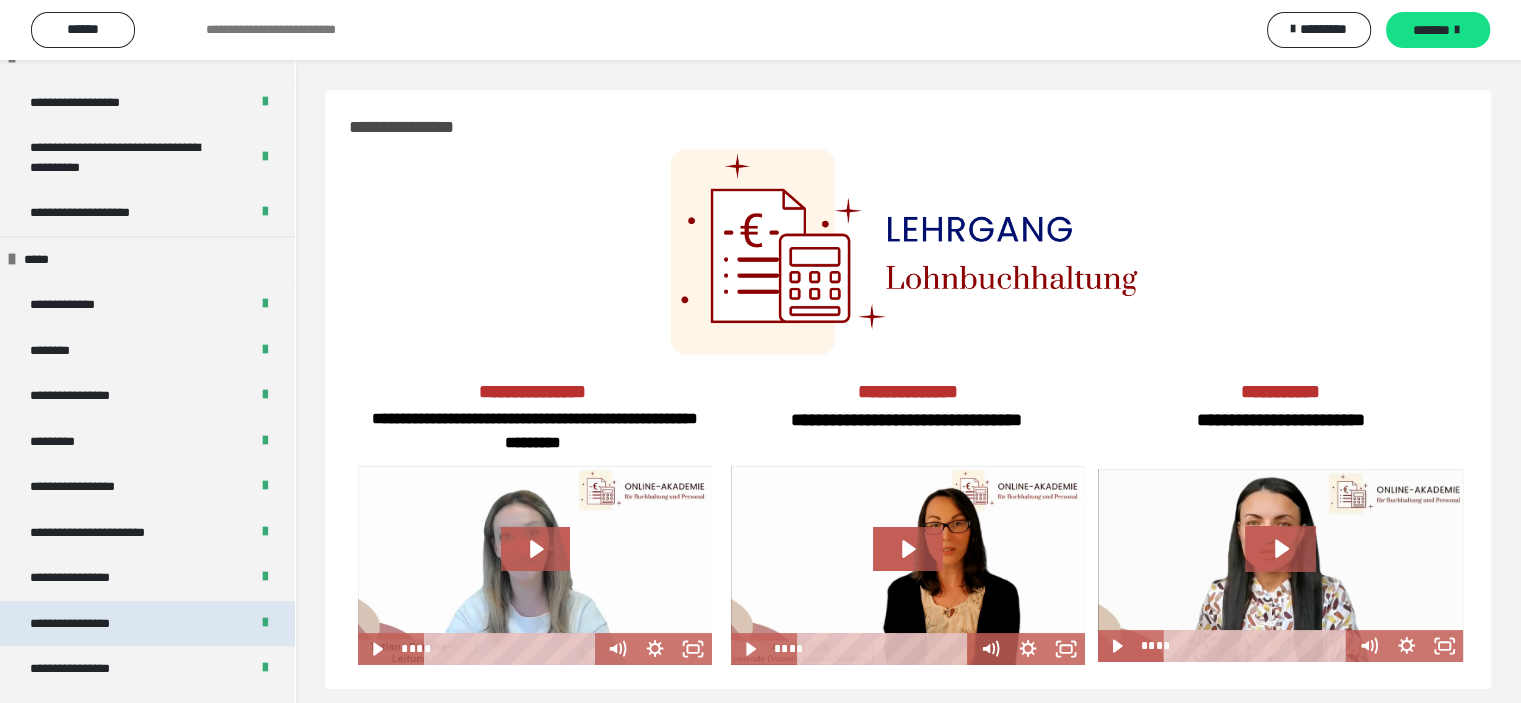 click on "**********" at bounding box center [87, 624] 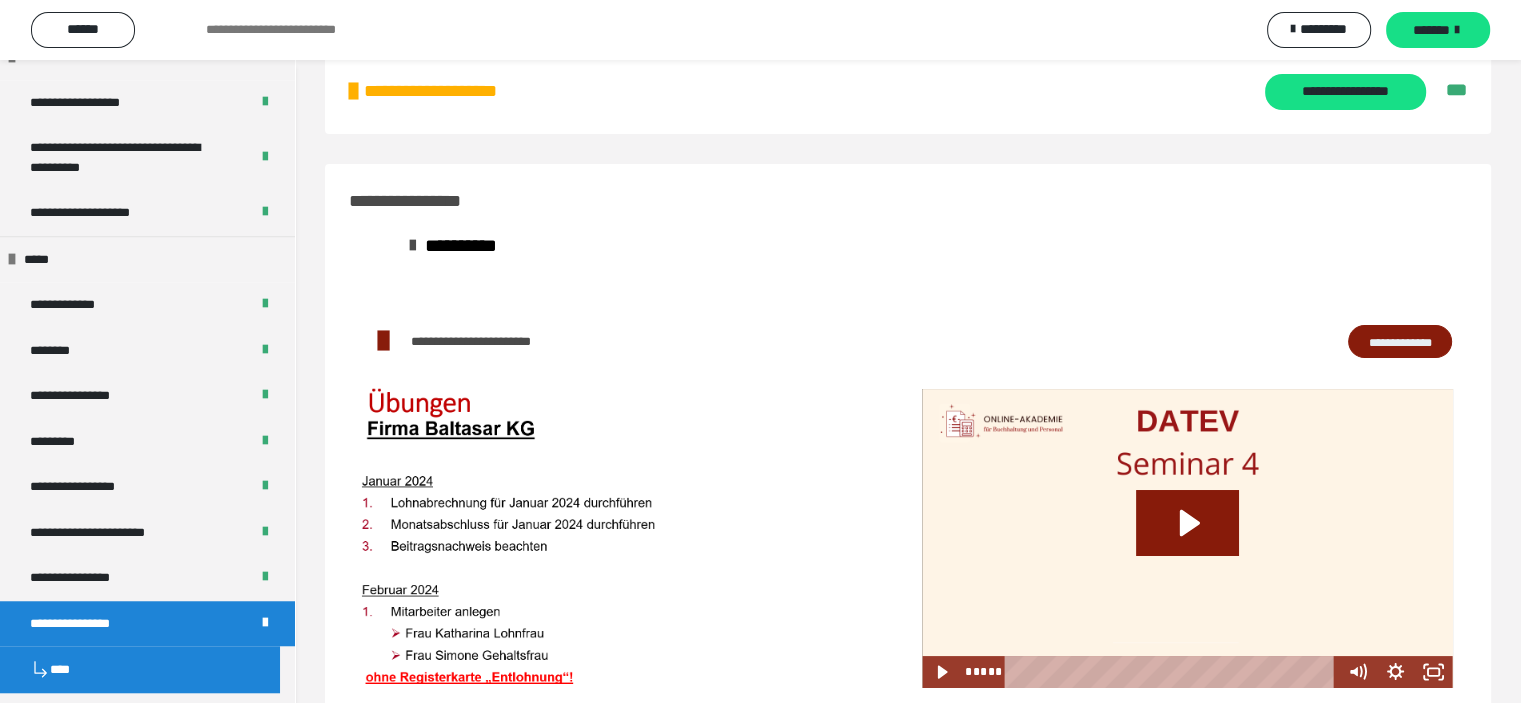scroll, scrollTop: 85, scrollLeft: 0, axis: vertical 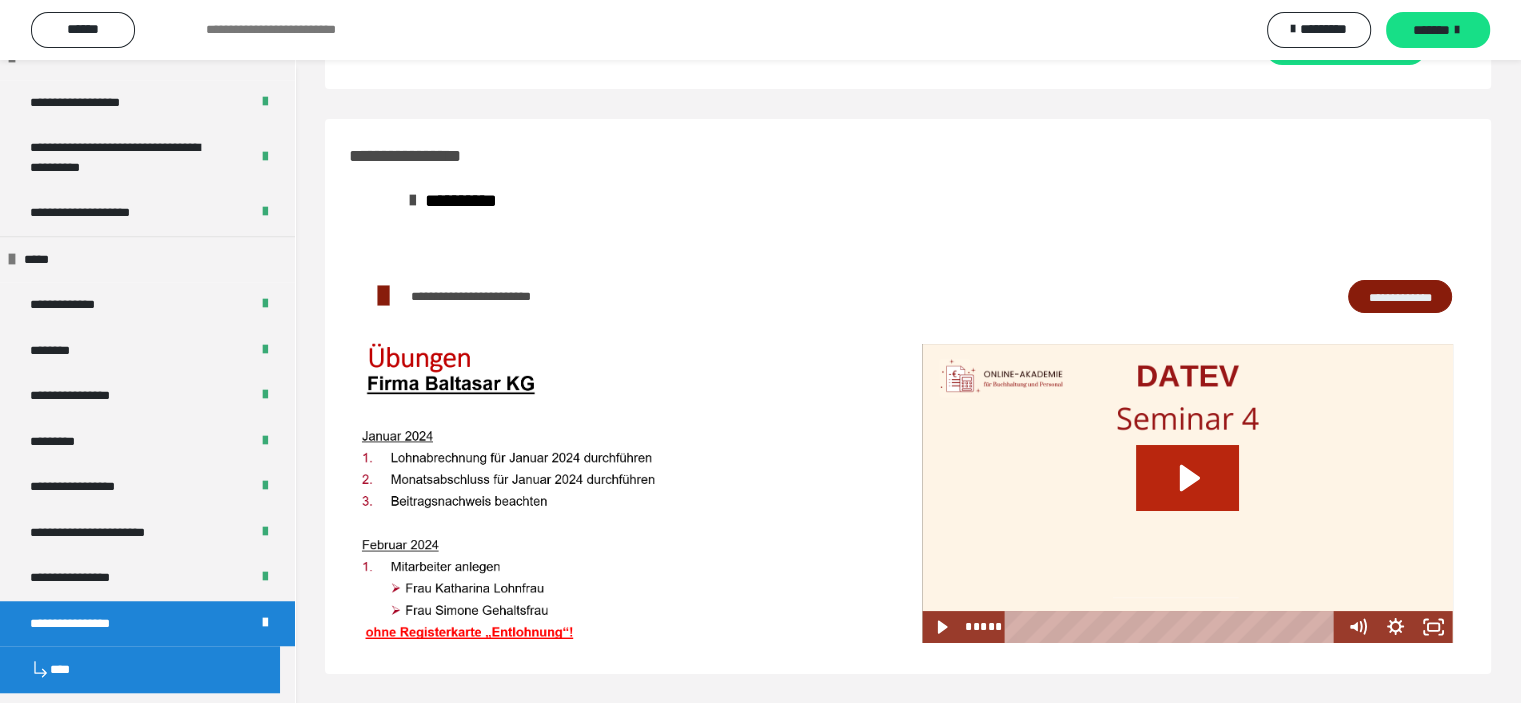 click 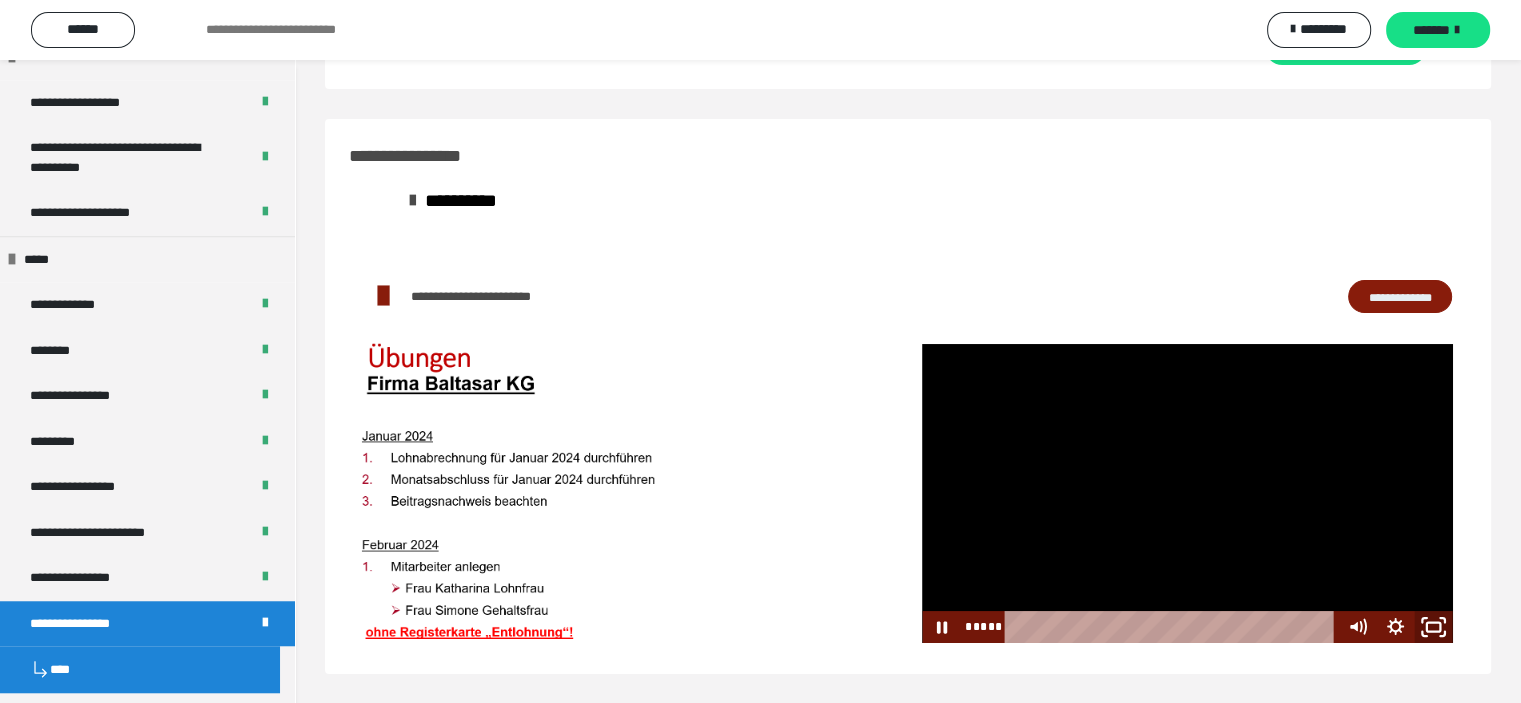 click 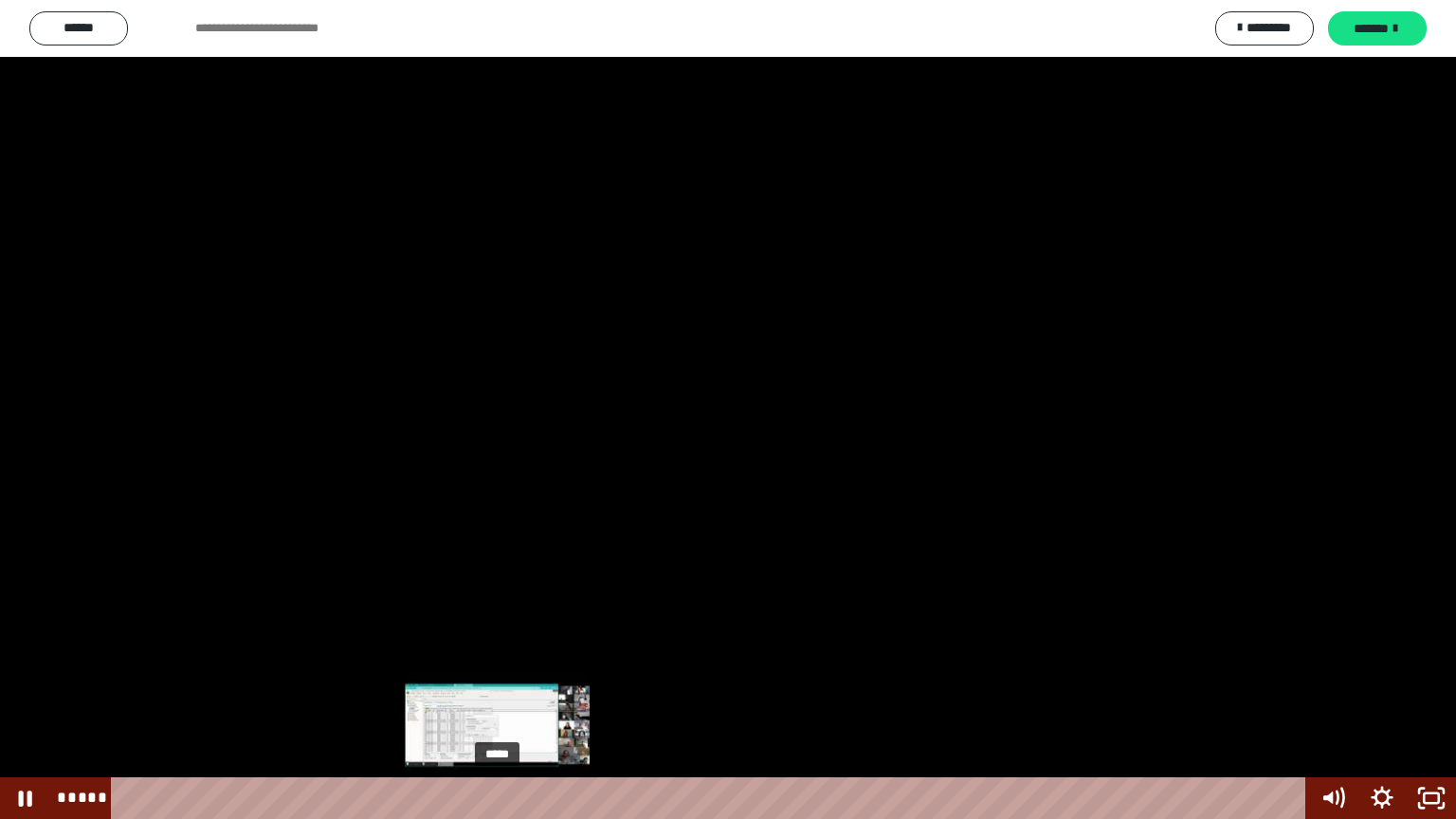 click at bounding box center [497, 798] 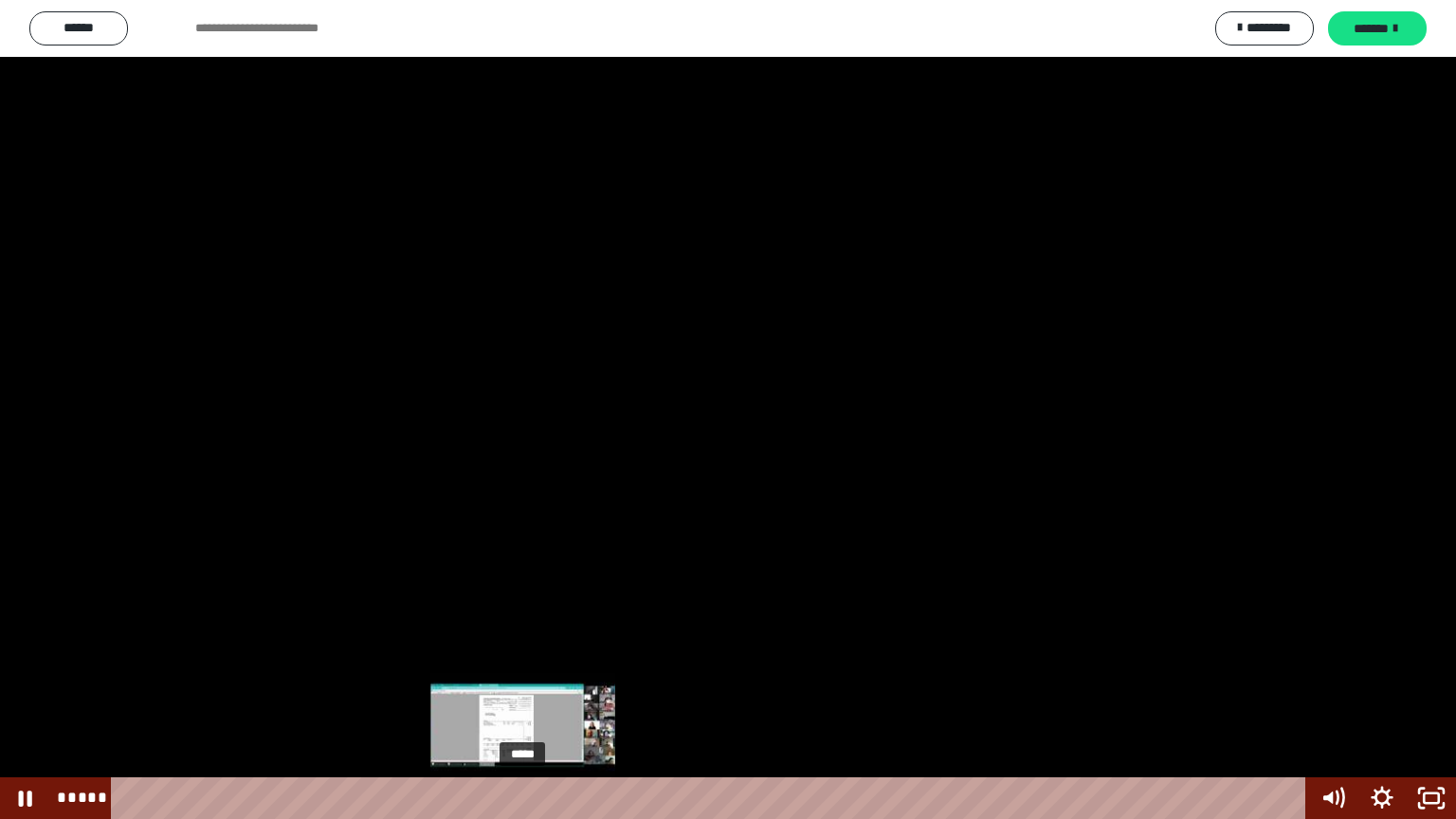 drag, startPoint x: 503, startPoint y: 797, endPoint x: 523, endPoint y: 792, distance: 20.61553 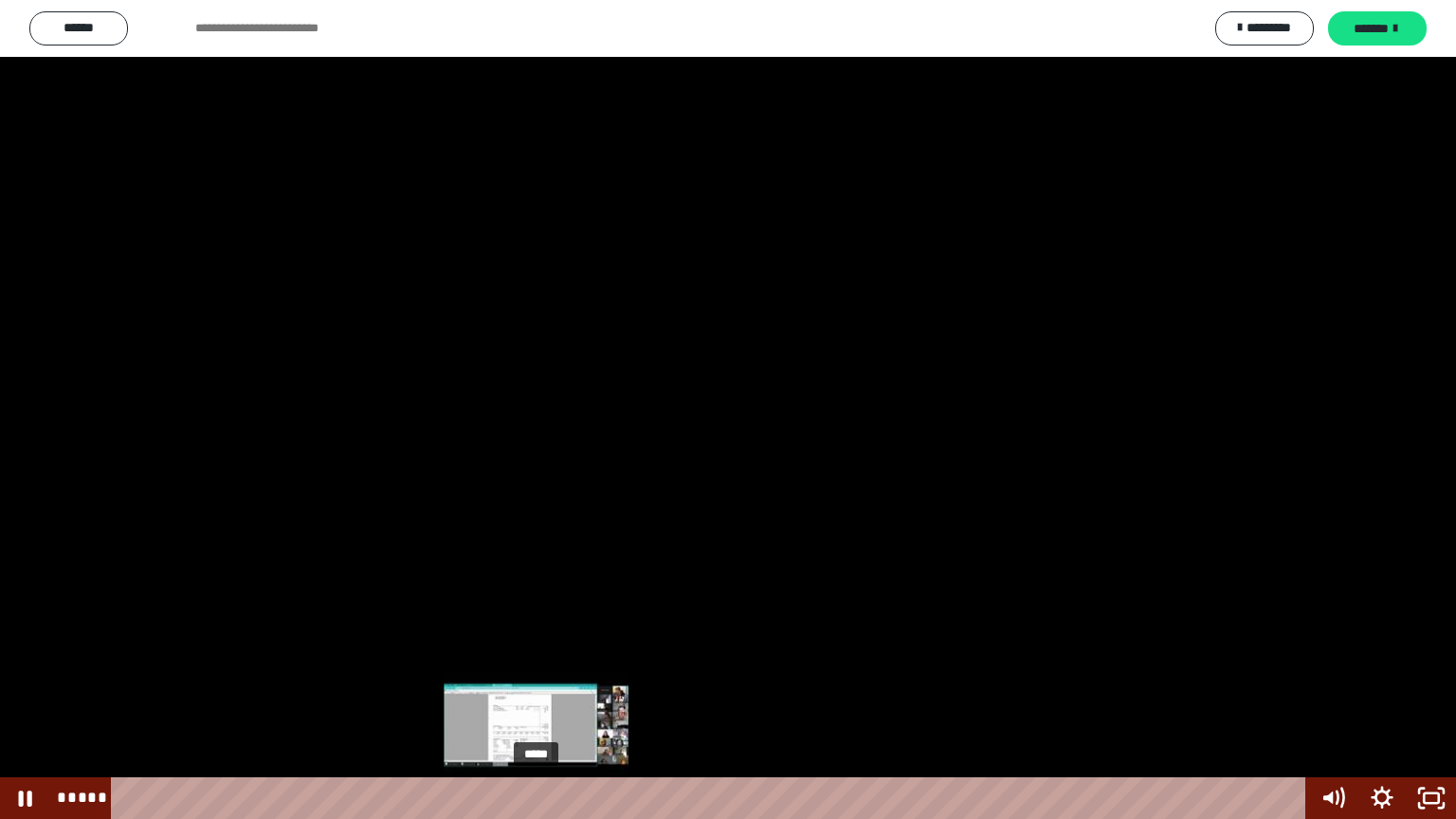 click on "*****" at bounding box center [712, 798] 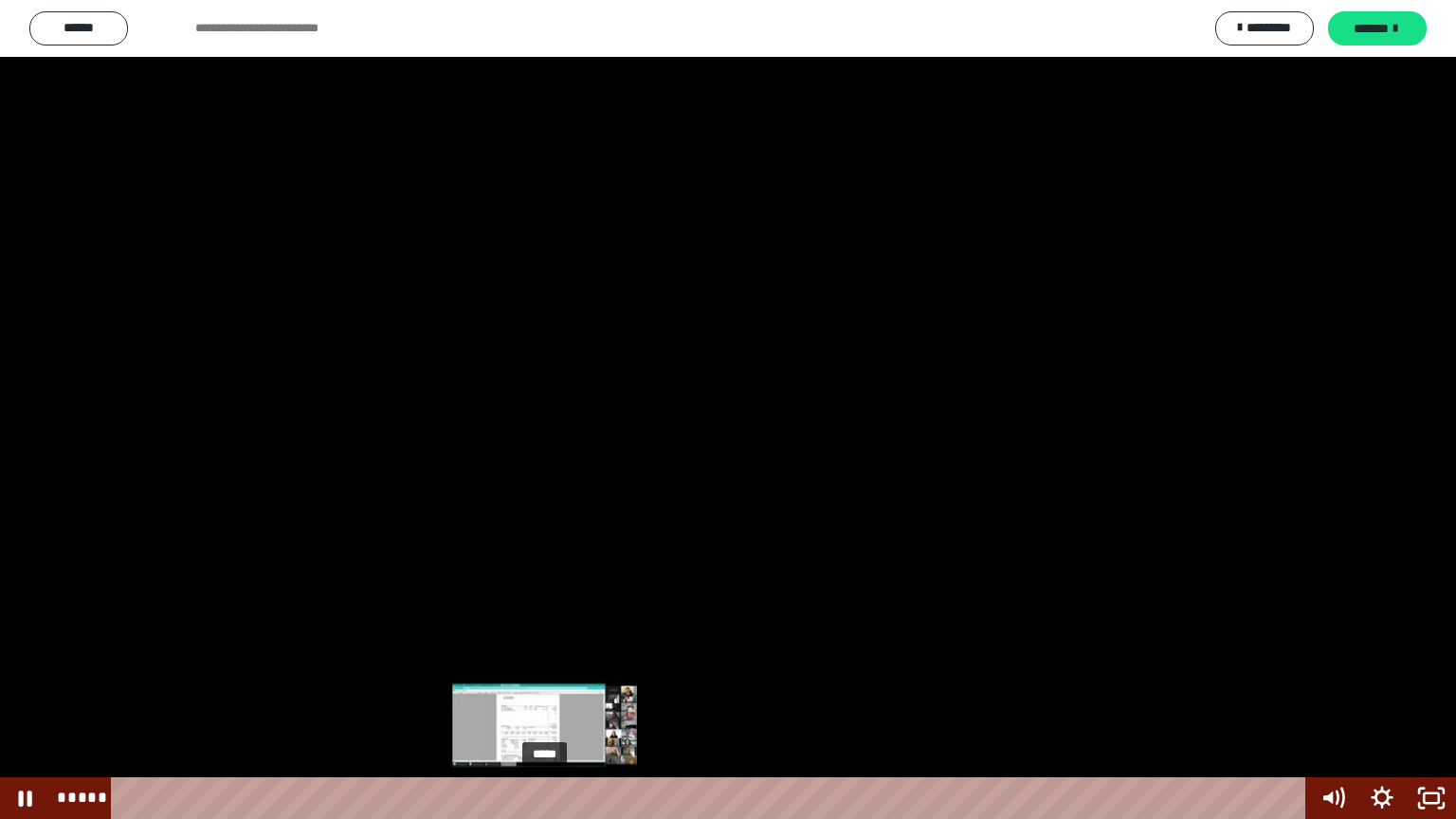 click at bounding box center (544, 798) 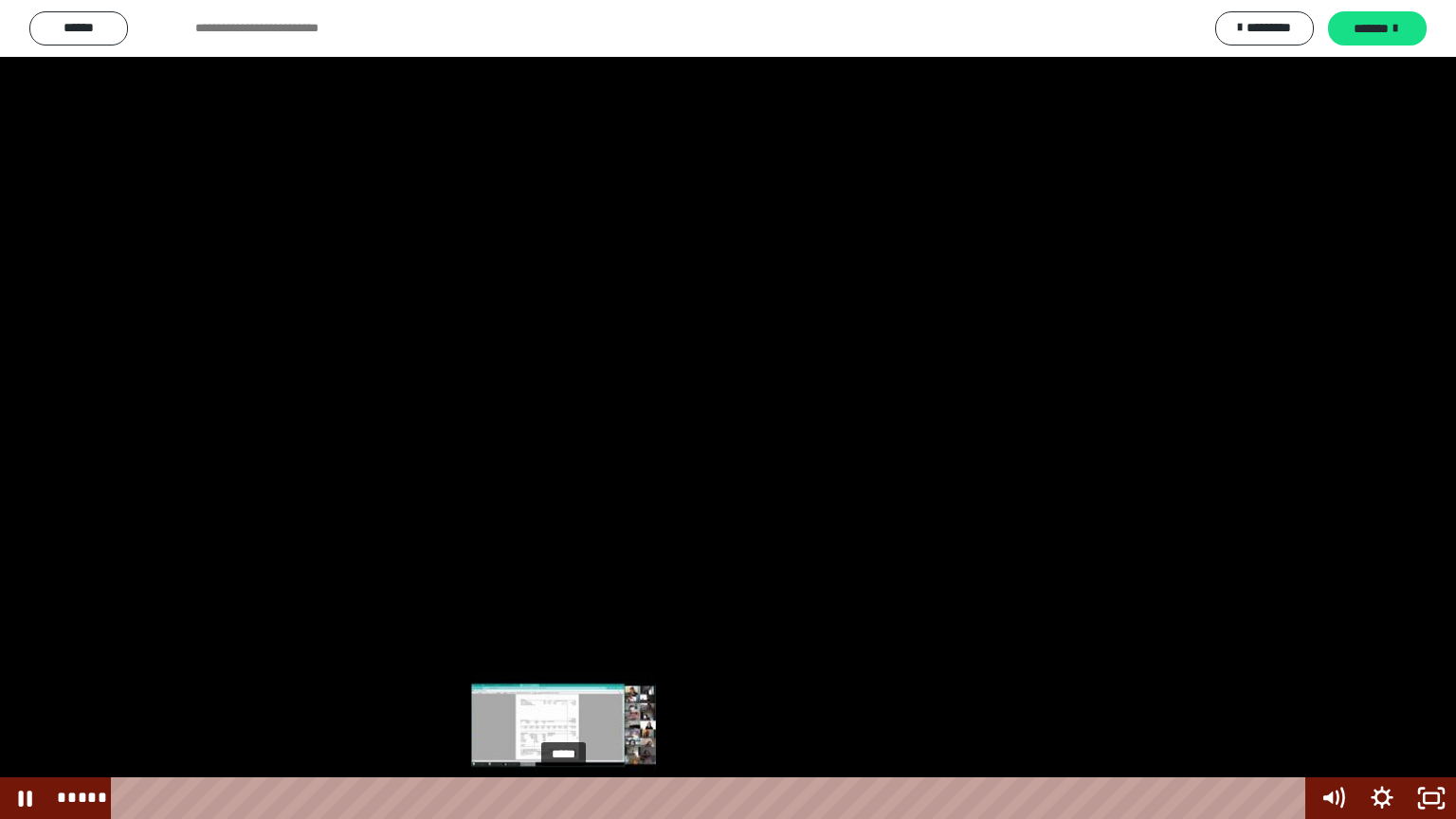 drag, startPoint x: 550, startPoint y: 800, endPoint x: 565, endPoint y: 793, distance: 16.552945 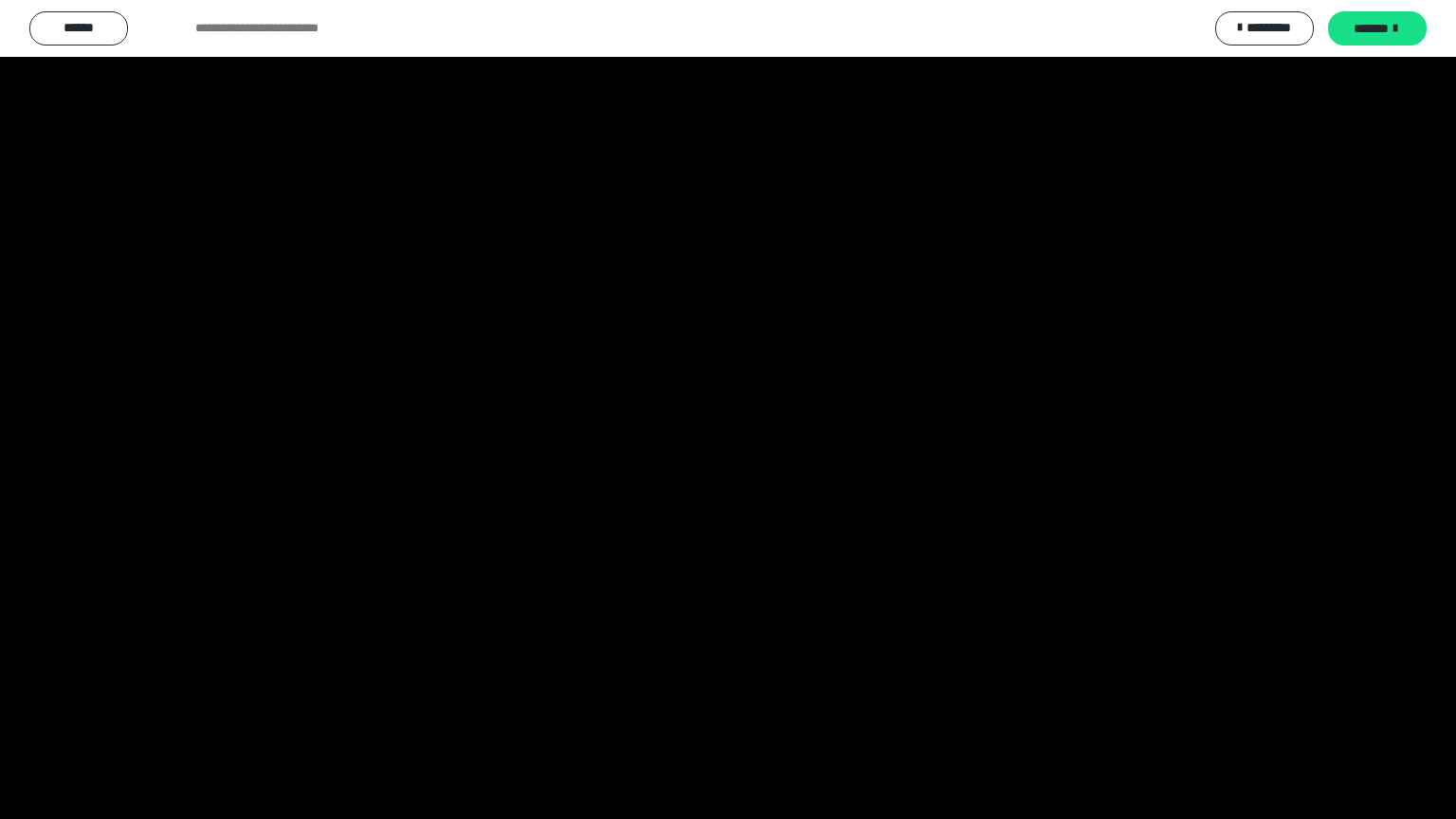 click at bounding box center [728, 410] 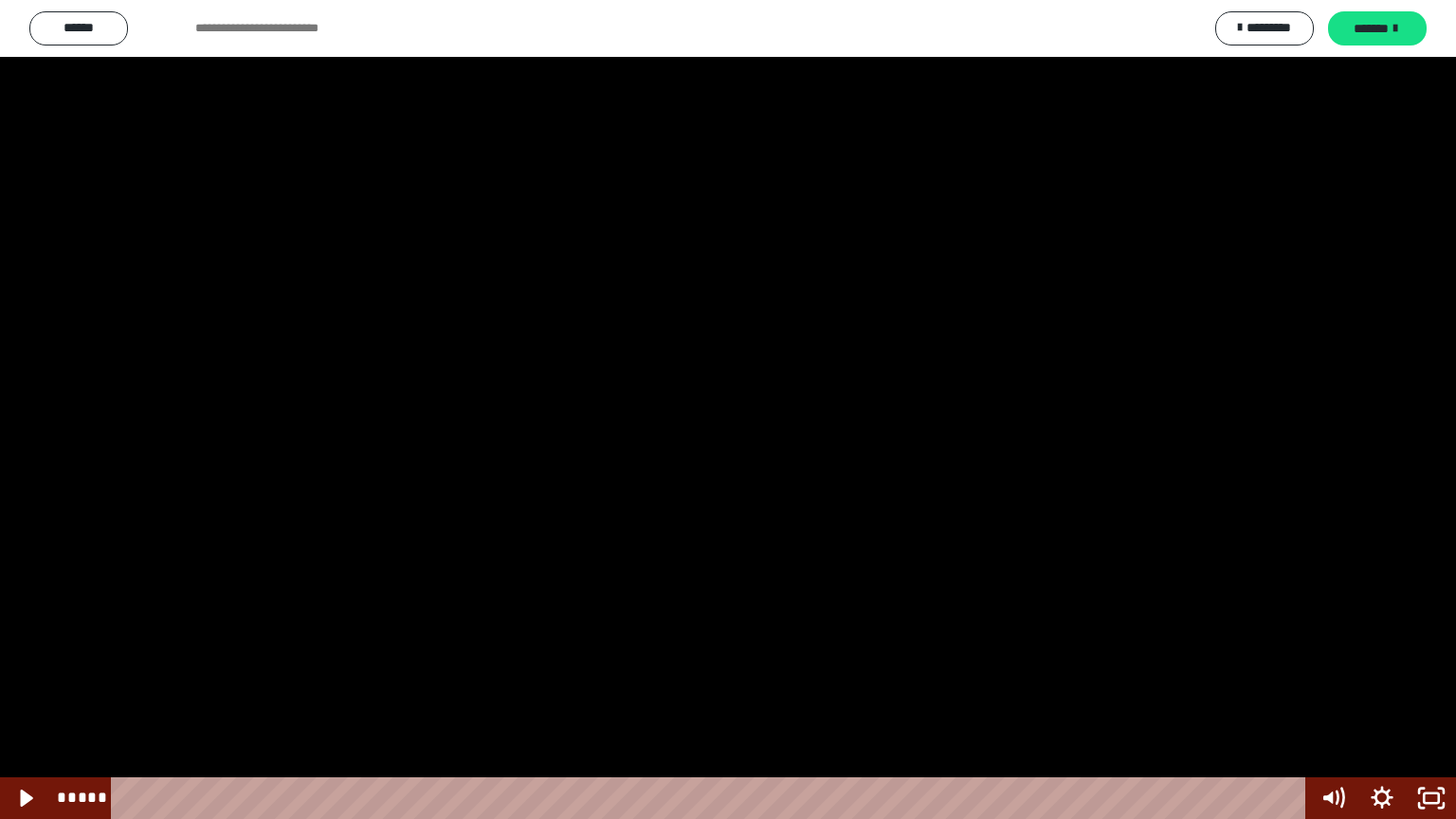 click at bounding box center (728, 410) 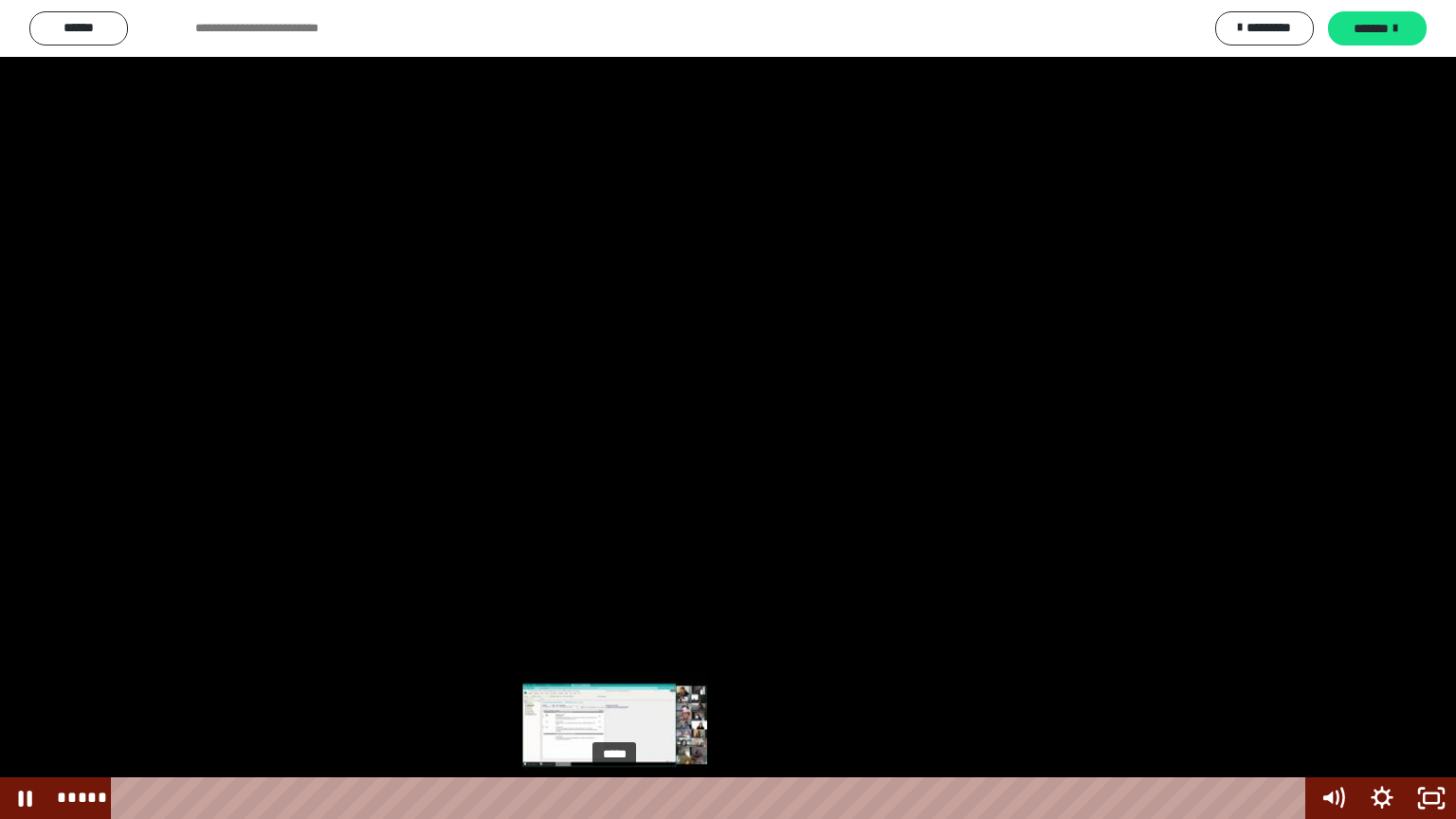 click on "*****" at bounding box center (712, 798) 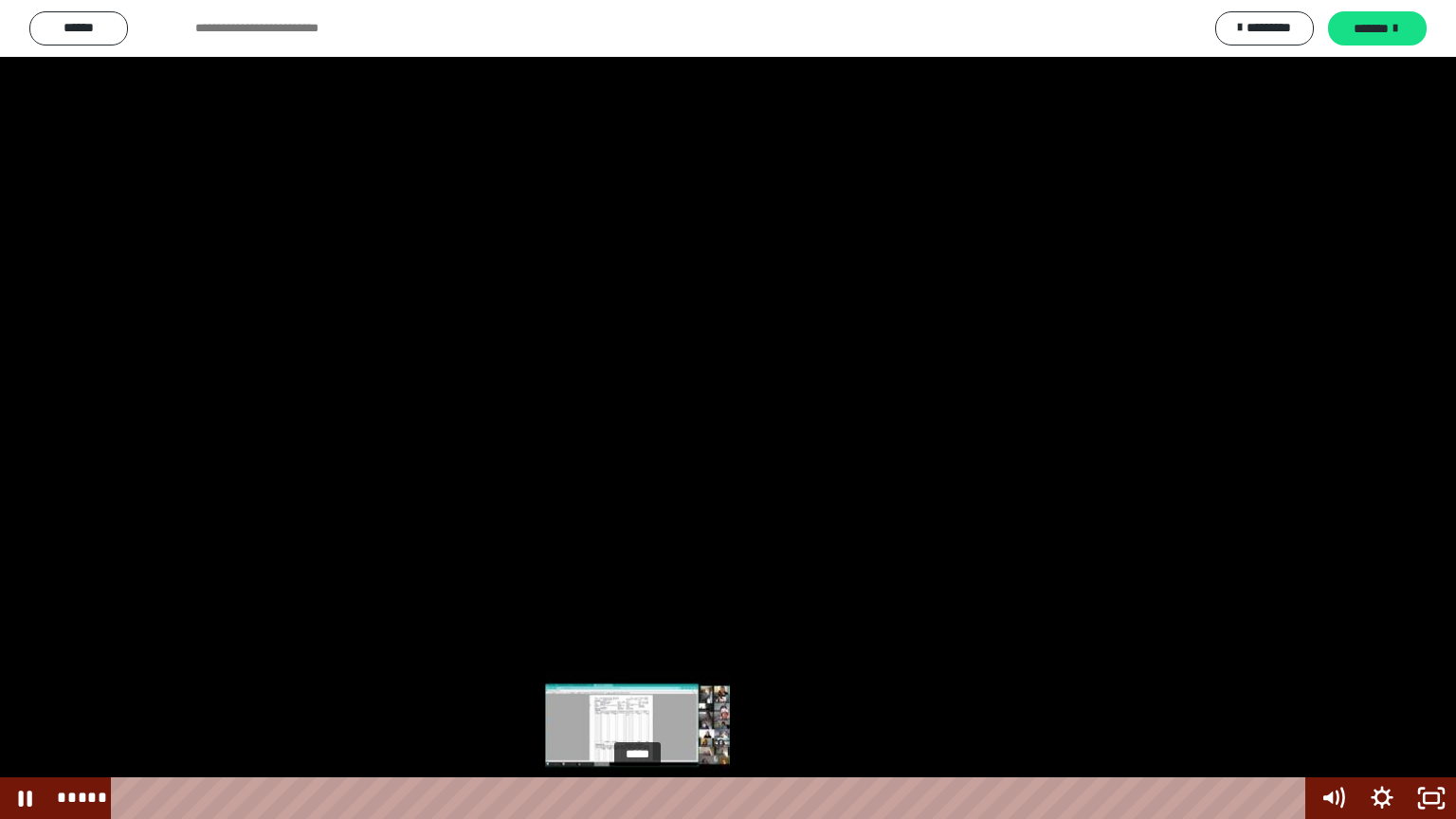 drag, startPoint x: 625, startPoint y: 798, endPoint x: 641, endPoint y: 799, distance: 16.03122 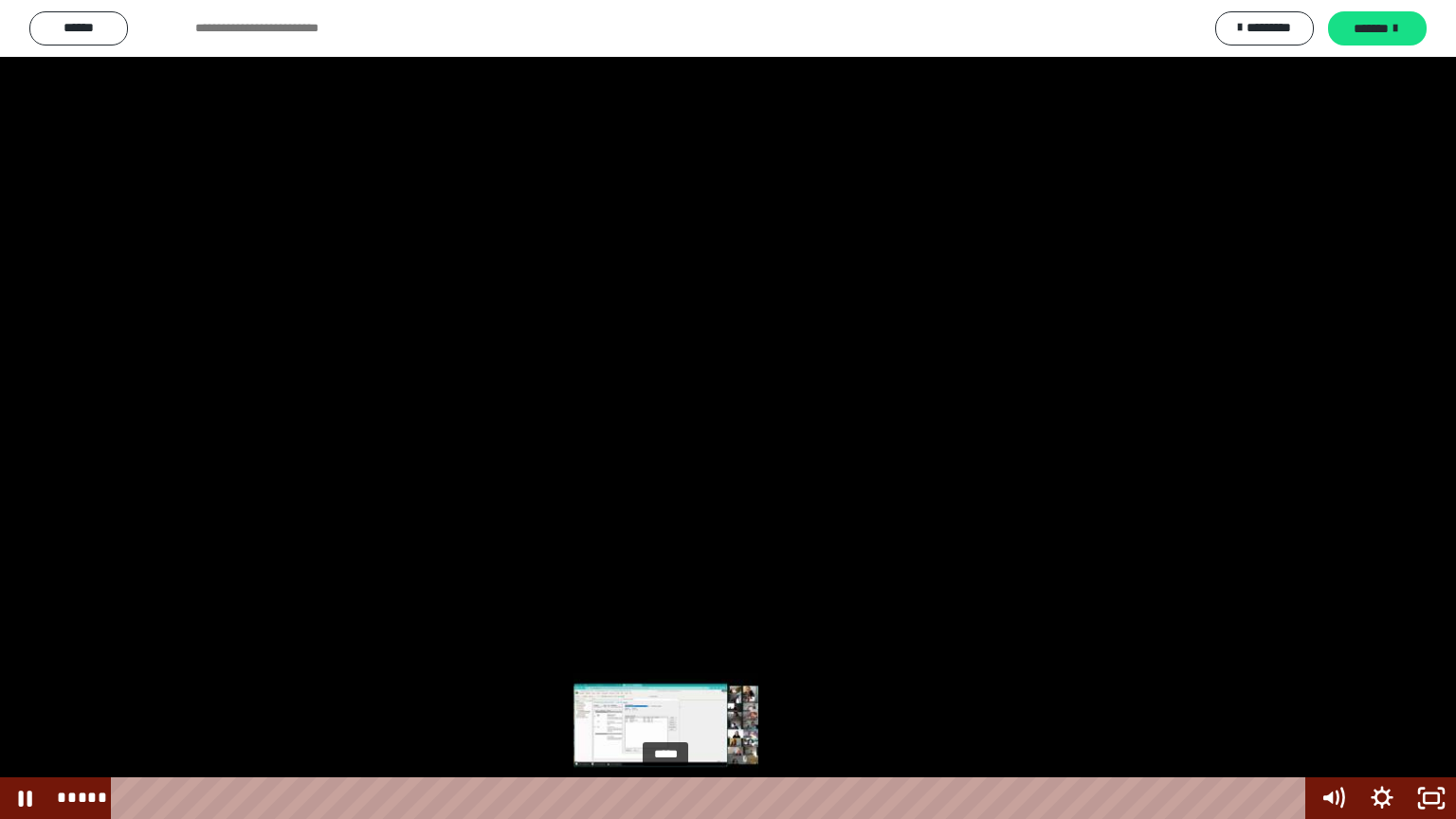drag, startPoint x: 641, startPoint y: 799, endPoint x: 667, endPoint y: 795, distance: 26.305893 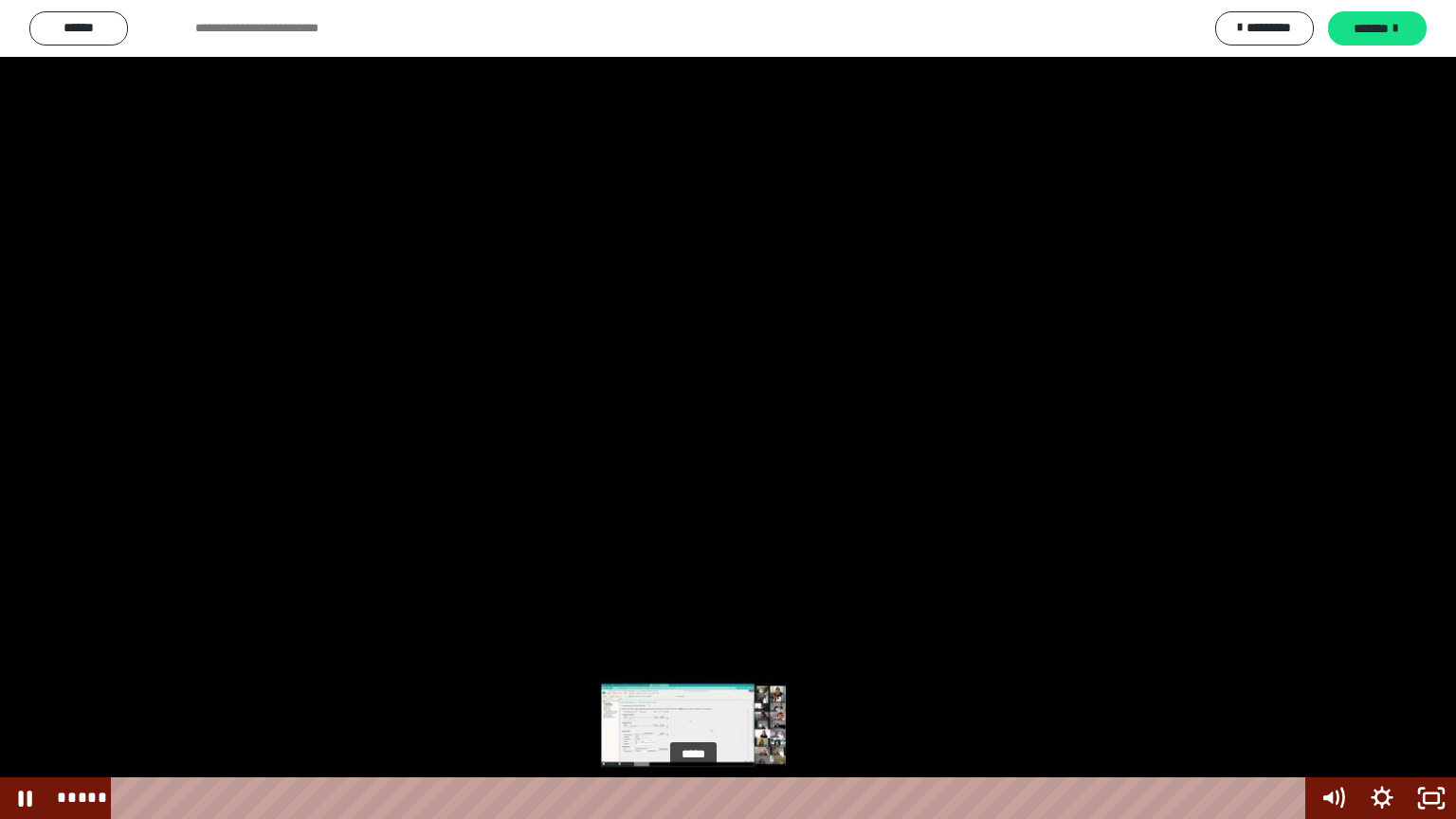 drag, startPoint x: 667, startPoint y: 795, endPoint x: 695, endPoint y: 792, distance: 28.160256 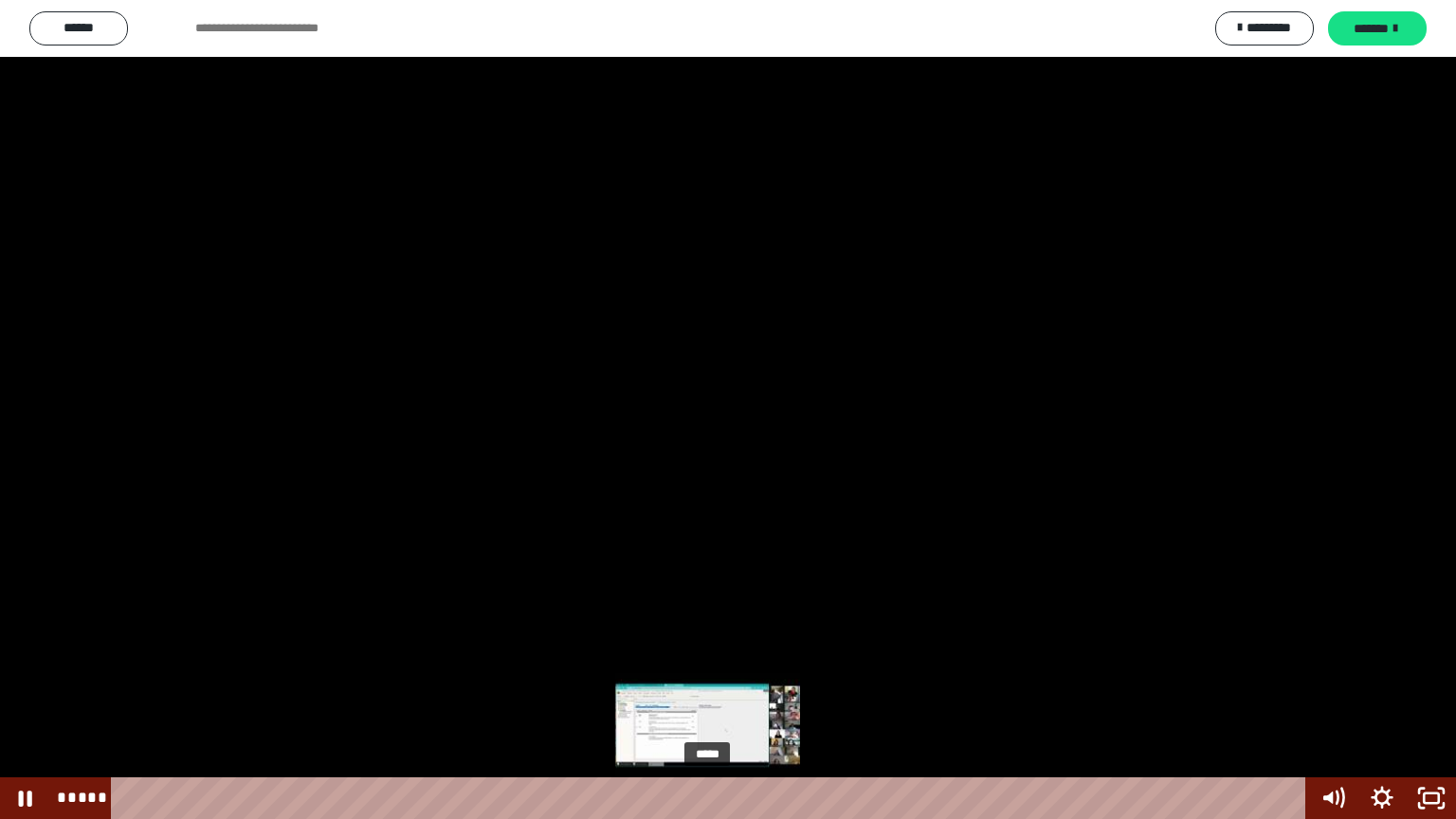 drag, startPoint x: 694, startPoint y: 792, endPoint x: 709, endPoint y: 796, distance: 15.524175 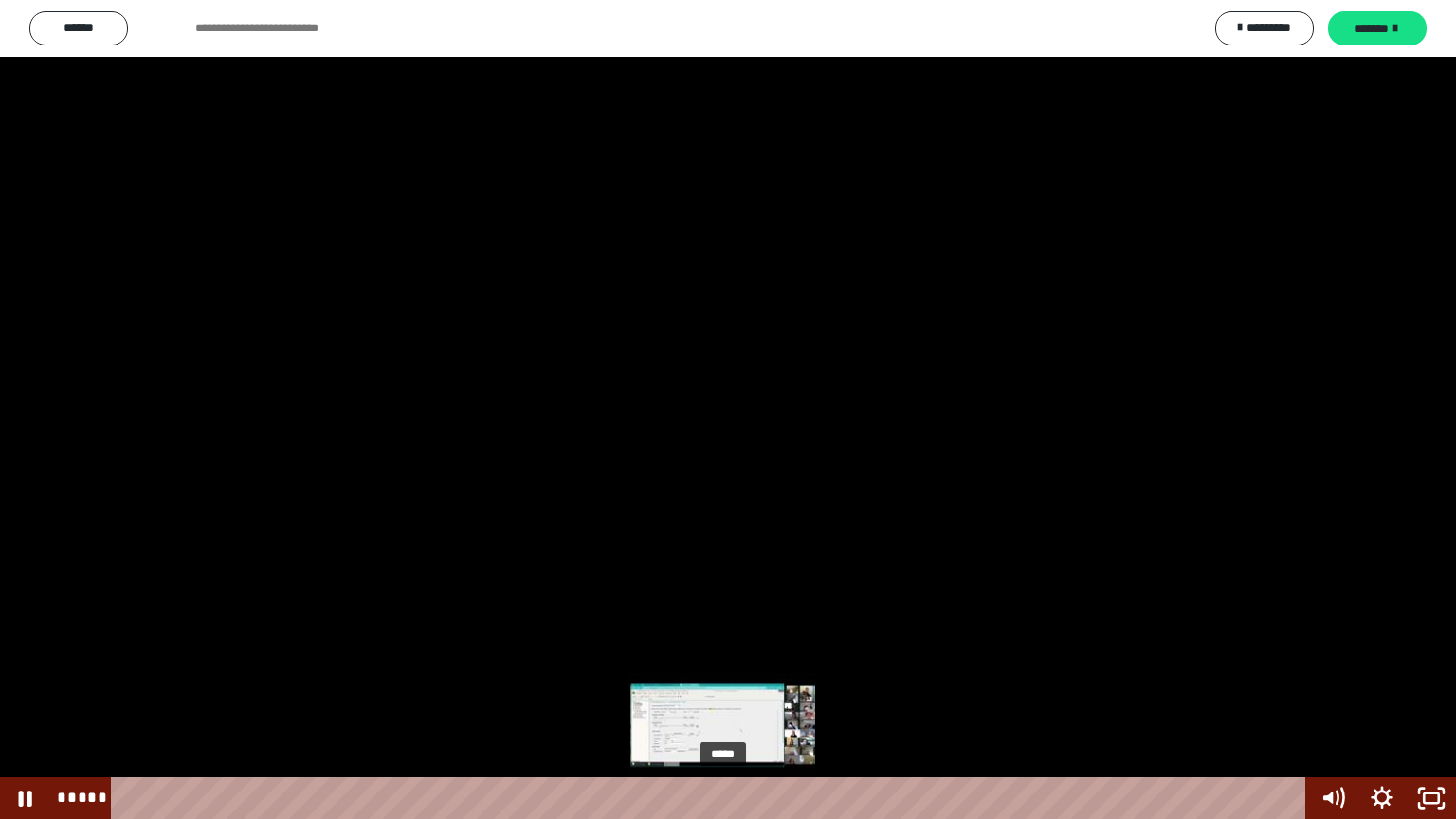 drag, startPoint x: 713, startPoint y: 796, endPoint x: 727, endPoint y: 800, distance: 14.56022 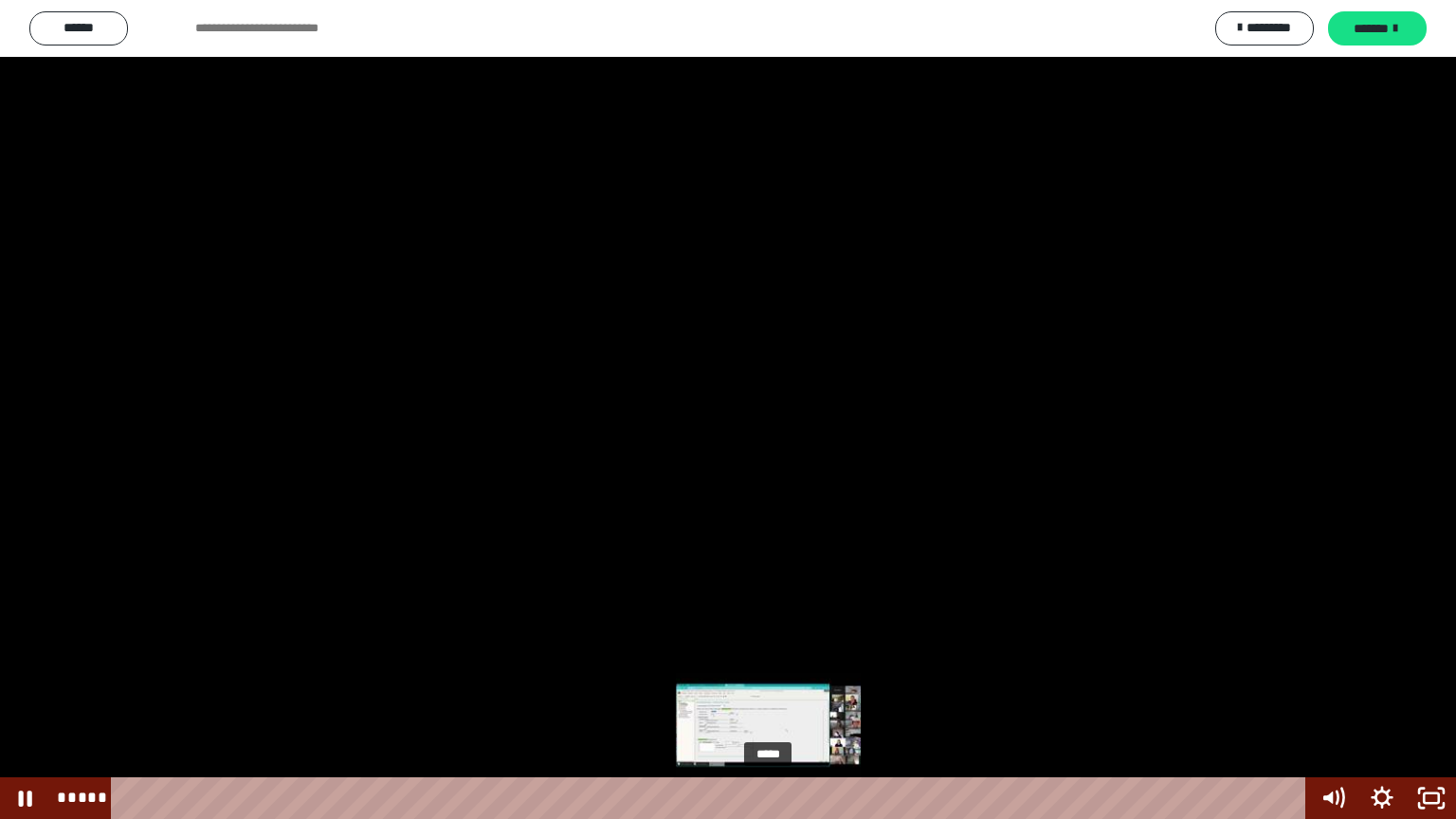 drag, startPoint x: 727, startPoint y: 800, endPoint x: 770, endPoint y: 799, distance: 43.01163 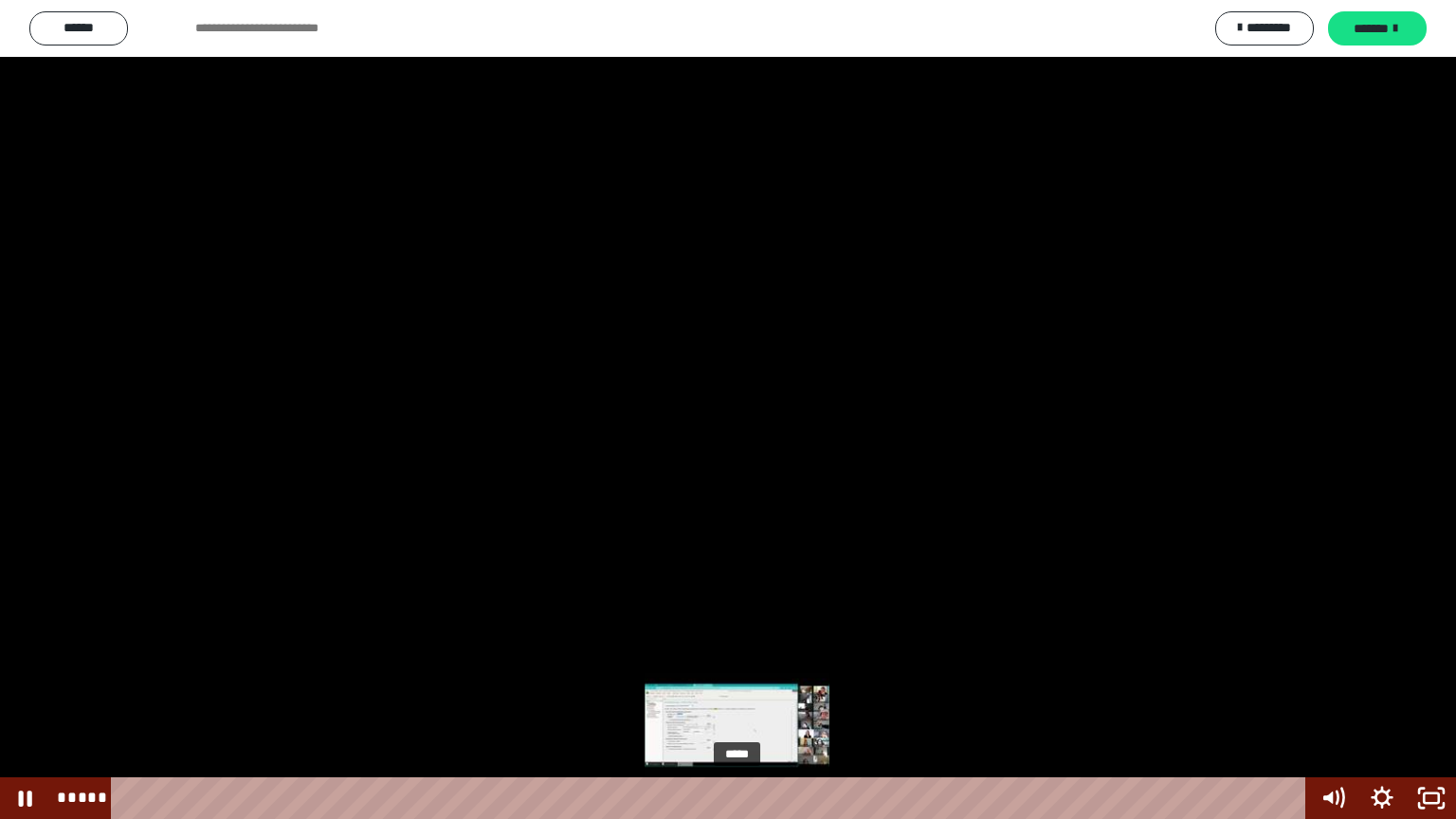 click on "*****" at bounding box center [712, 798] 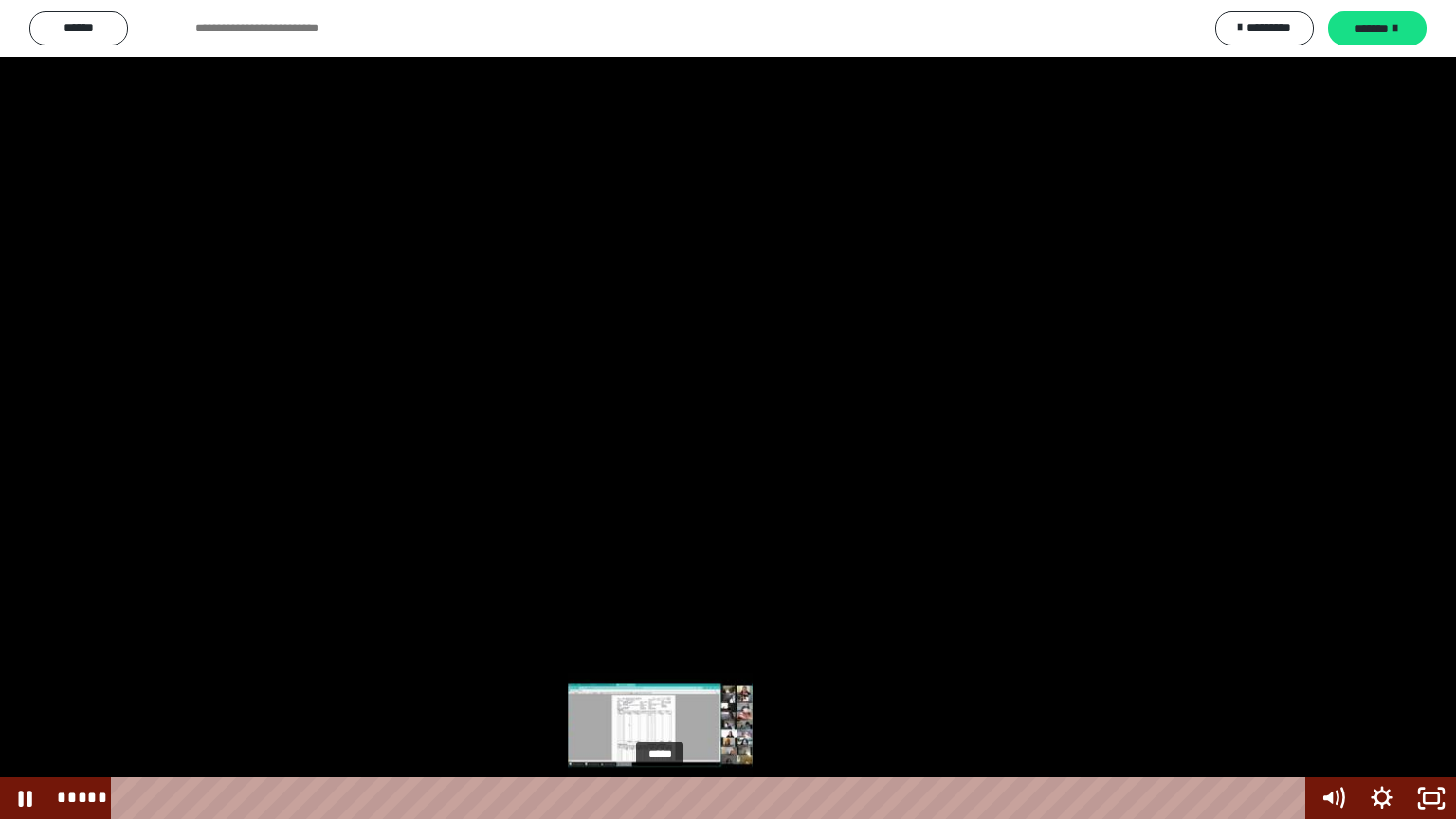 drag, startPoint x: 736, startPoint y: 796, endPoint x: 662, endPoint y: 792, distance: 74.10803 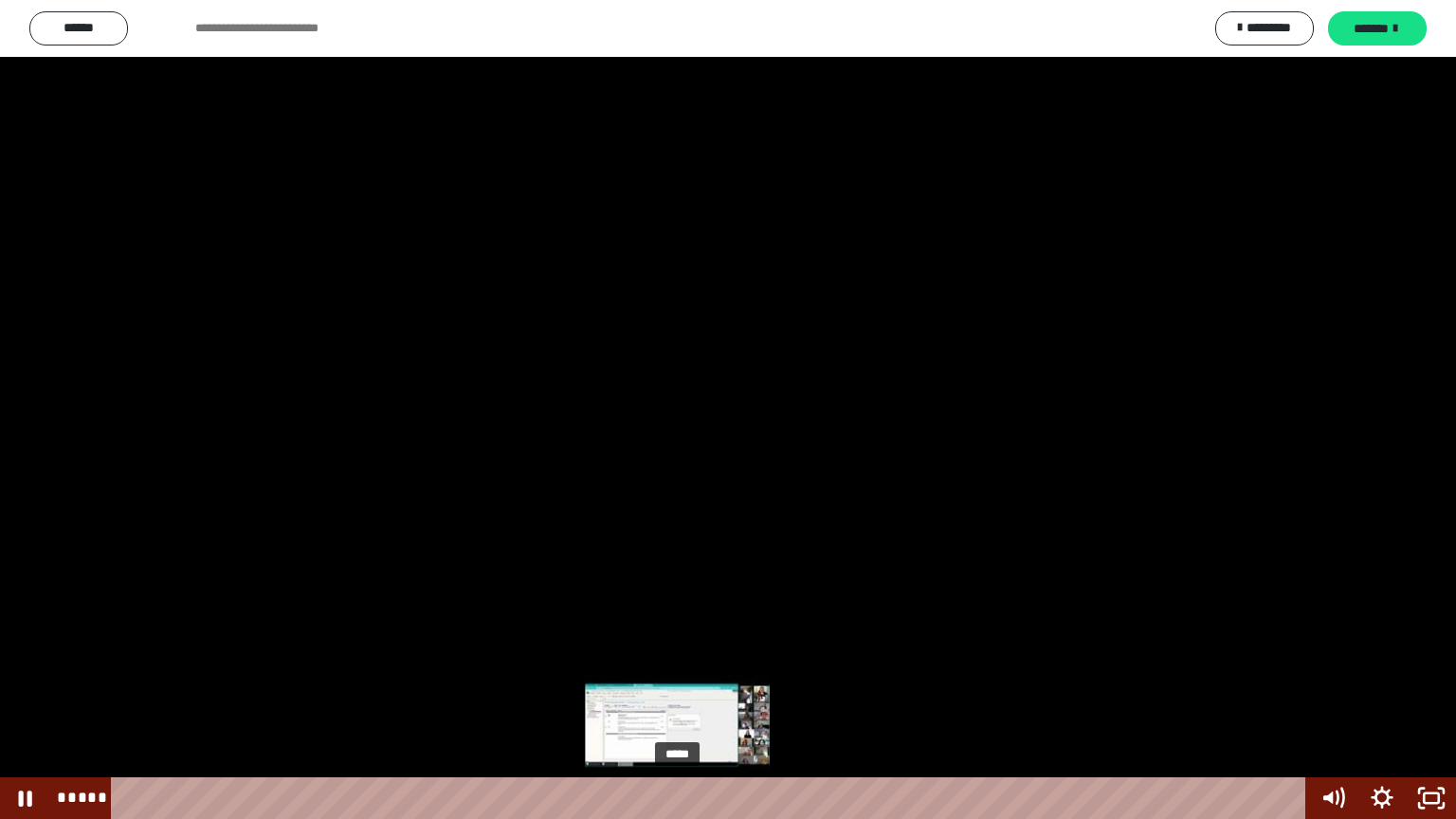 drag, startPoint x: 667, startPoint y: 795, endPoint x: 679, endPoint y: 798, distance: 12.369317 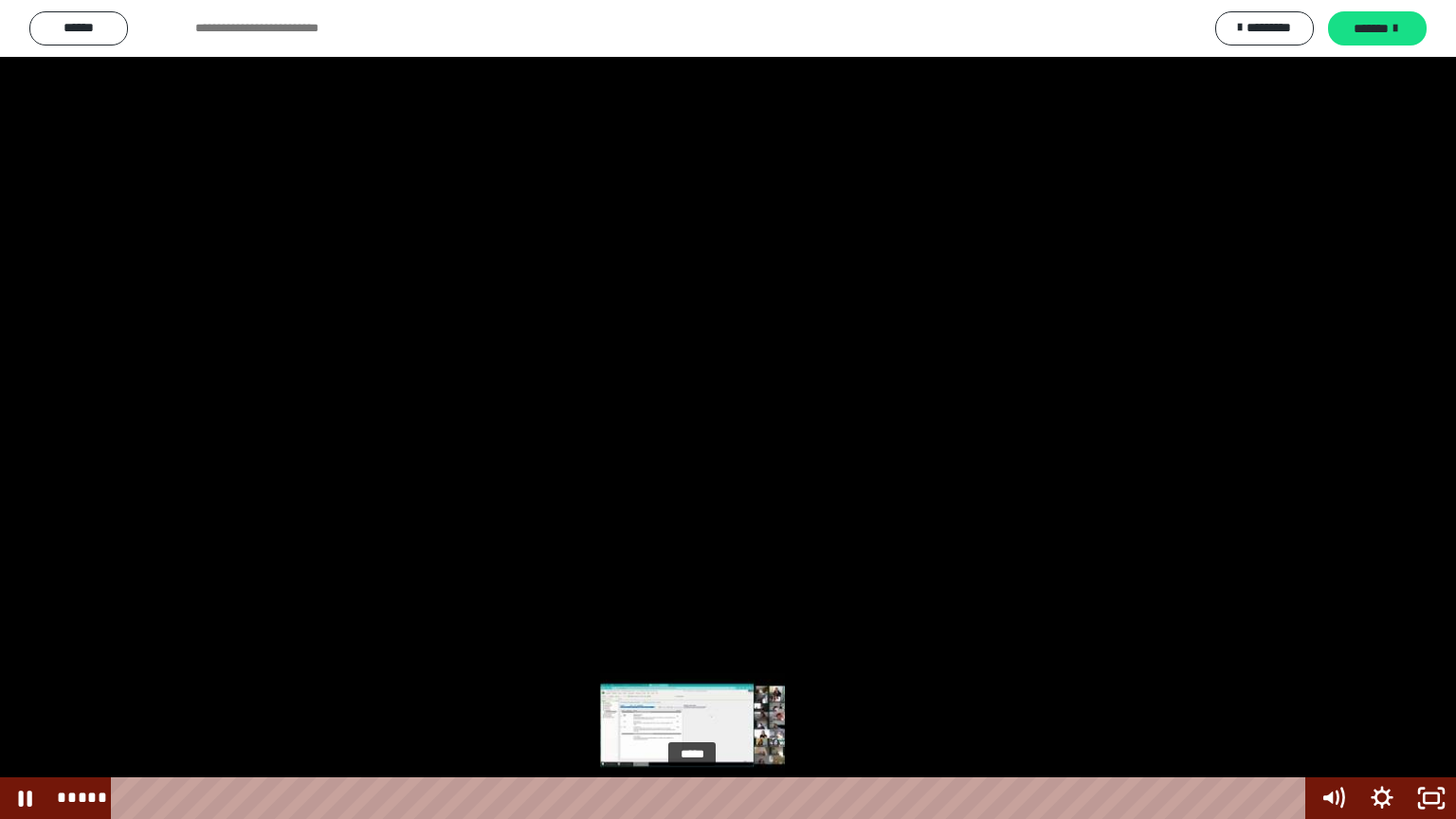 drag, startPoint x: 679, startPoint y: 798, endPoint x: 694, endPoint y: 799, distance: 15.0333 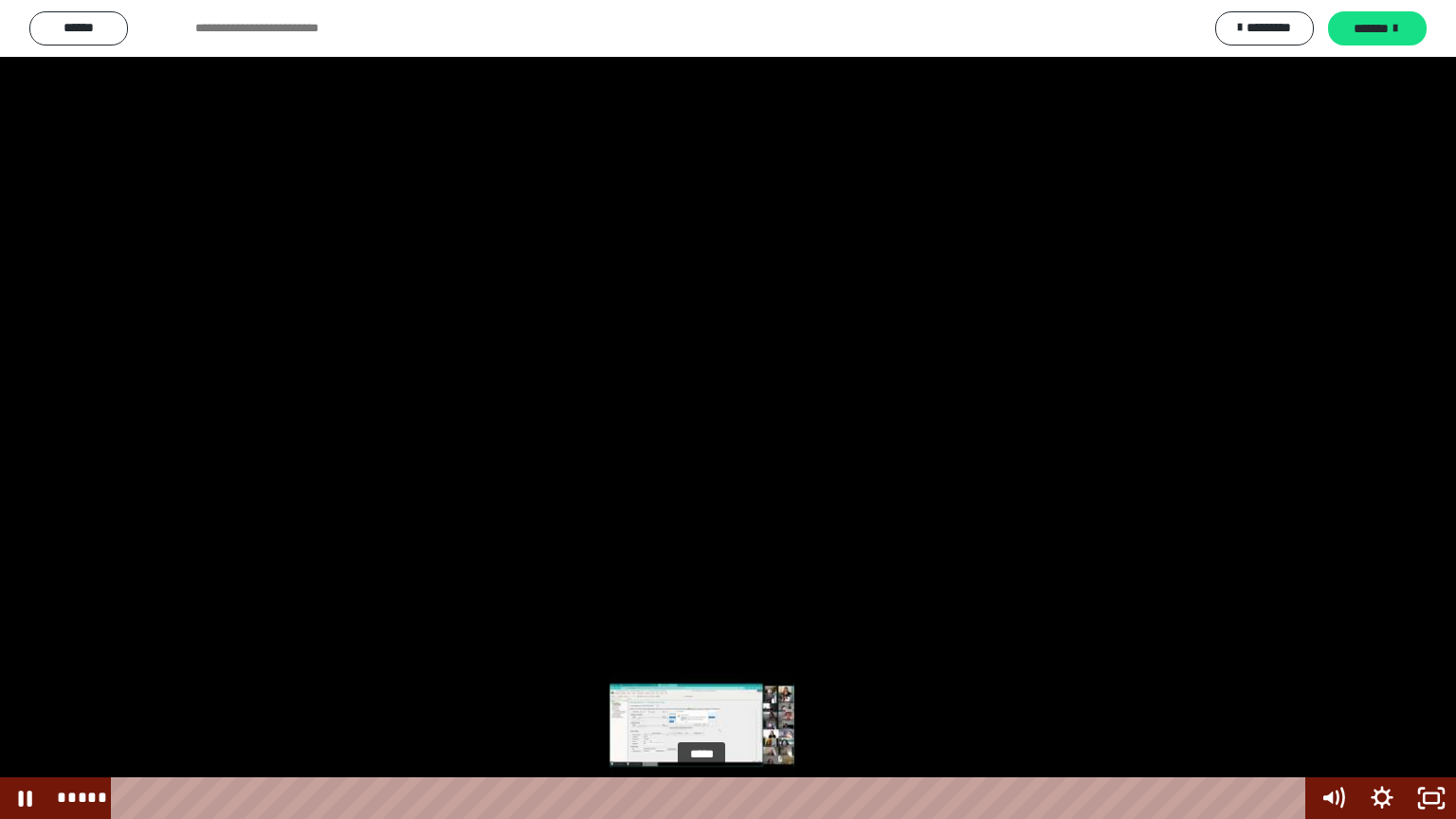 click at bounding box center [701, 798] 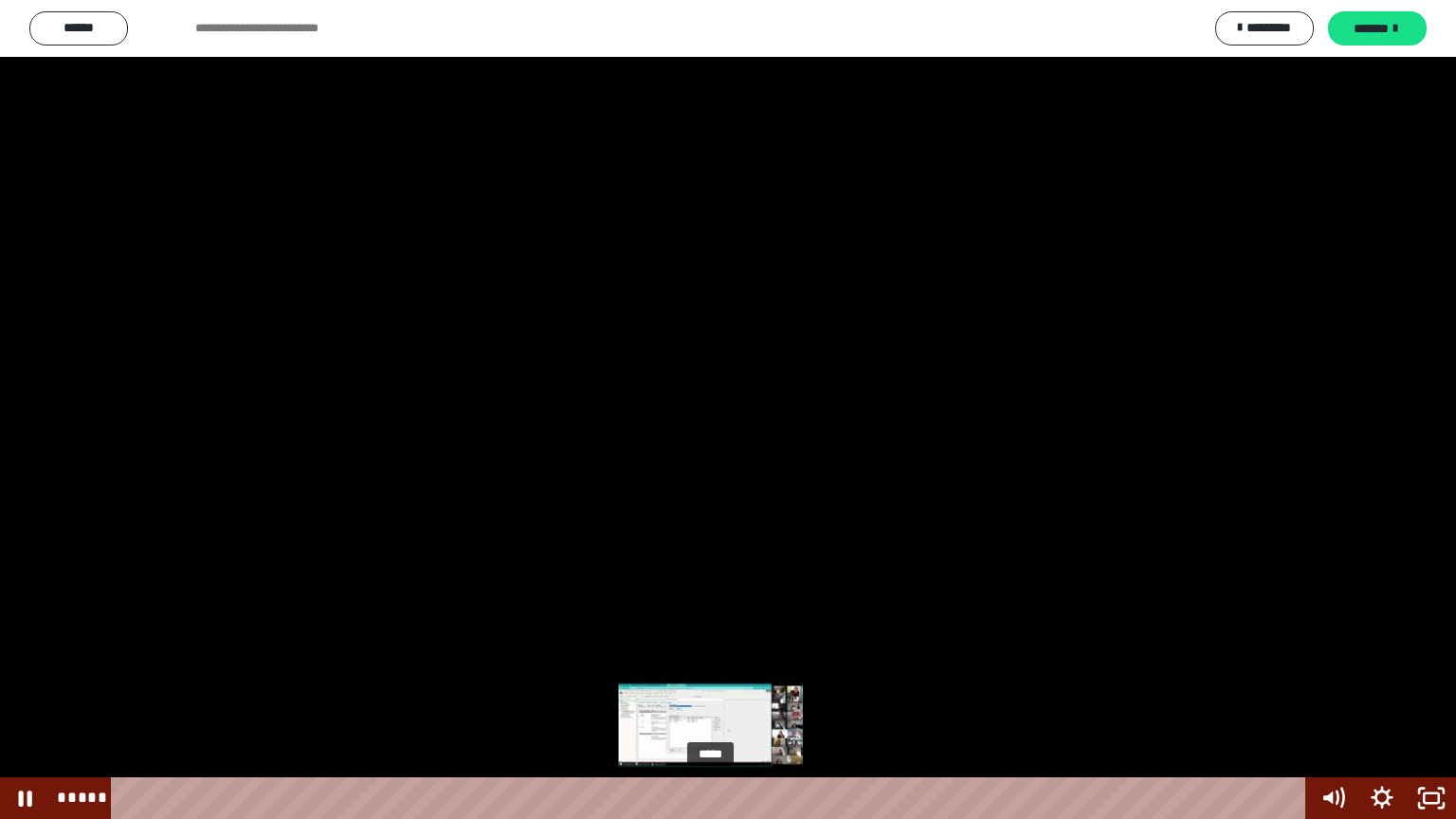 click on "*****" at bounding box center (712, 798) 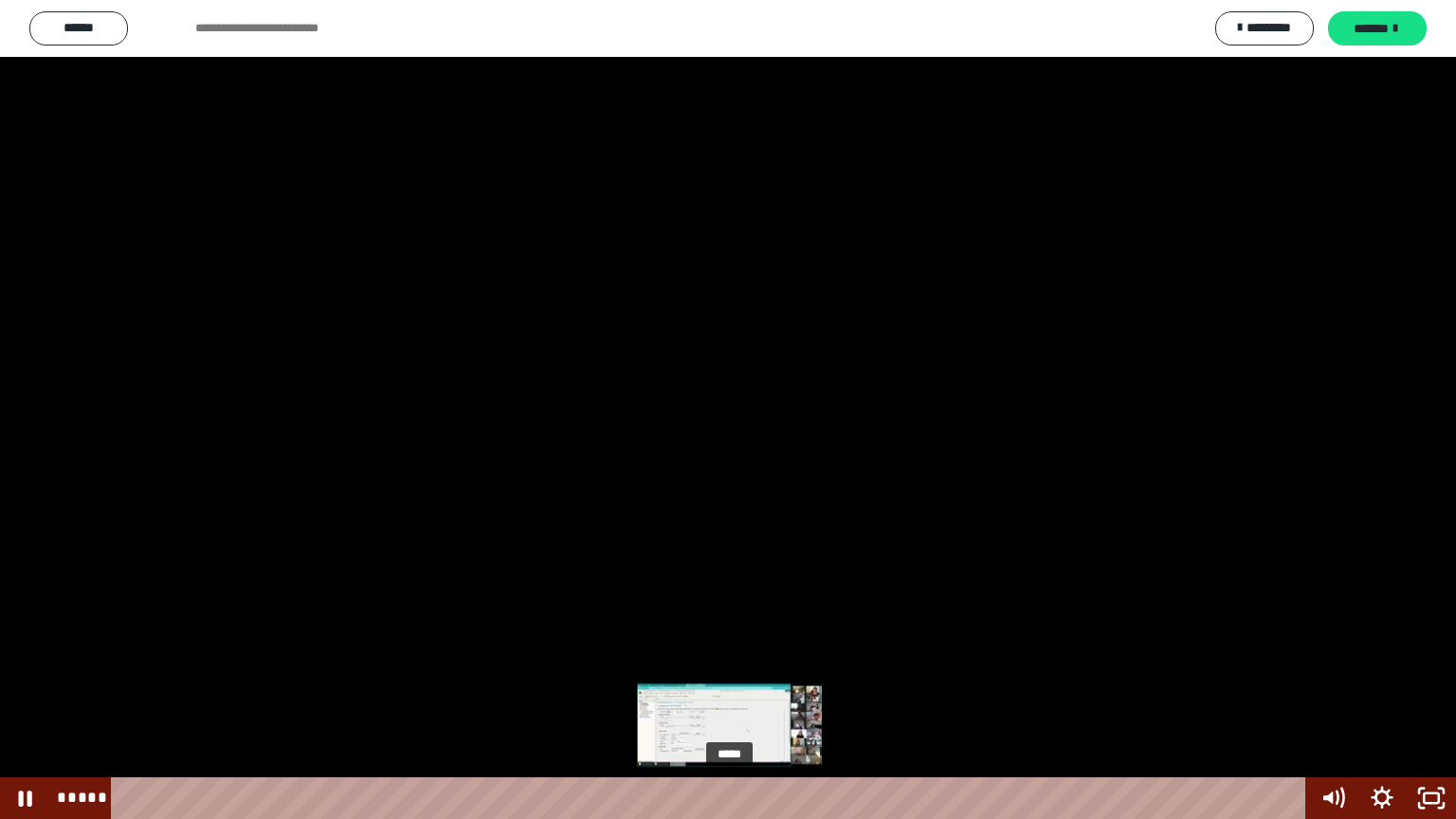 click at bounding box center (729, 798) 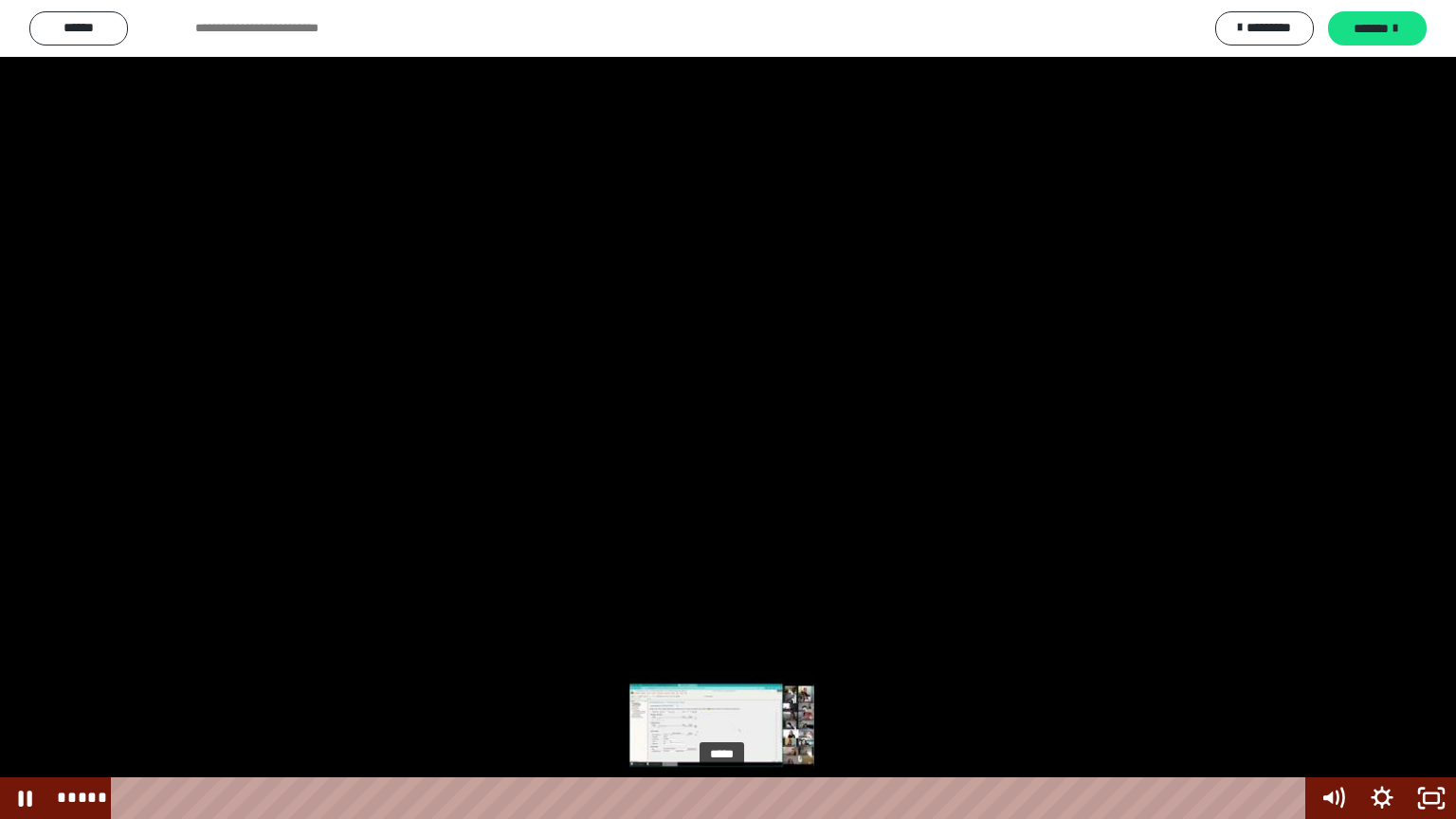 drag, startPoint x: 732, startPoint y: 798, endPoint x: 723, endPoint y: 792, distance: 10.816654 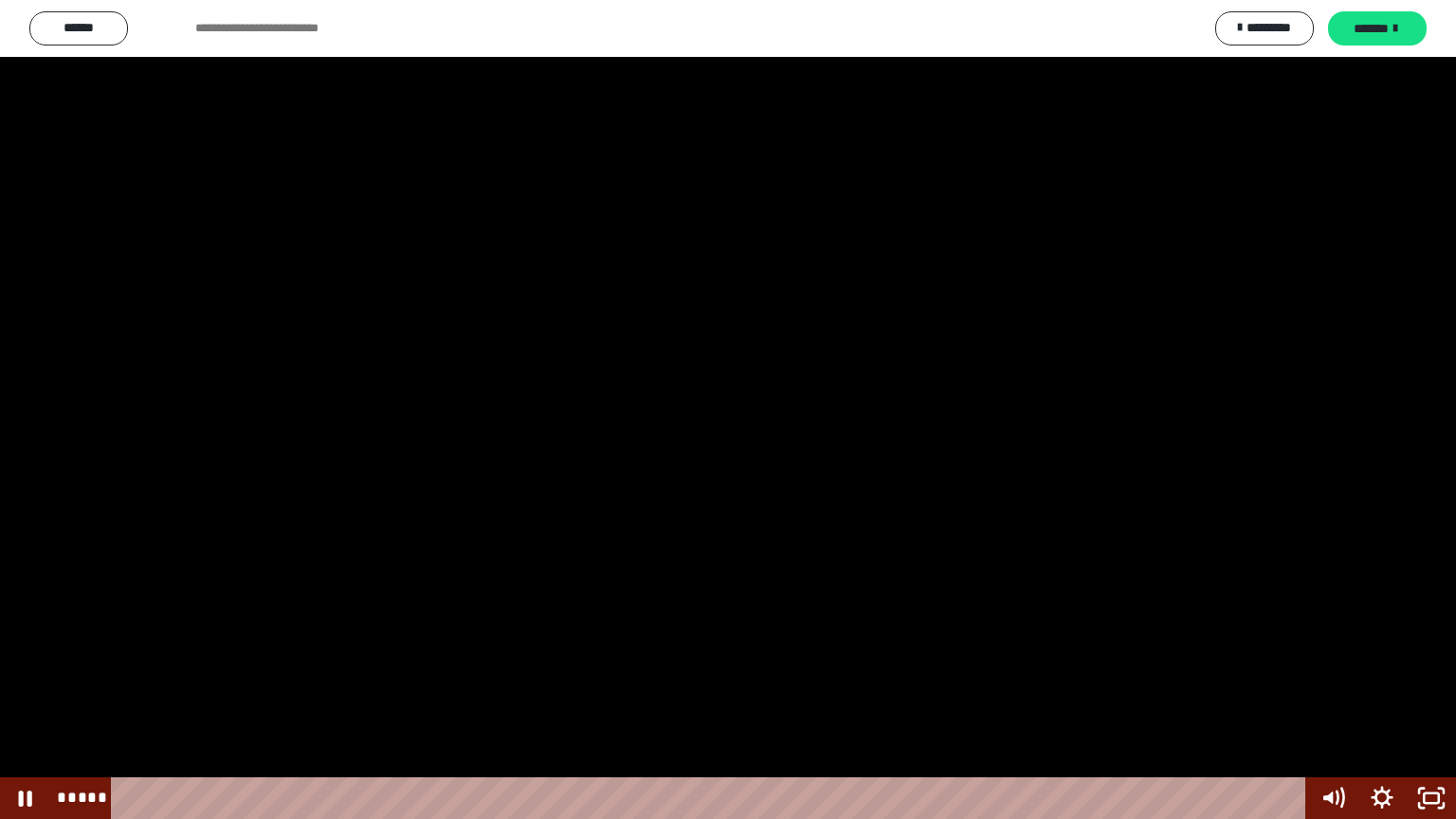 click at bounding box center (728, 410) 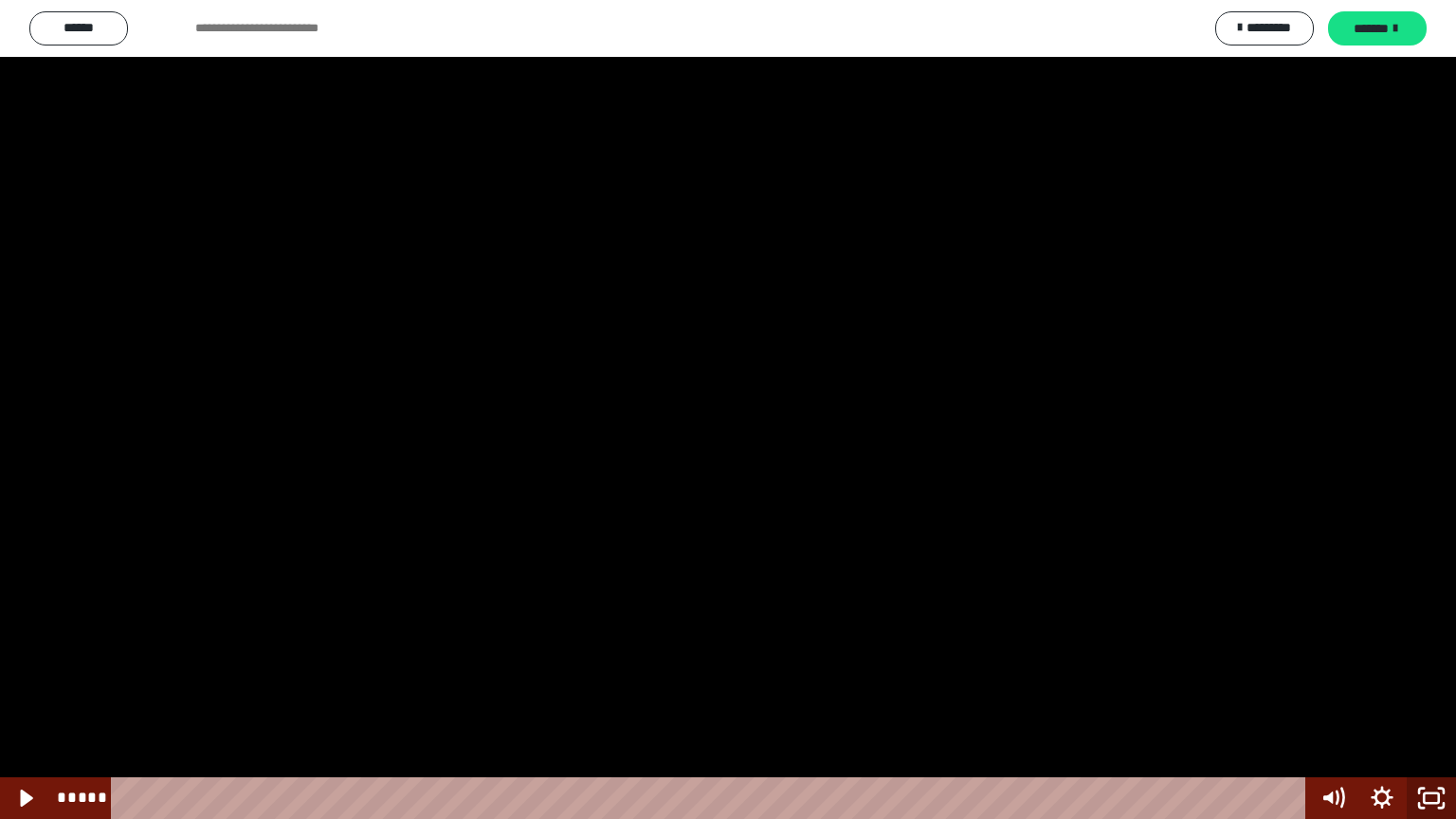 click 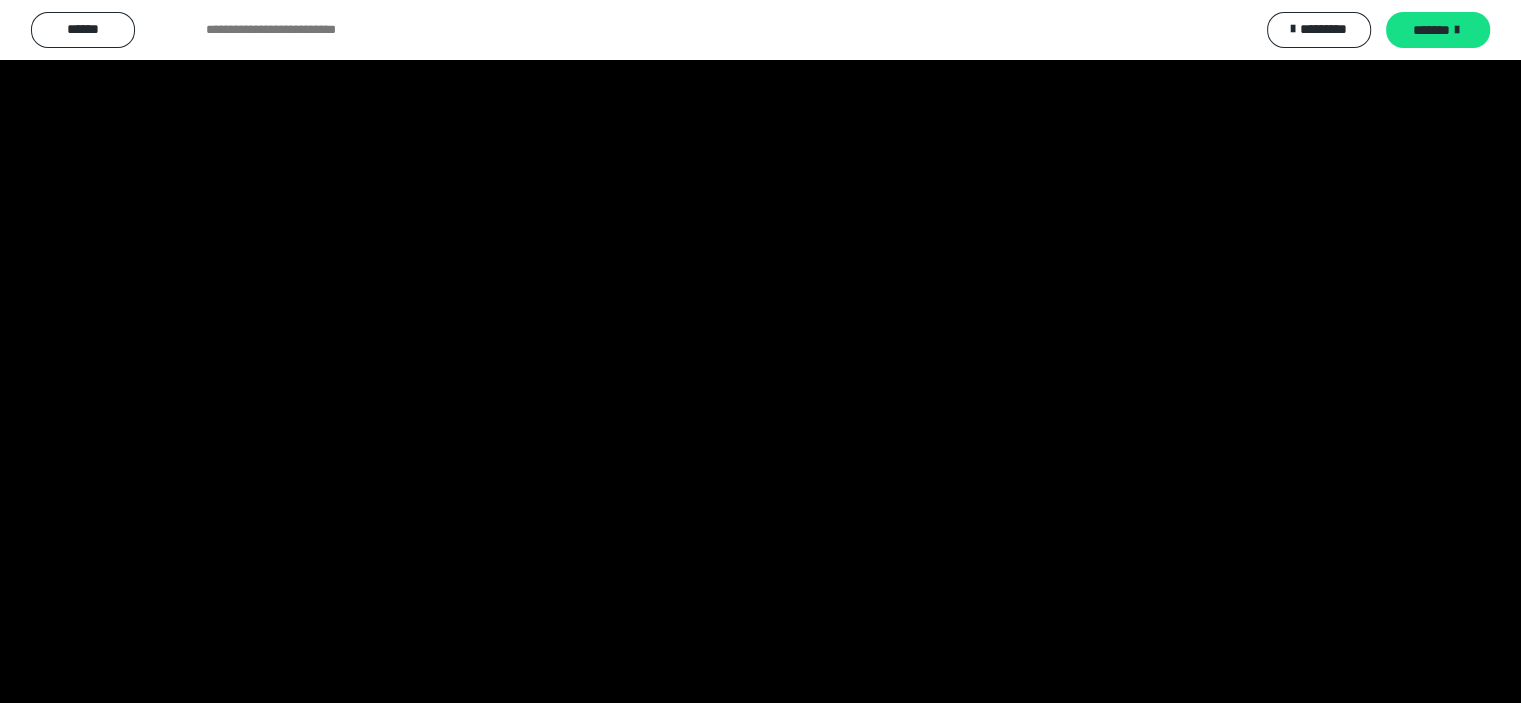 scroll, scrollTop: 0, scrollLeft: 0, axis: both 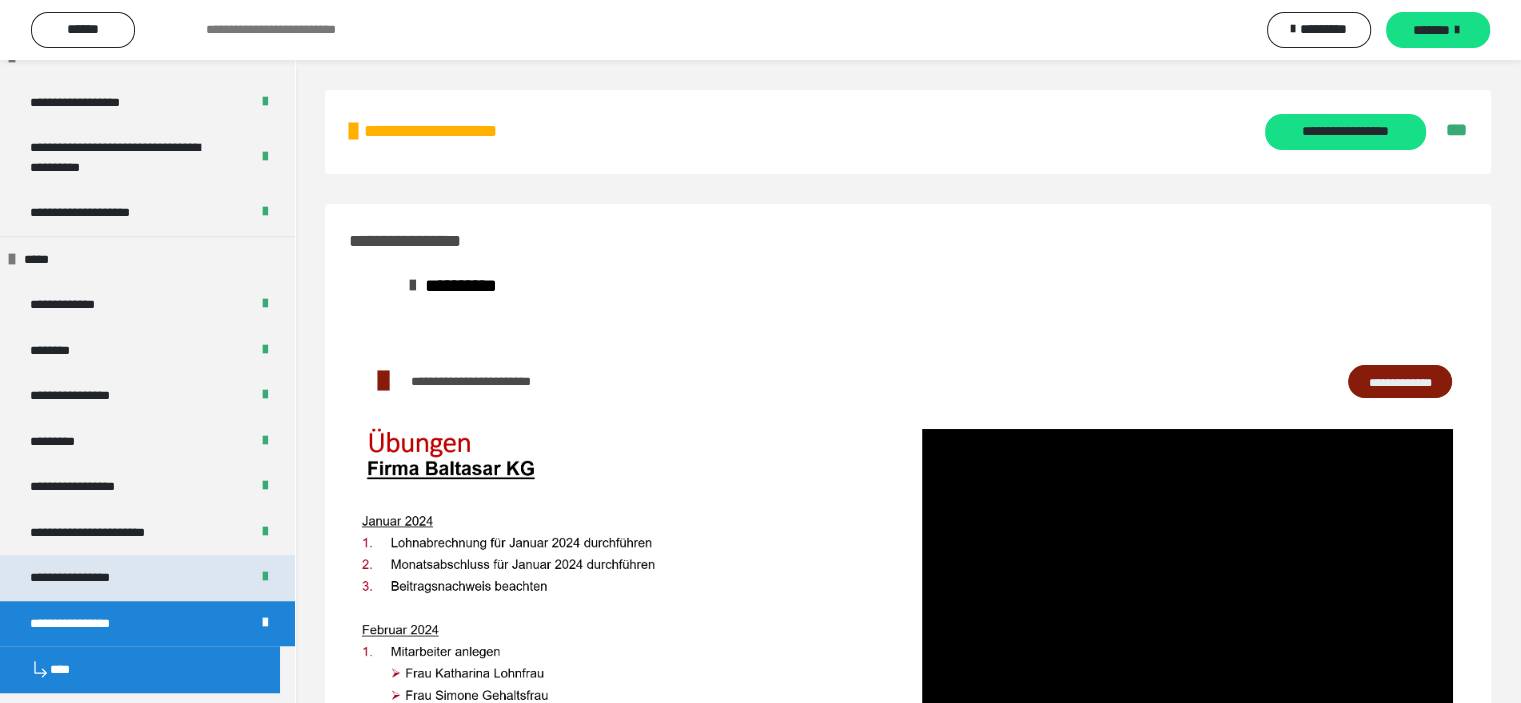 click on "**********" at bounding box center [147, 578] 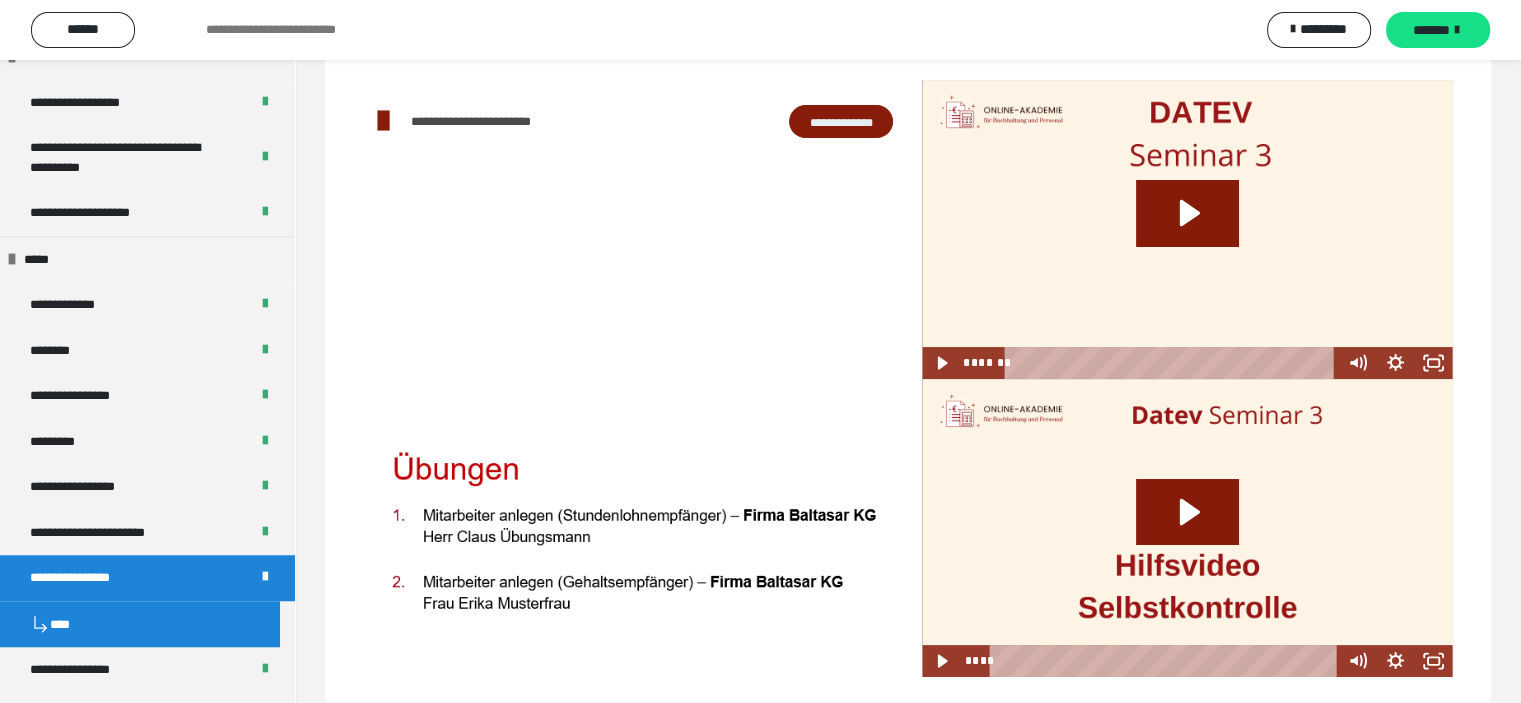 scroll, scrollTop: 288, scrollLeft: 0, axis: vertical 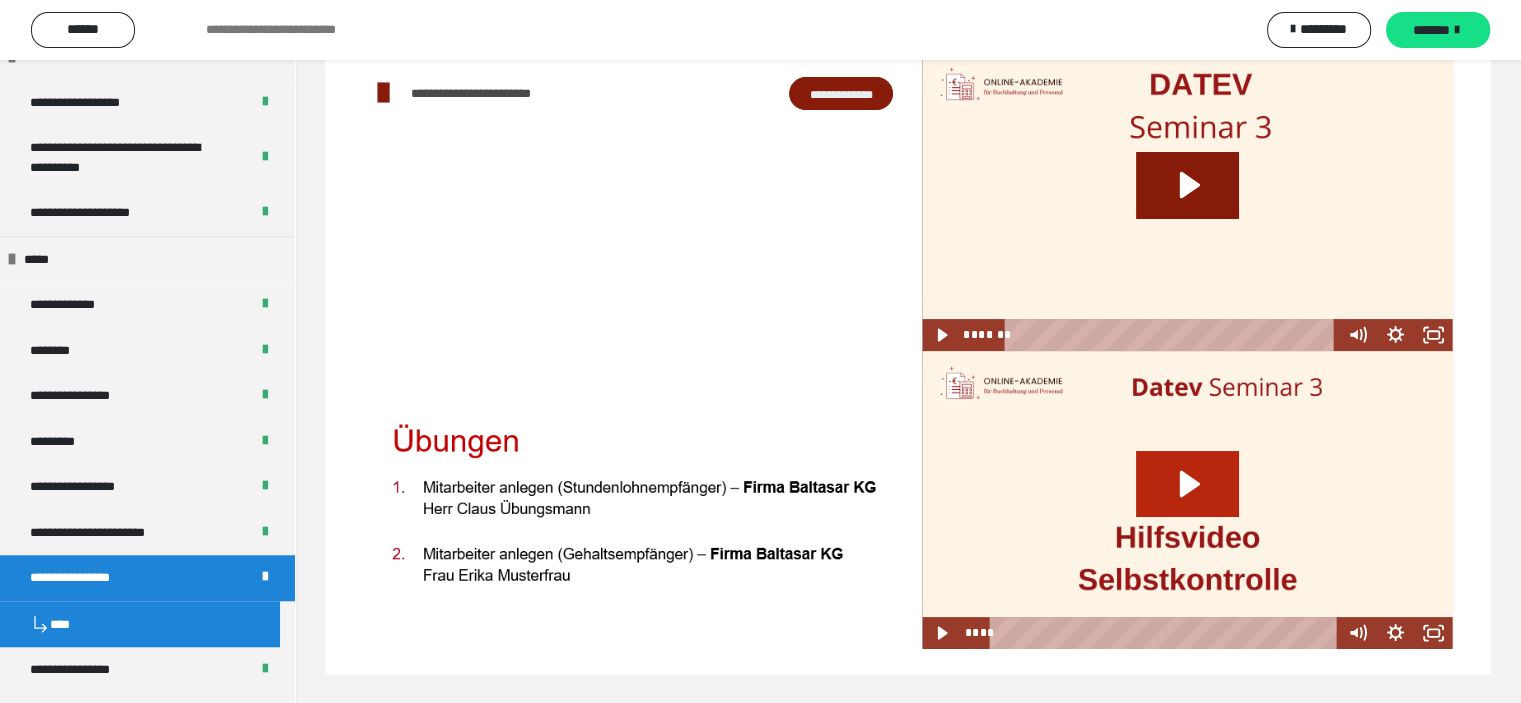 click 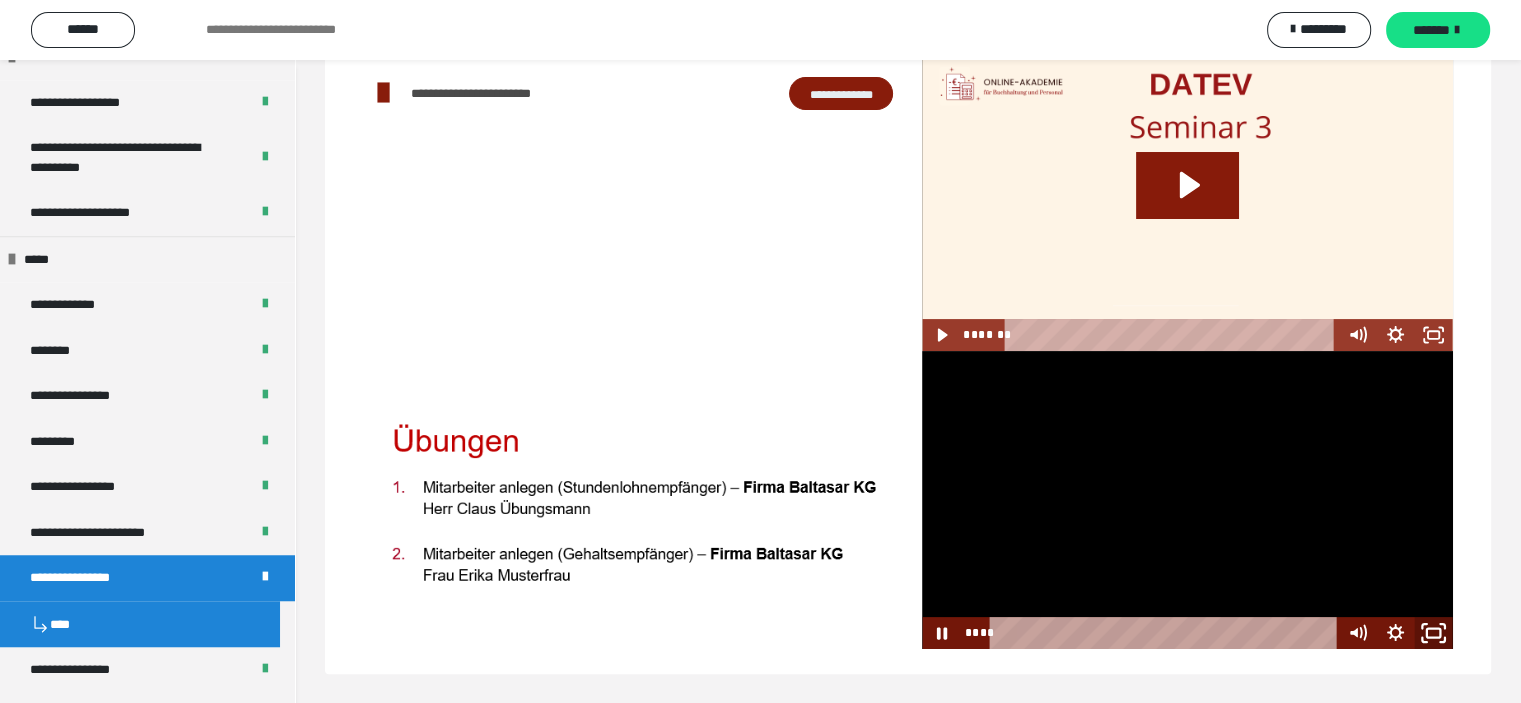 click 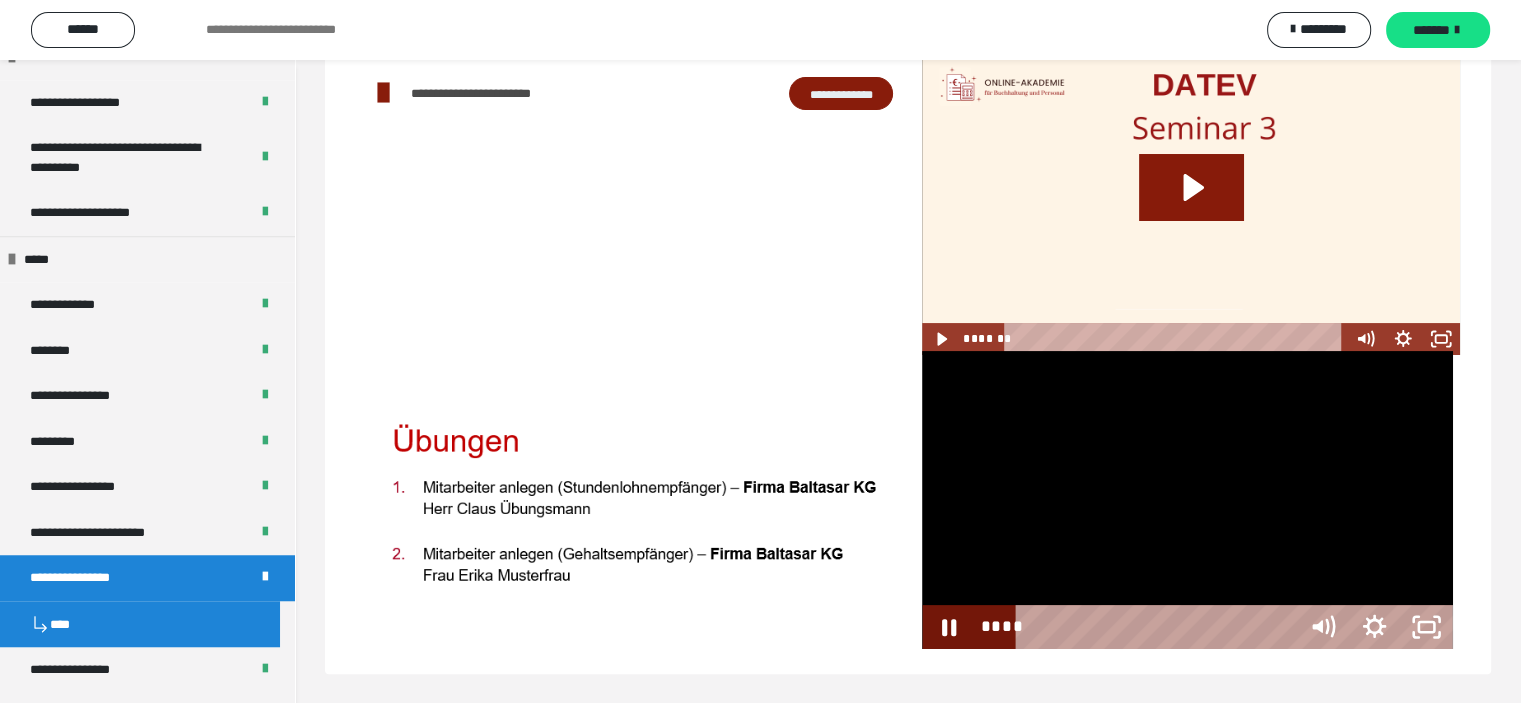 scroll, scrollTop: 136, scrollLeft: 0, axis: vertical 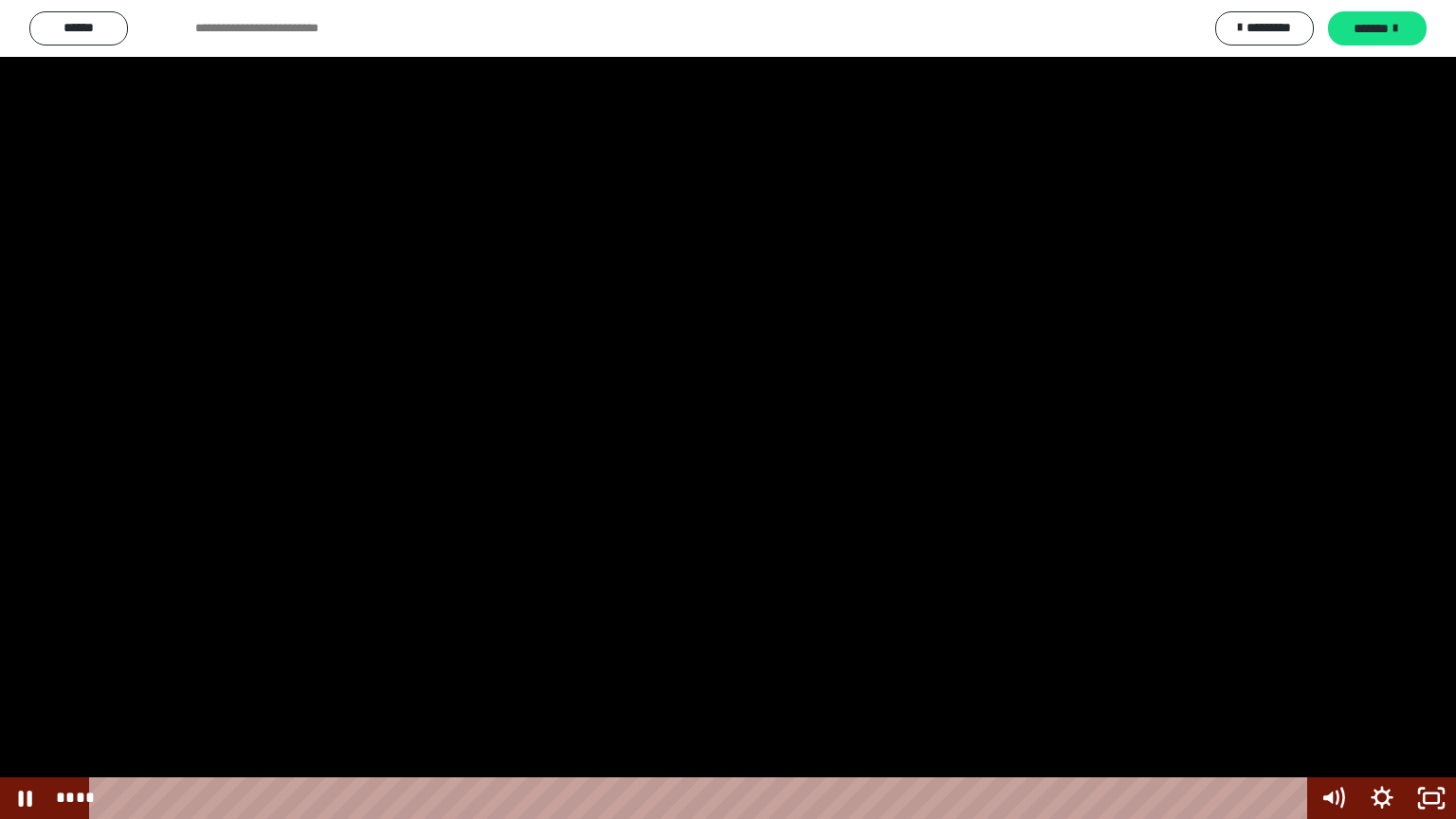 click at bounding box center (728, 410) 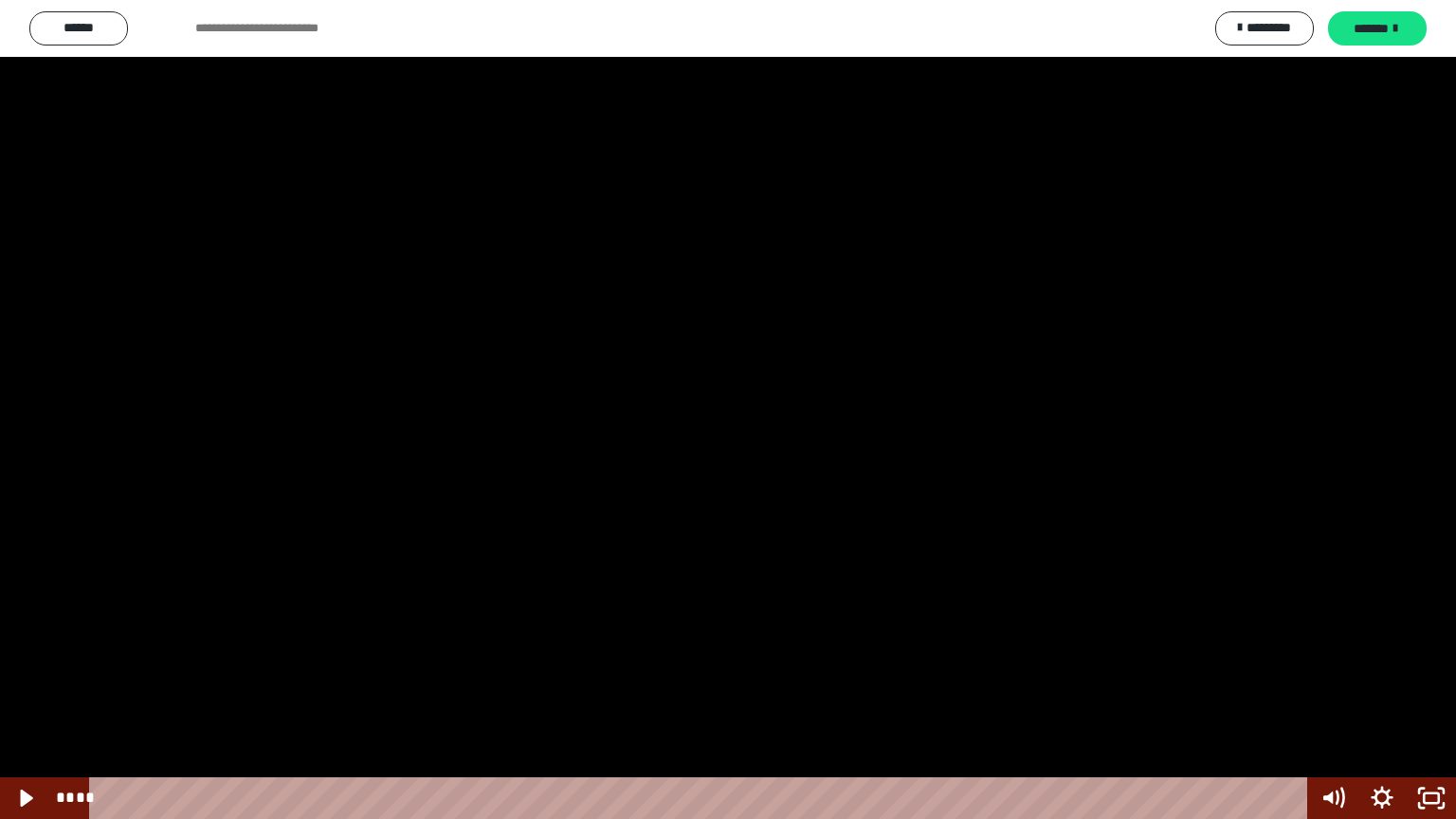 click at bounding box center [728, 410] 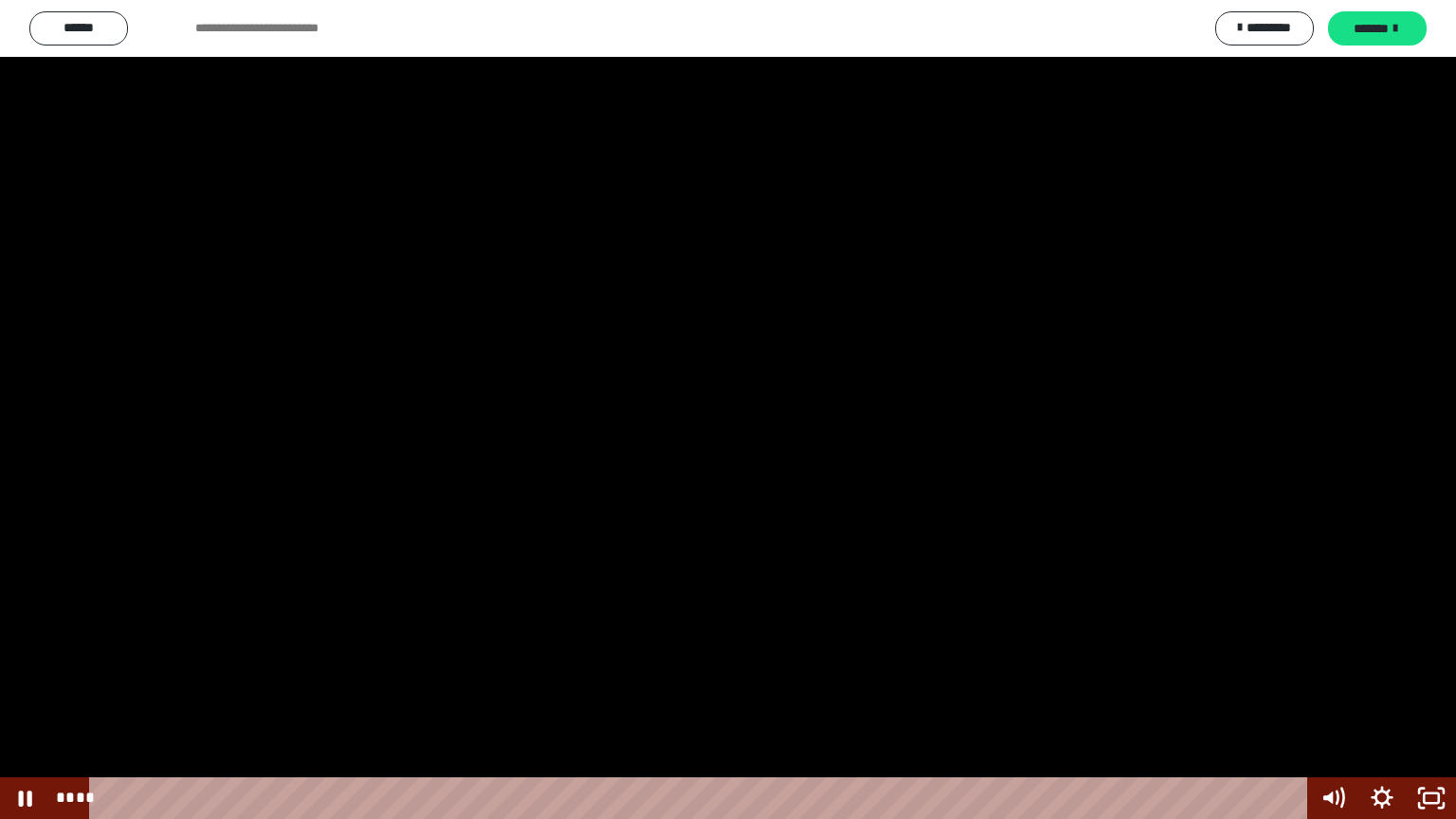 click at bounding box center [728, 410] 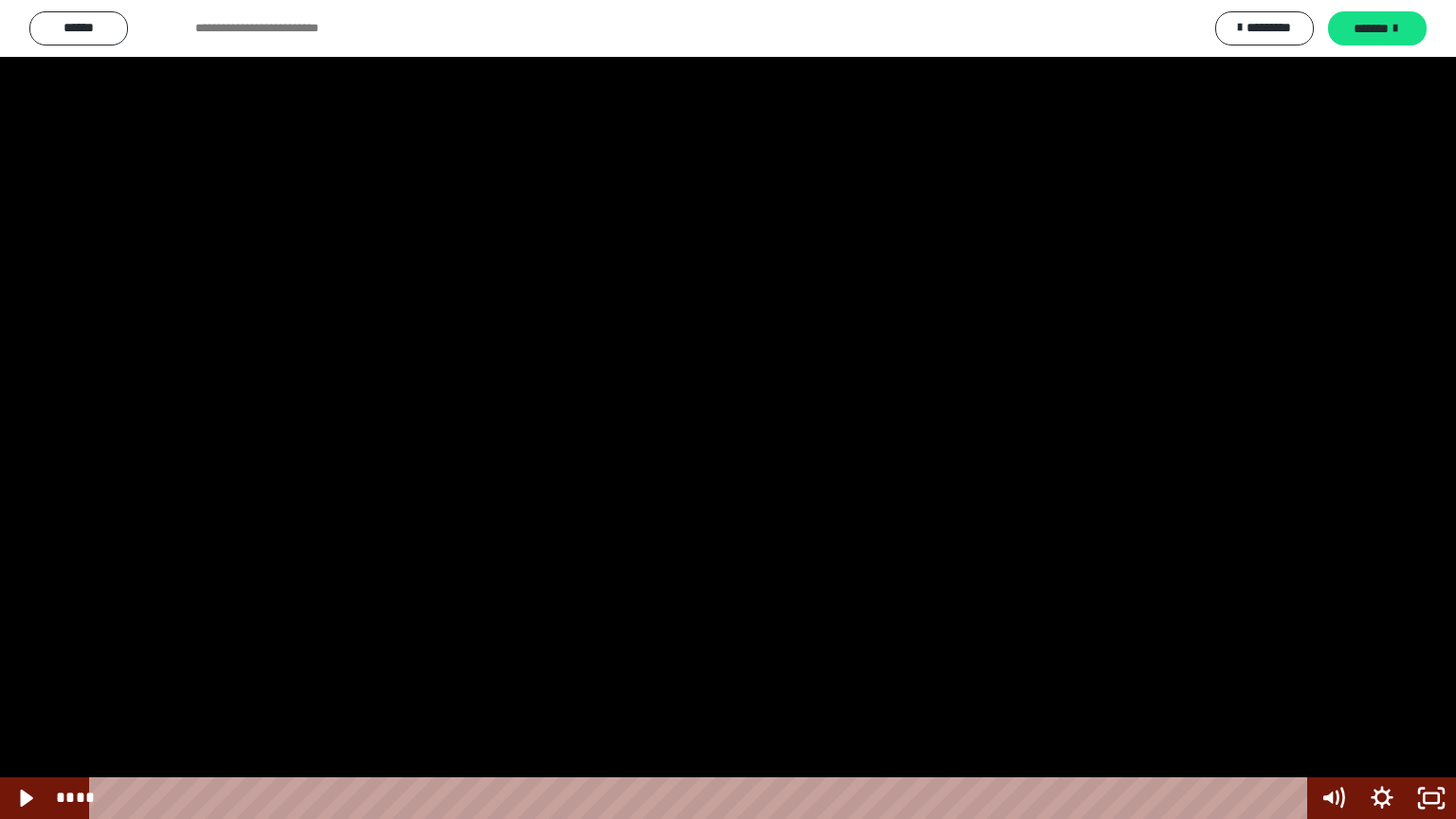 click at bounding box center (728, 410) 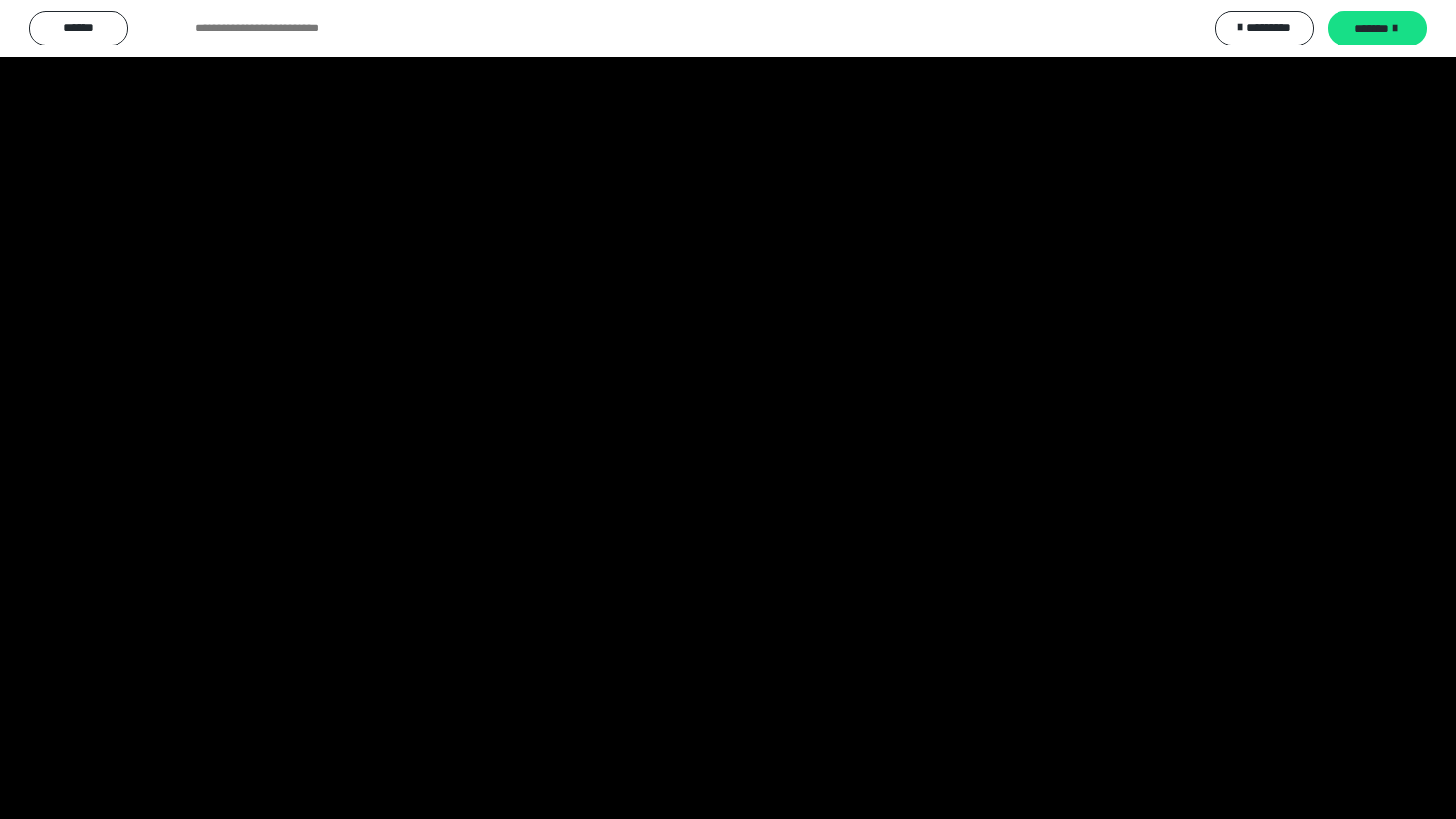 click at bounding box center [728, 410] 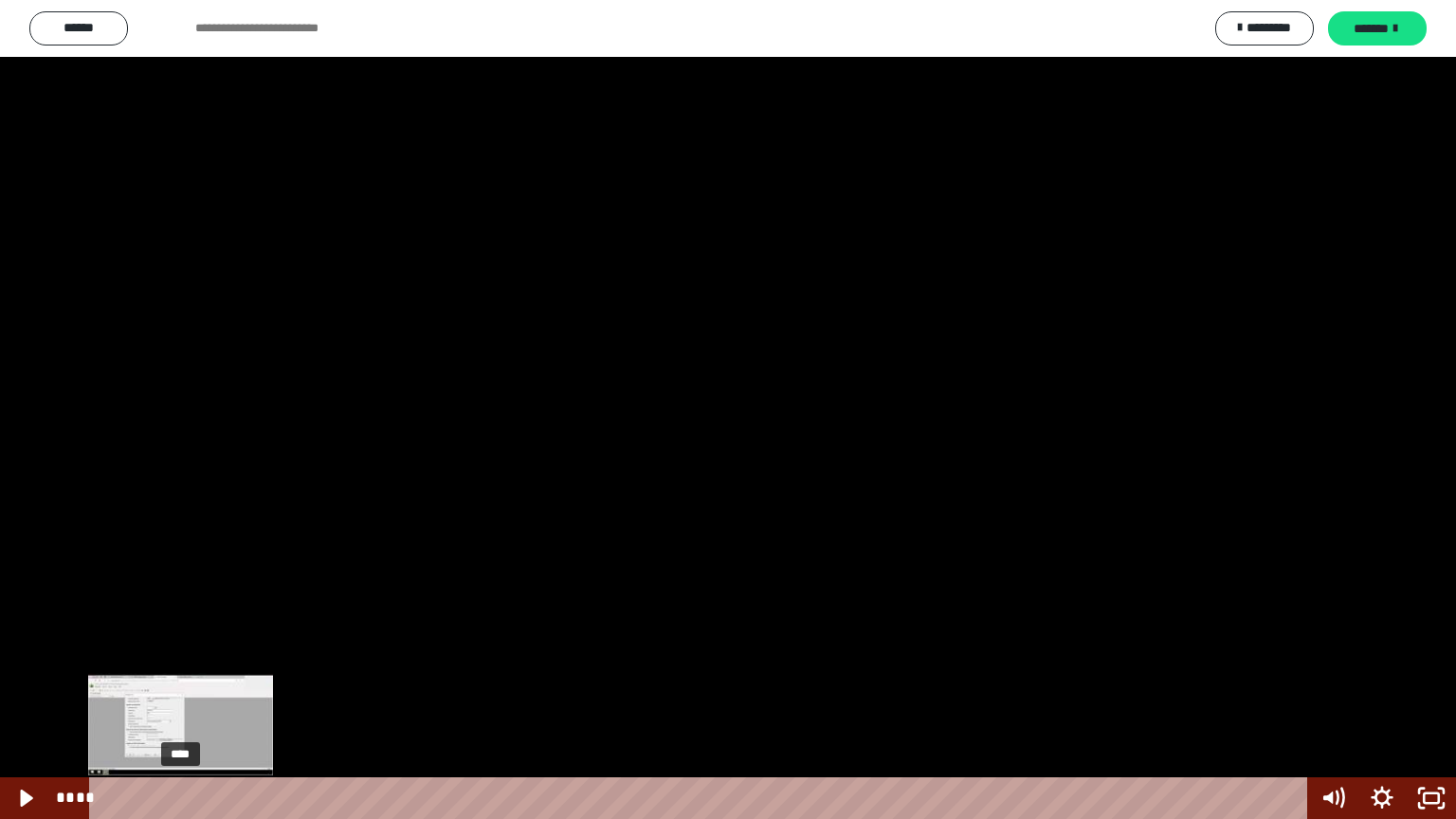 click on "****" at bounding box center [701, 798] 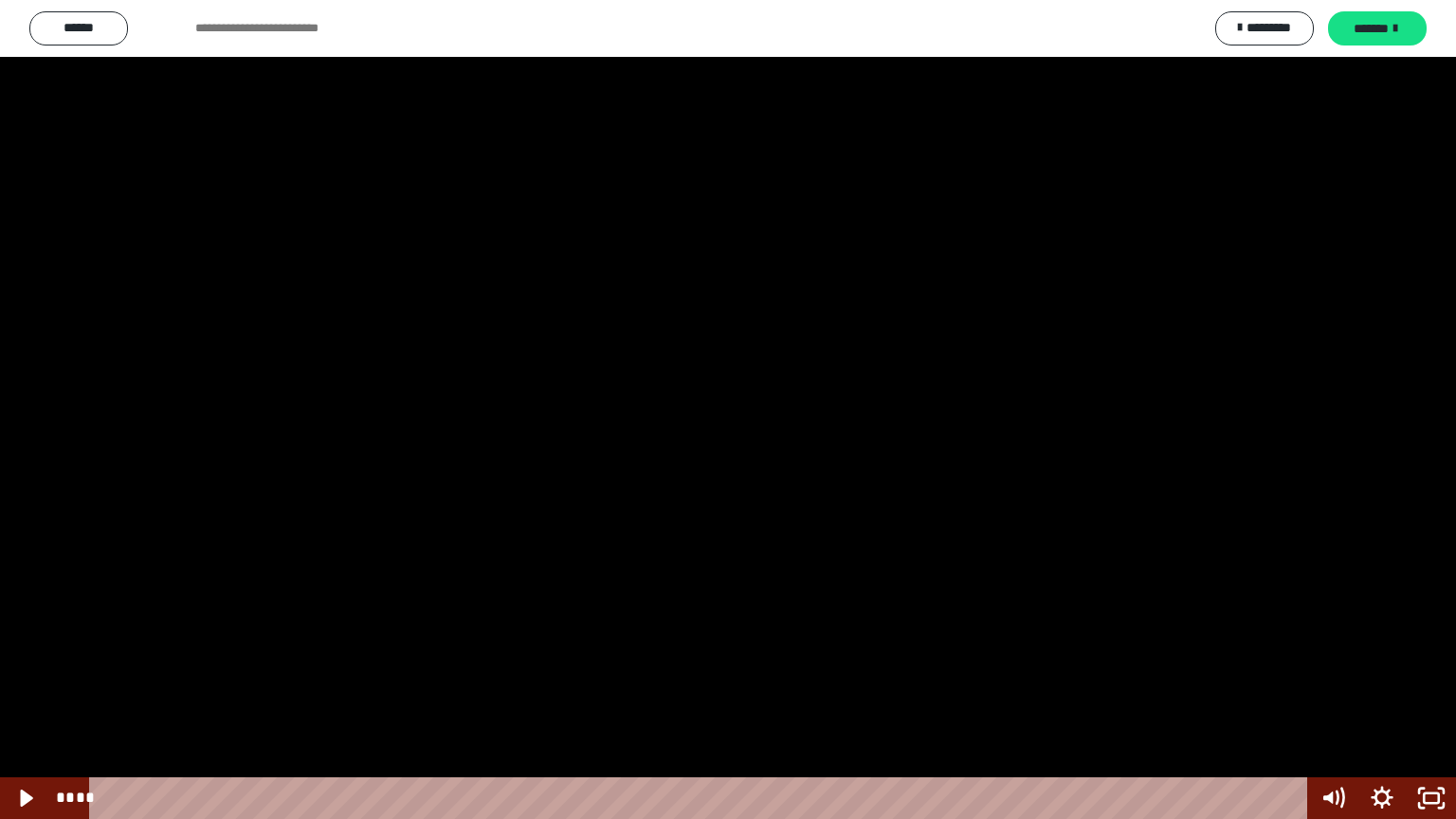 click at bounding box center [728, 410] 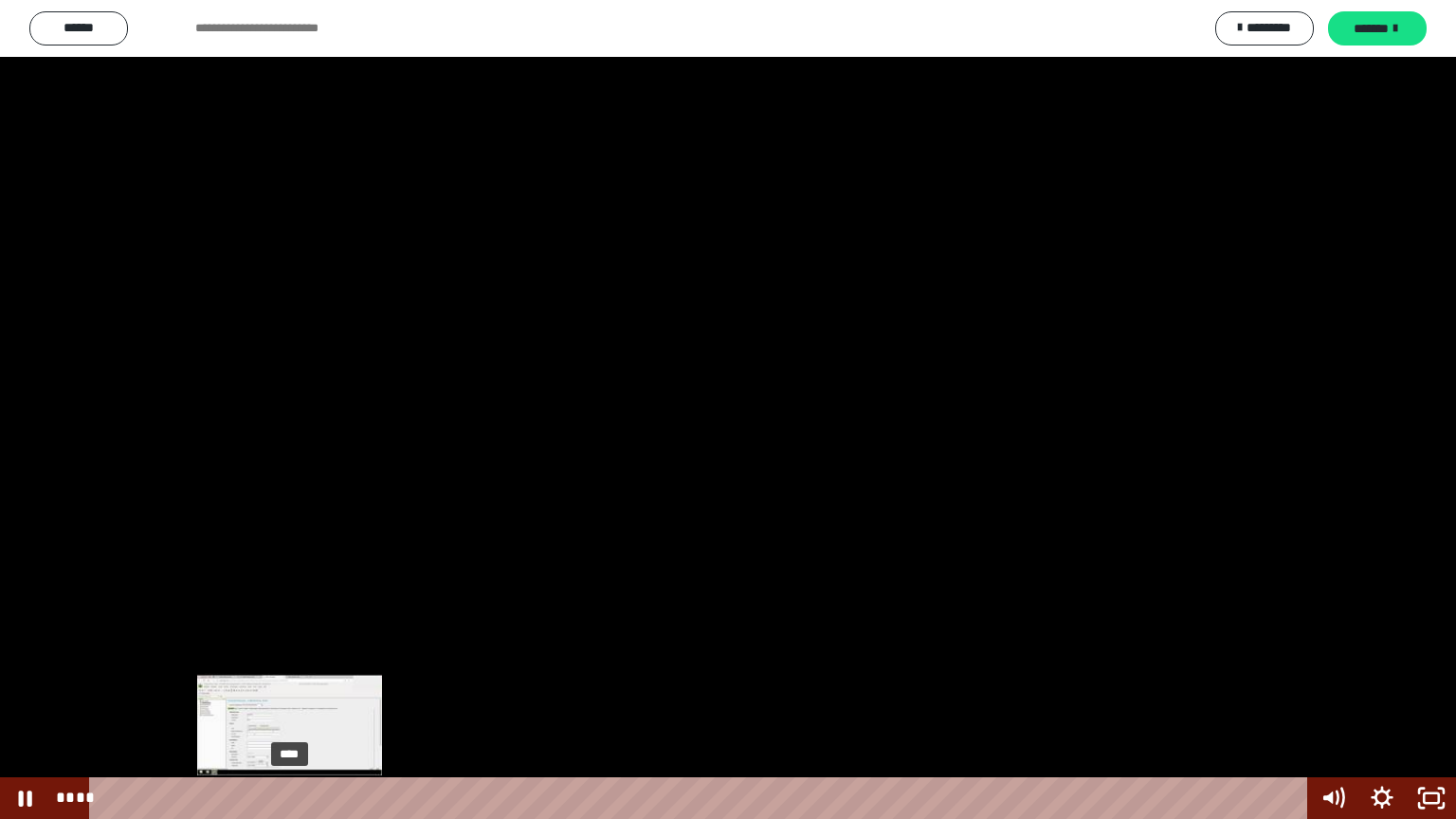 click on "****" at bounding box center (701, 798) 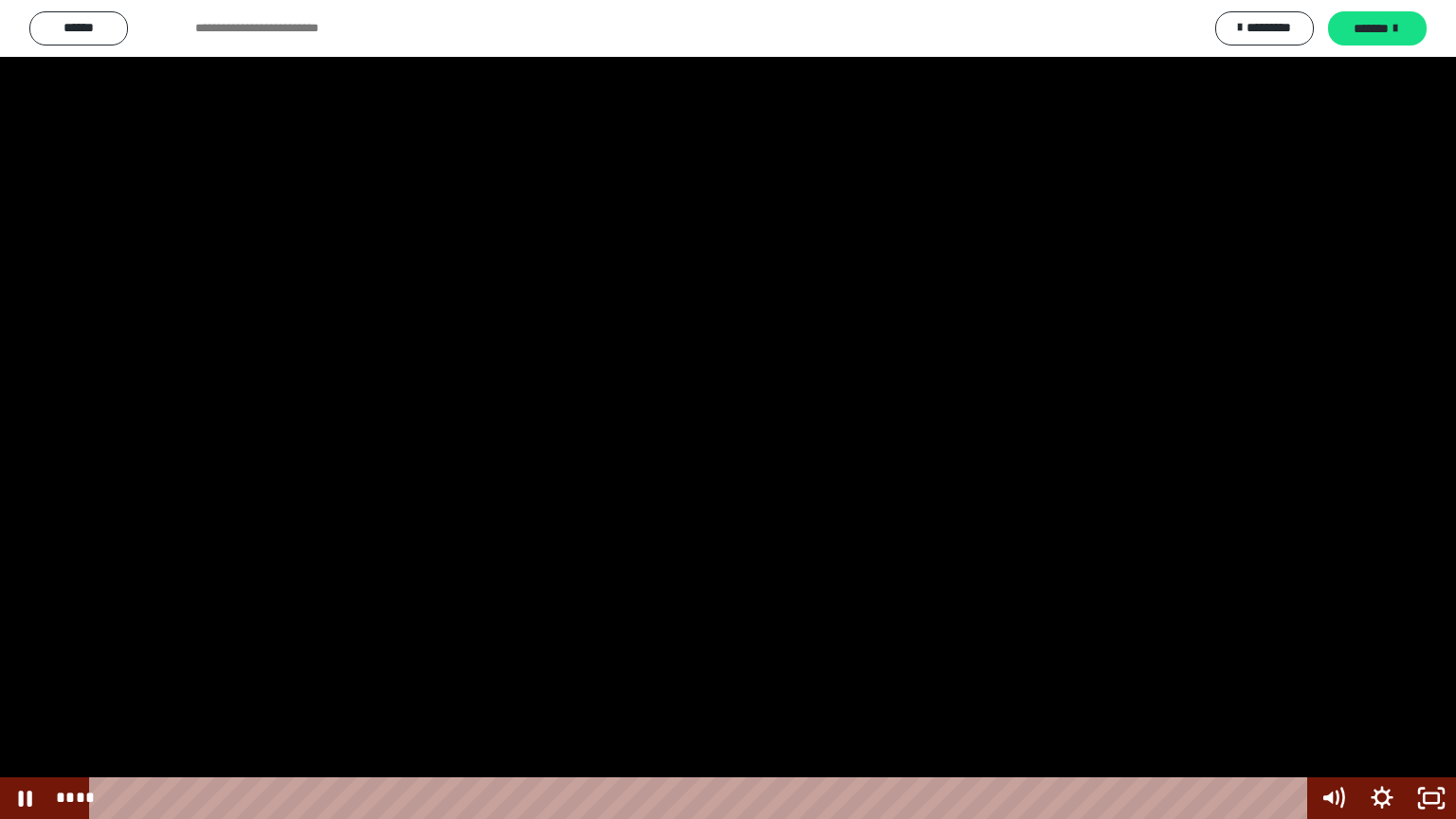 click at bounding box center [728, 410] 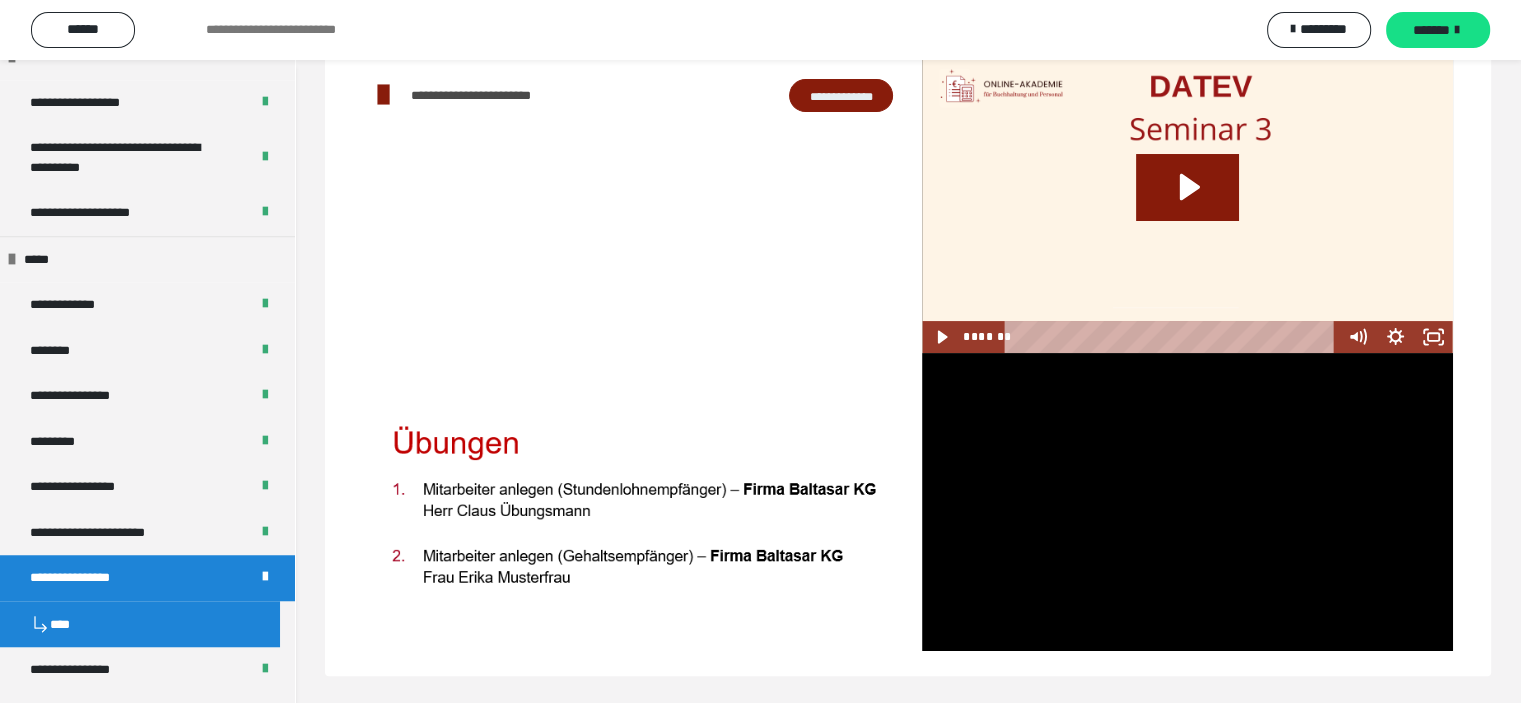 scroll, scrollTop: 288, scrollLeft: 0, axis: vertical 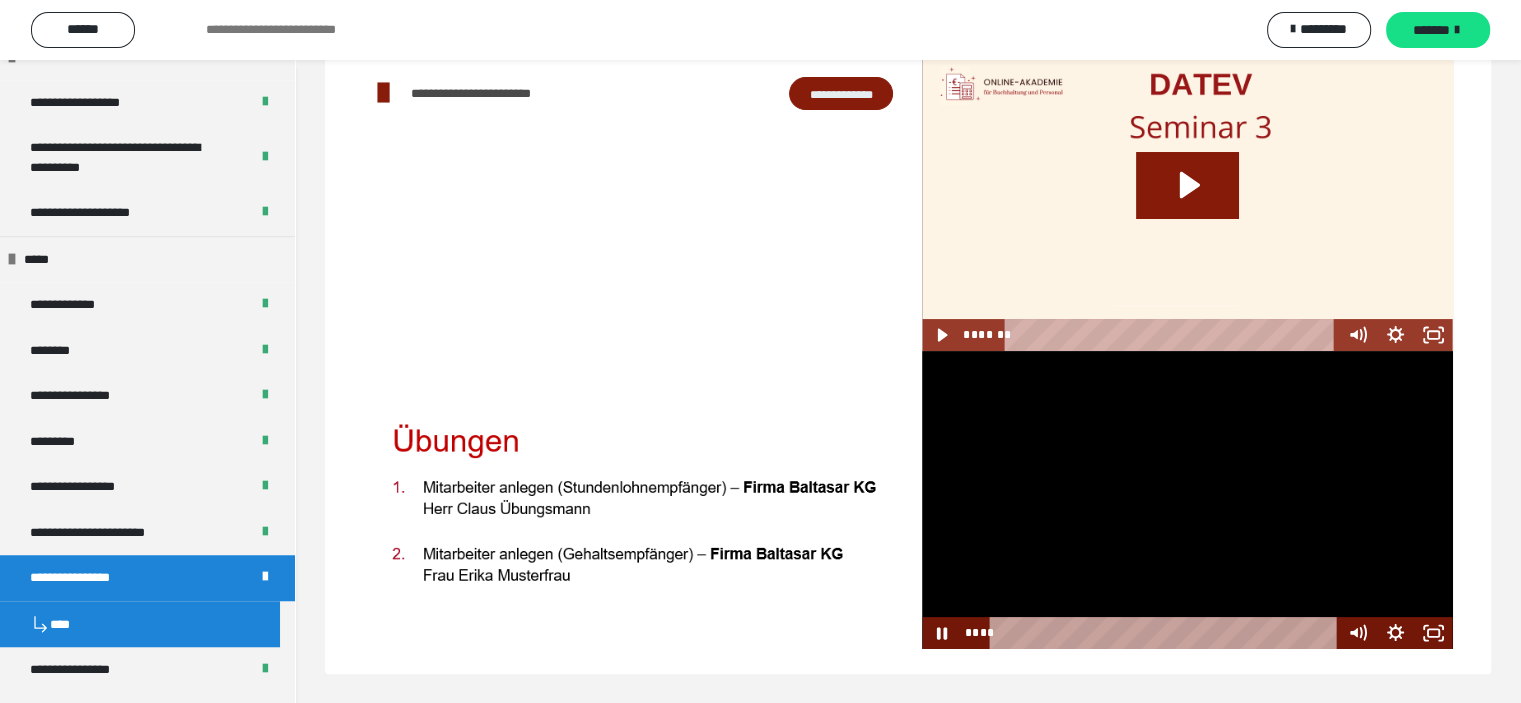 click at bounding box center (1187, 500) 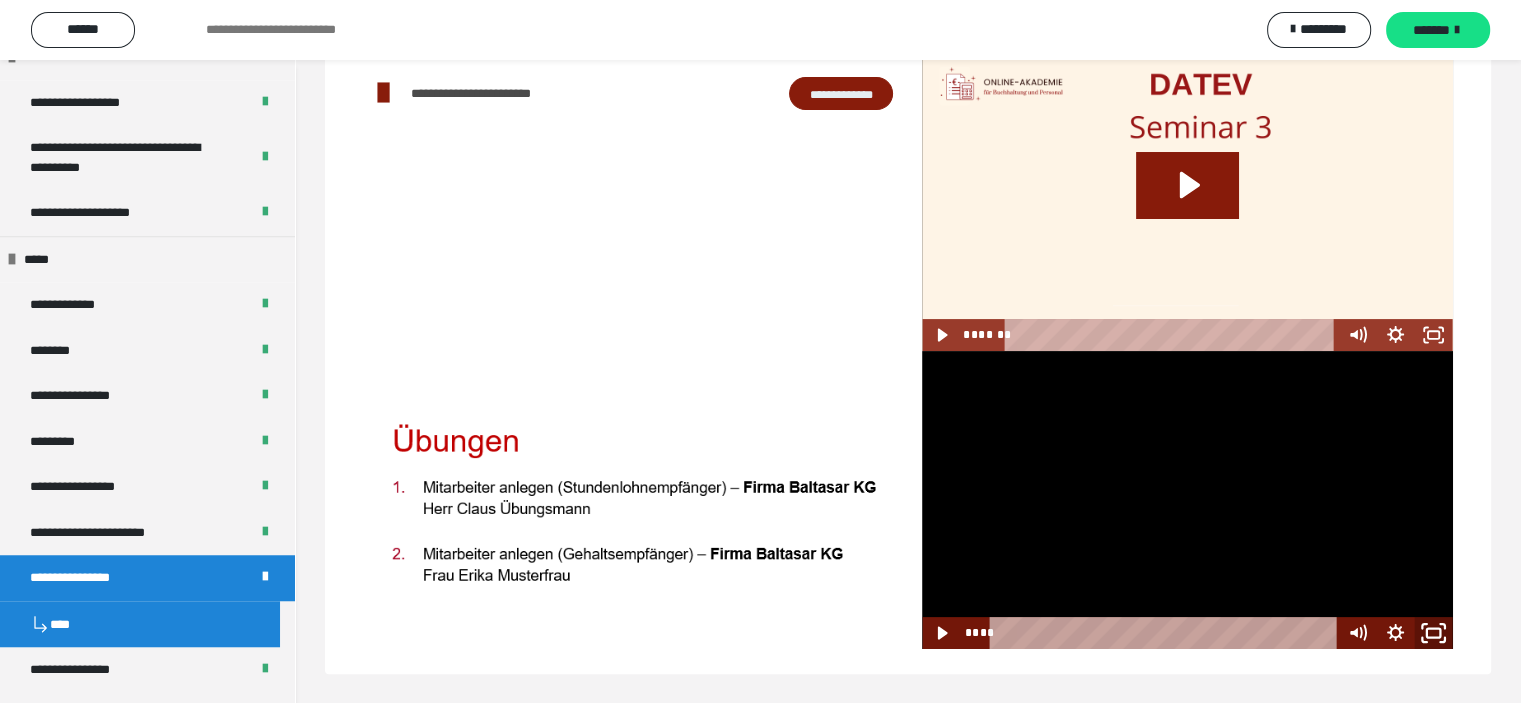 click 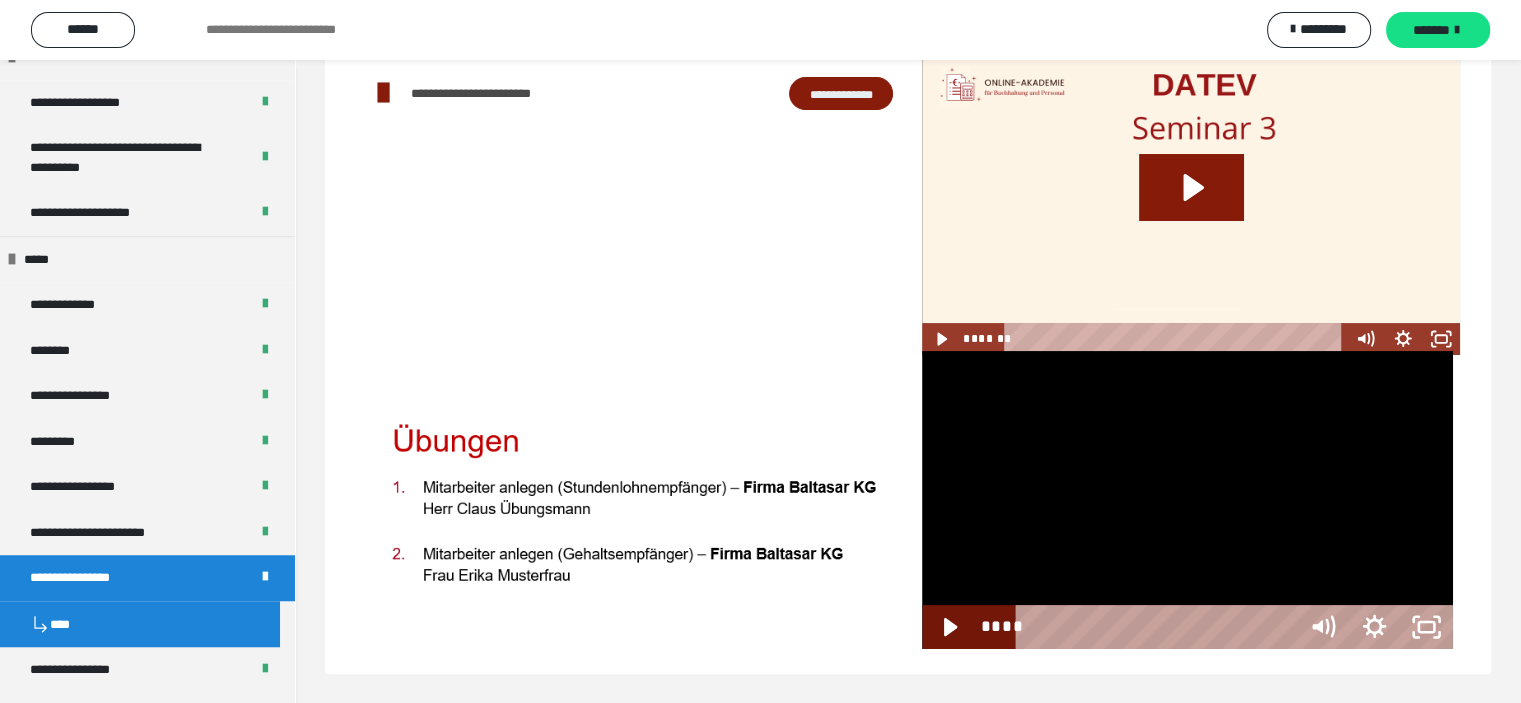 scroll, scrollTop: 136, scrollLeft: 0, axis: vertical 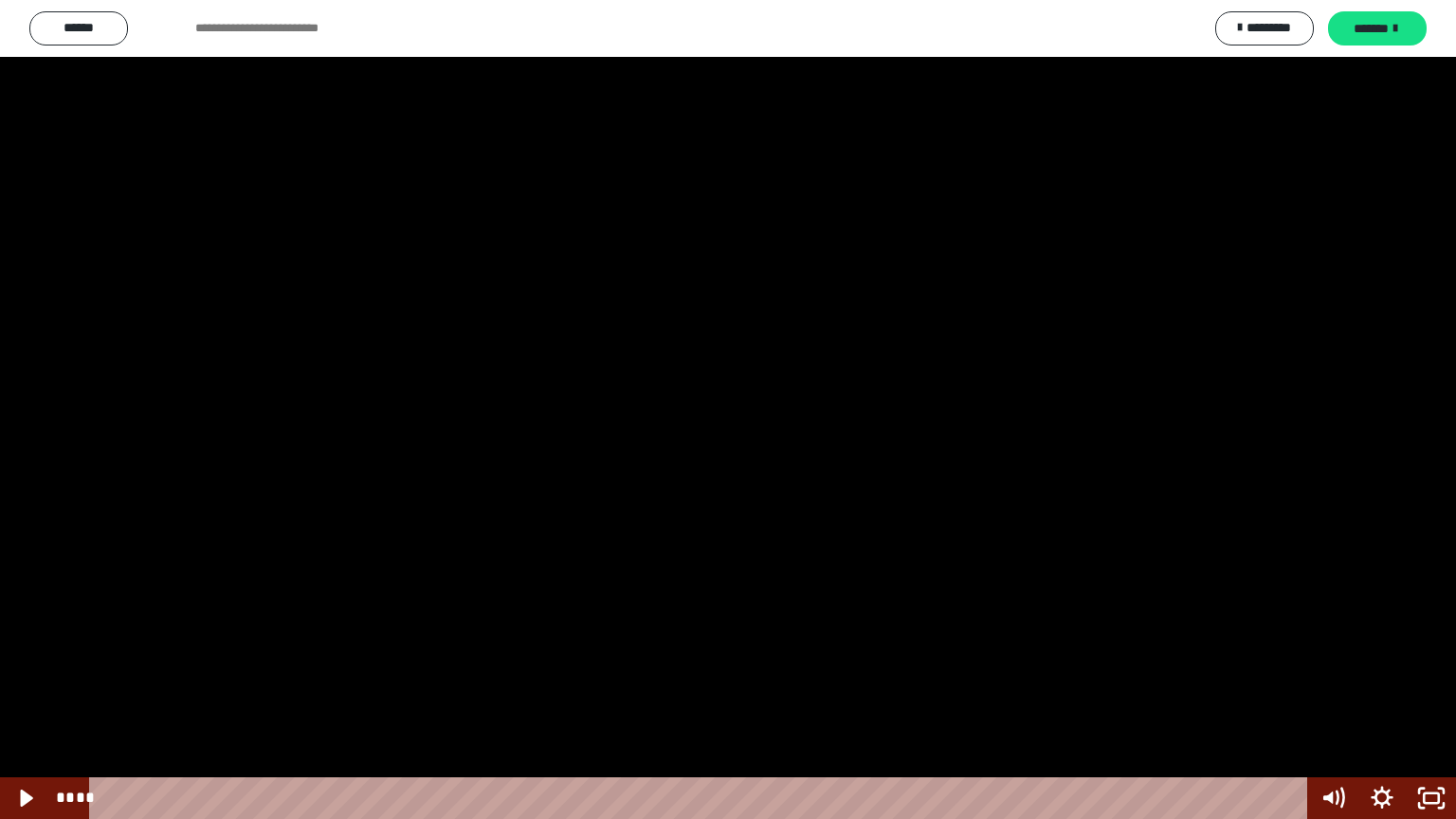 click at bounding box center [728, 410] 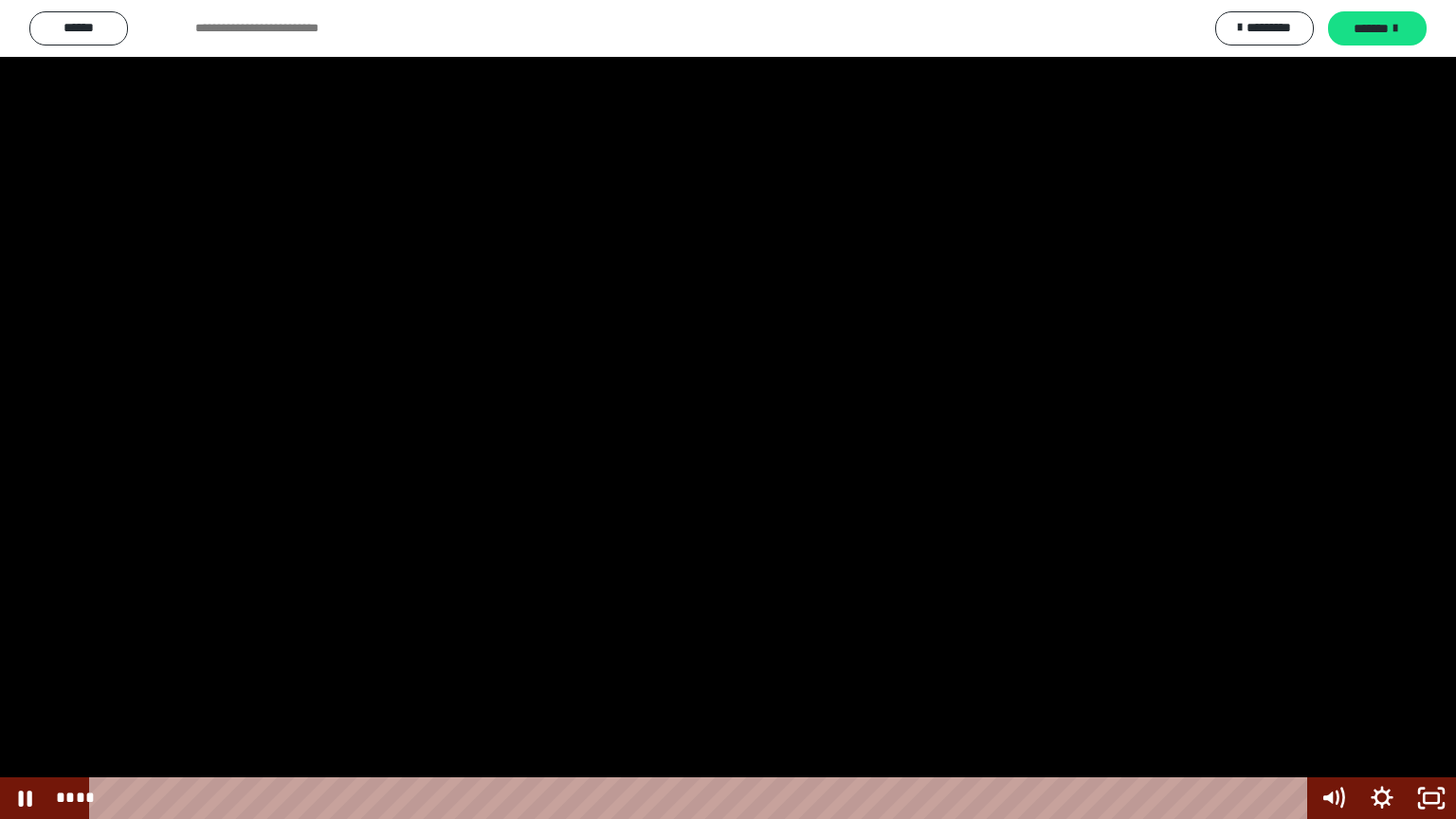 click at bounding box center [728, 410] 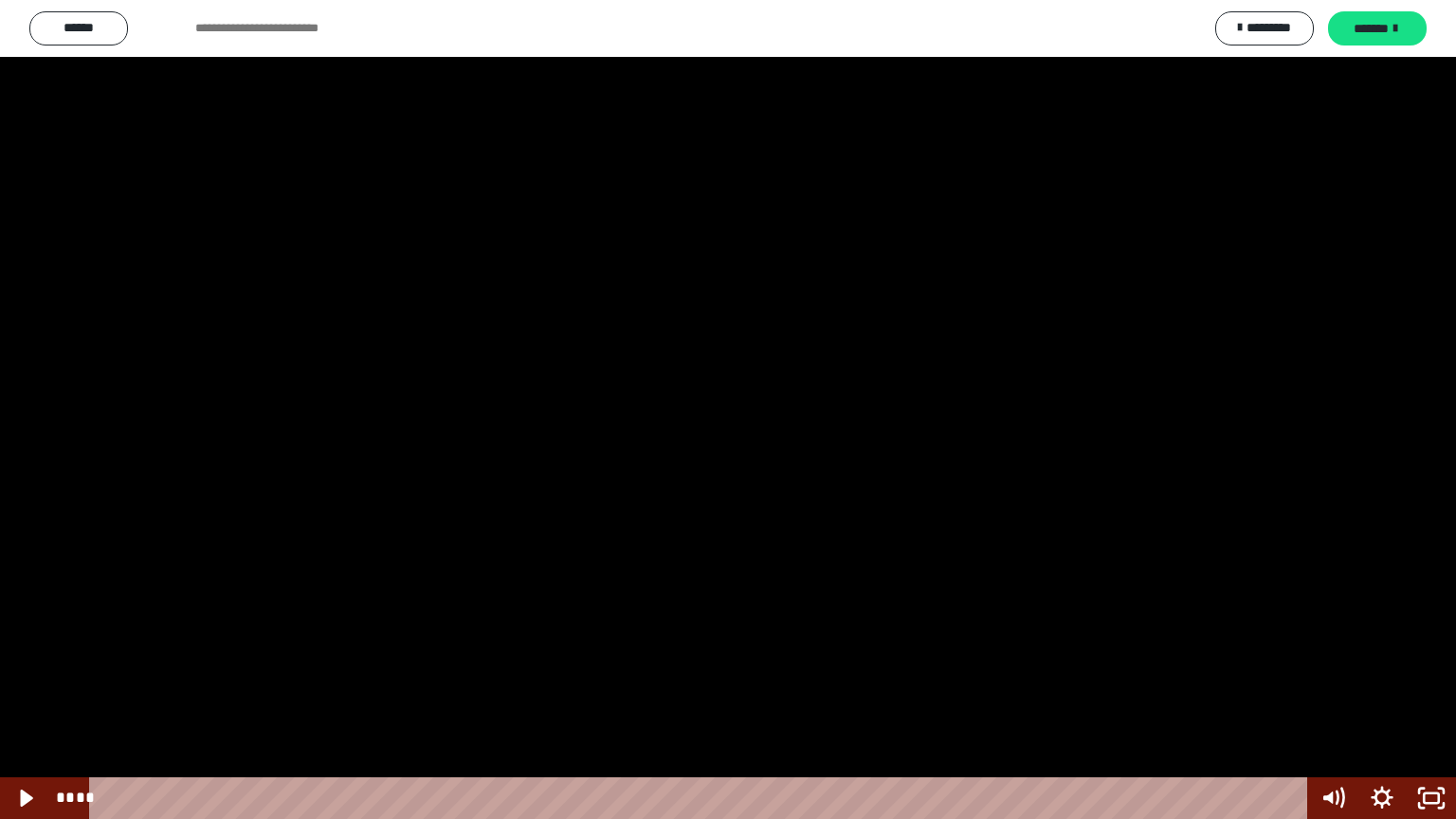drag, startPoint x: 901, startPoint y: 403, endPoint x: 883, endPoint y: 412, distance: 20.12461 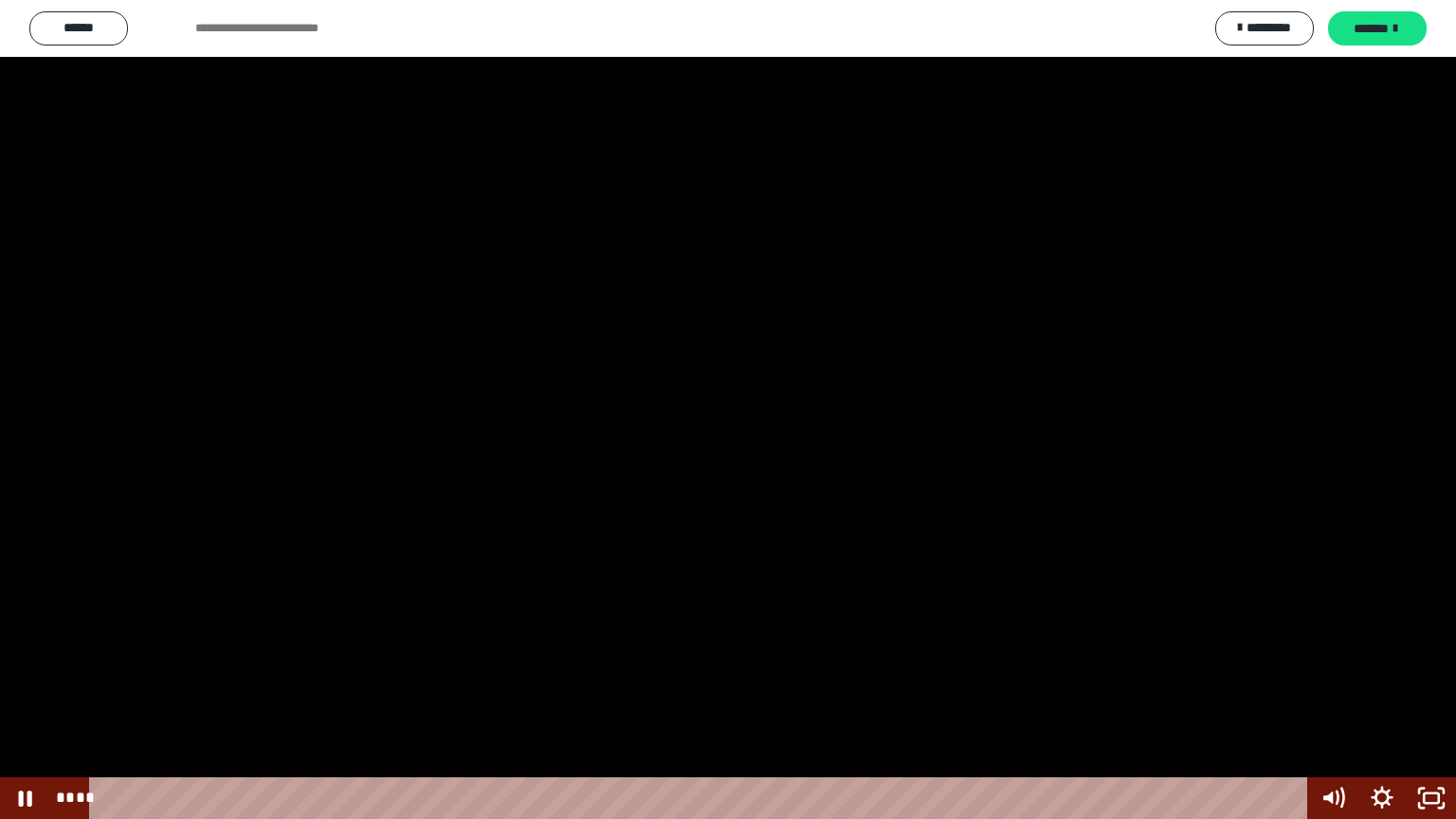click at bounding box center (728, 410) 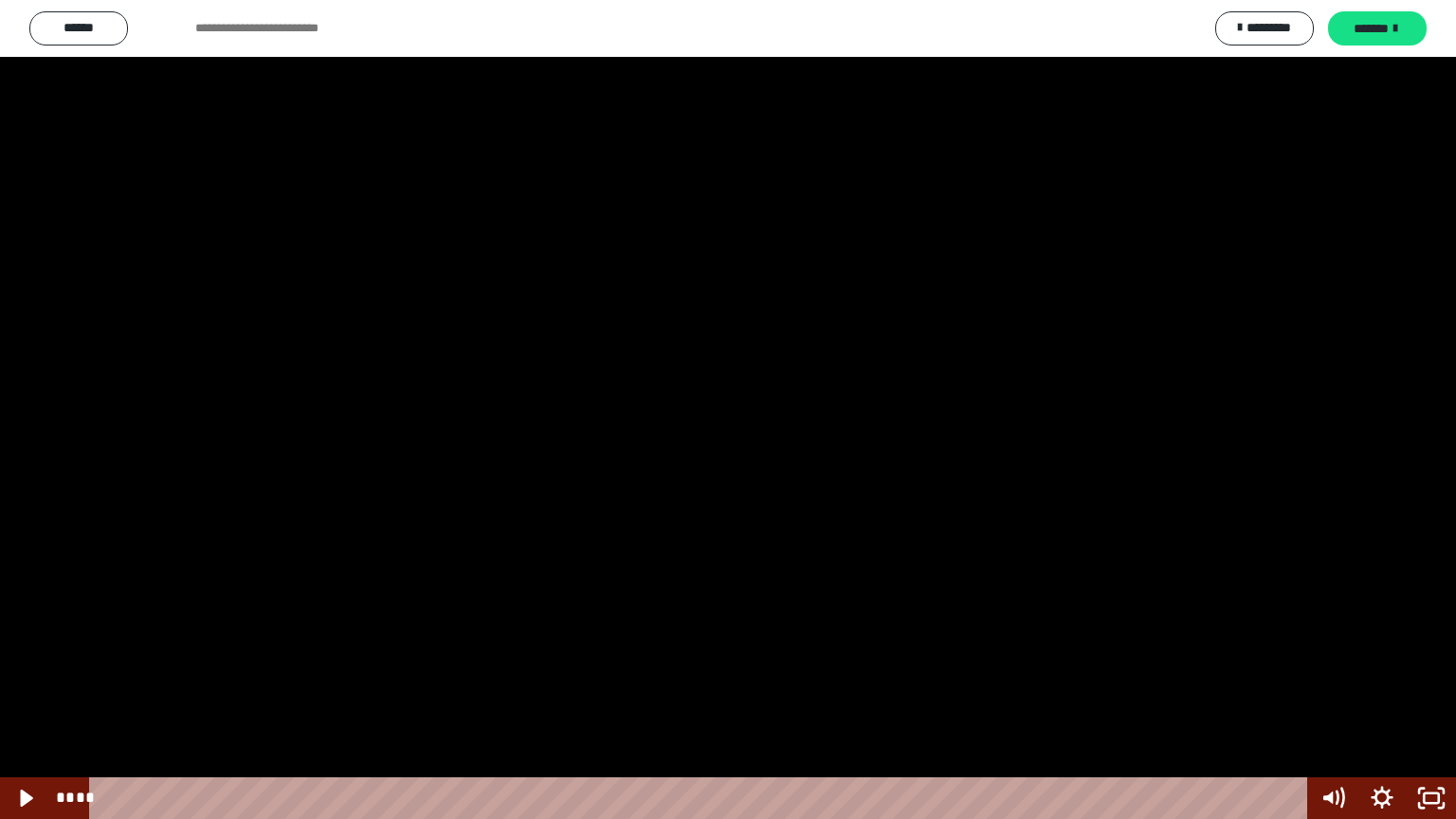click at bounding box center (728, 410) 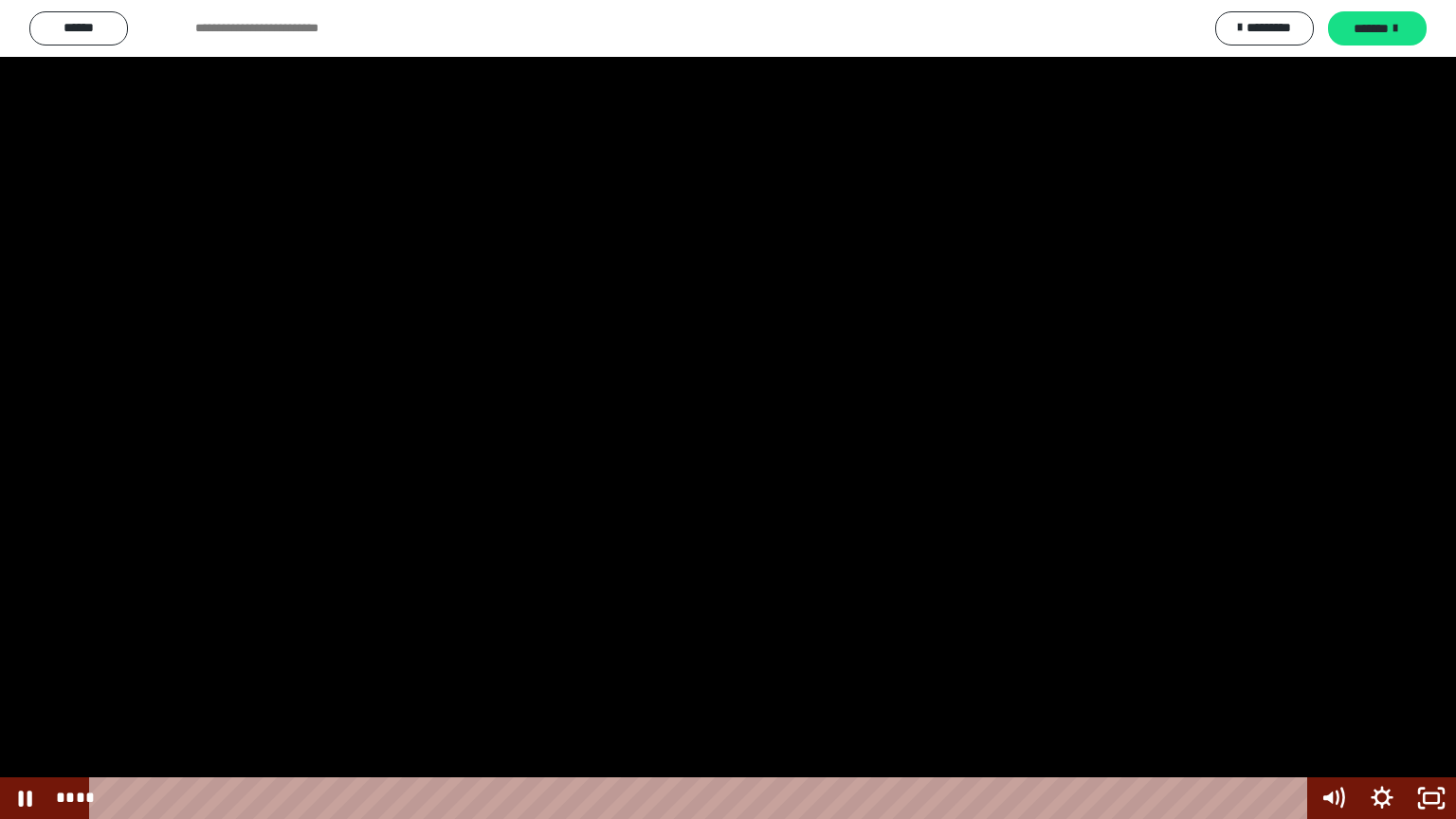click at bounding box center [728, 410] 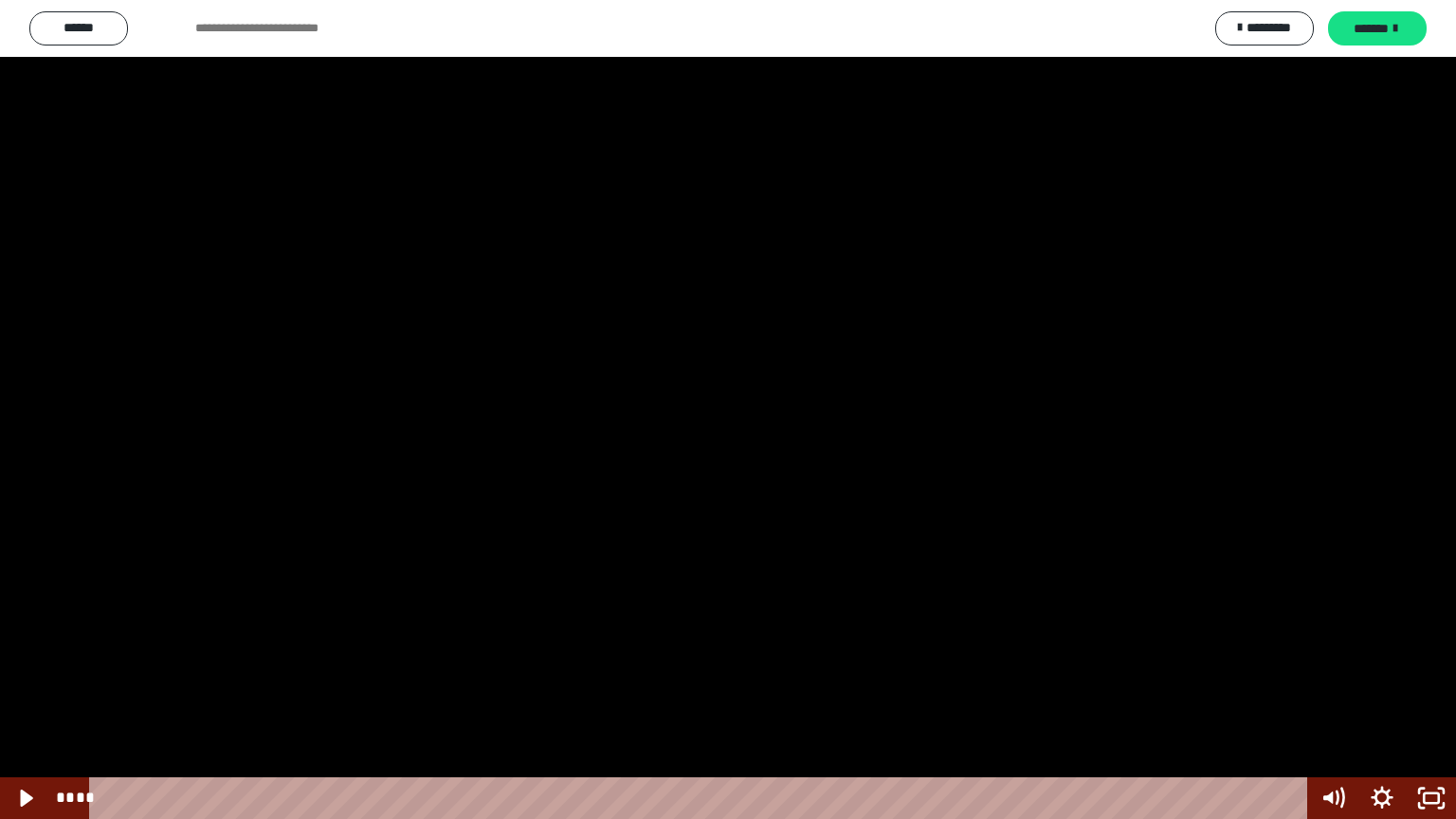 click at bounding box center [728, 410] 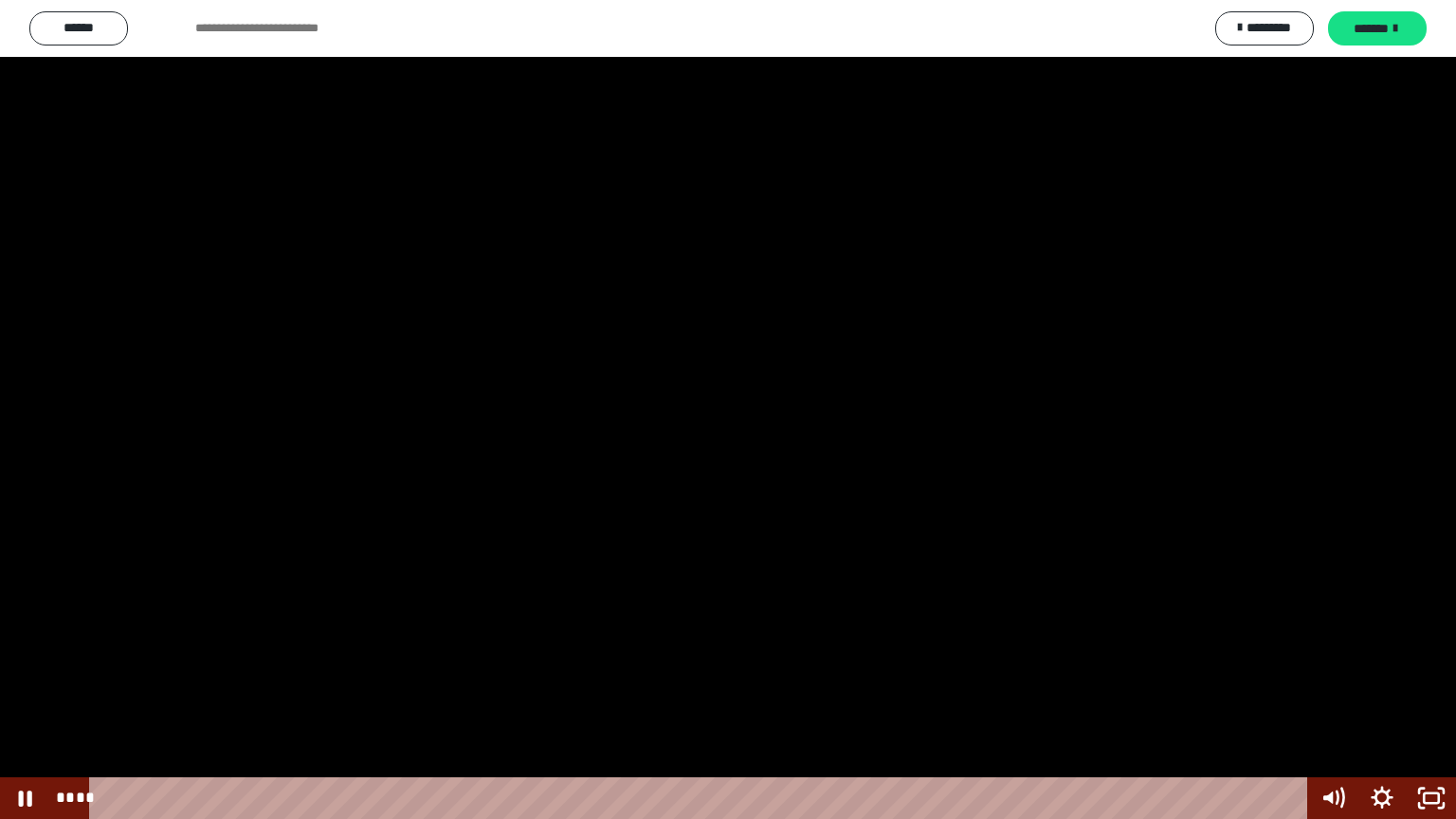click at bounding box center [728, 410] 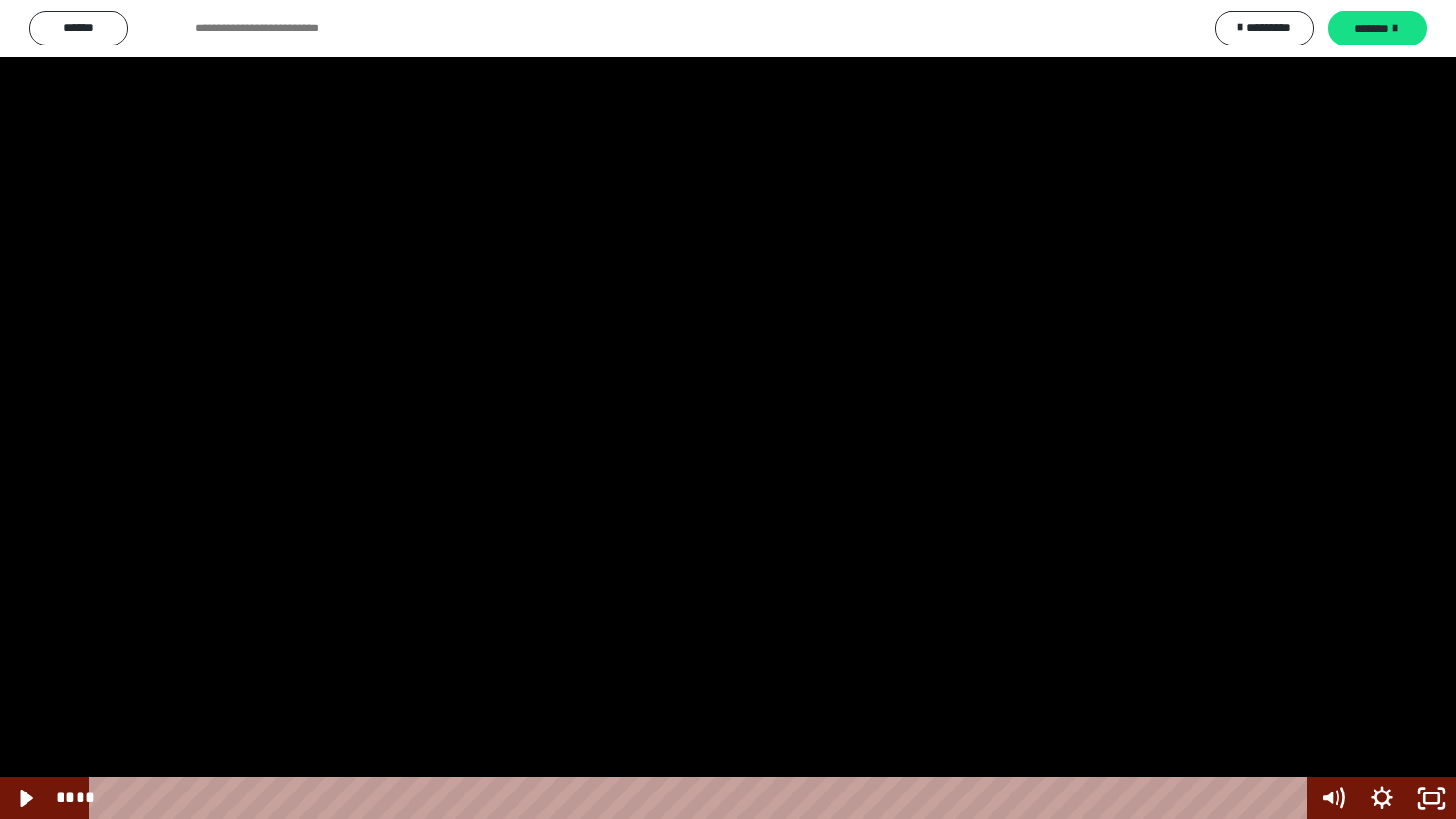 click at bounding box center [728, 410] 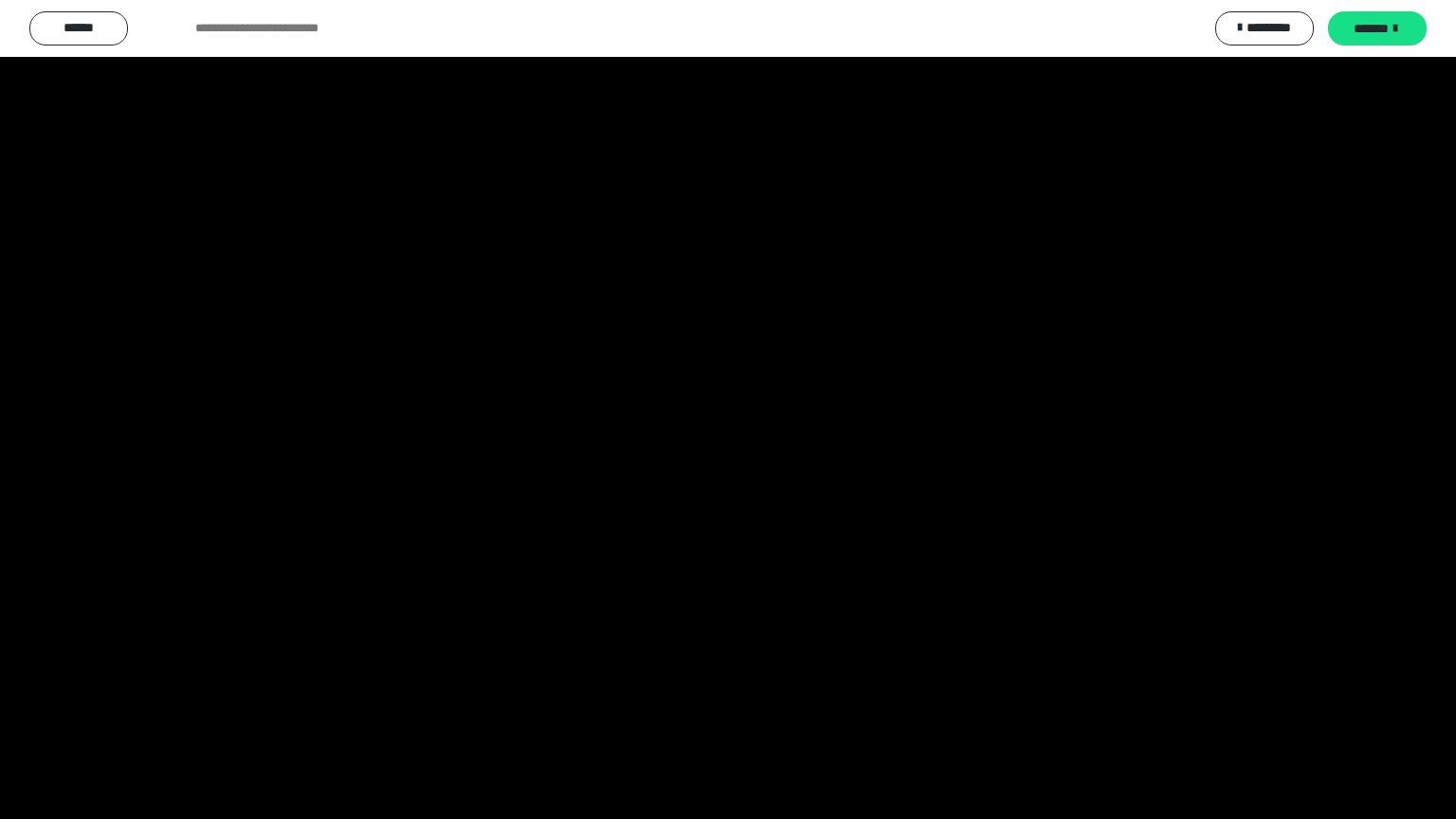click at bounding box center [728, 410] 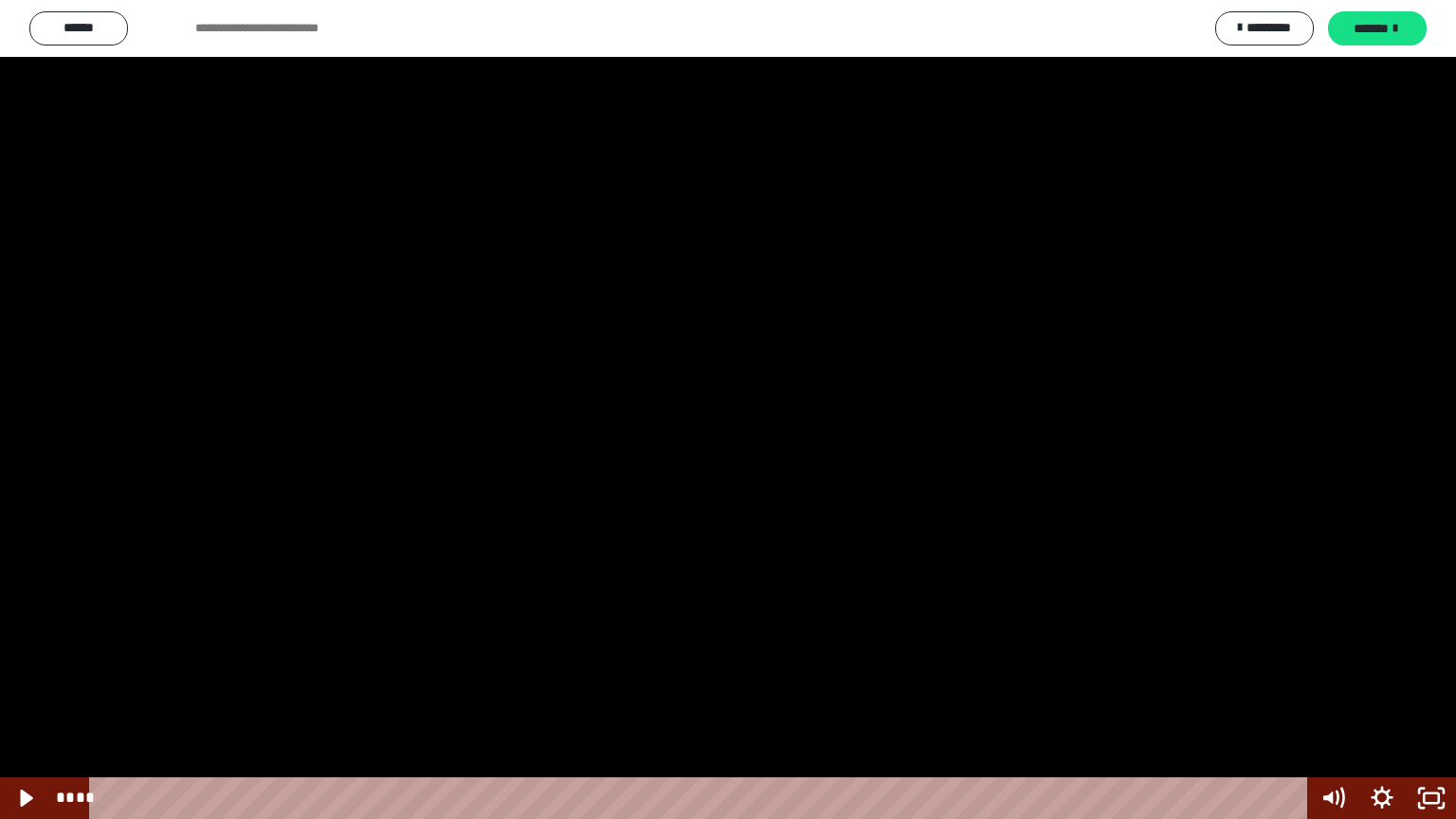 click at bounding box center (728, 410) 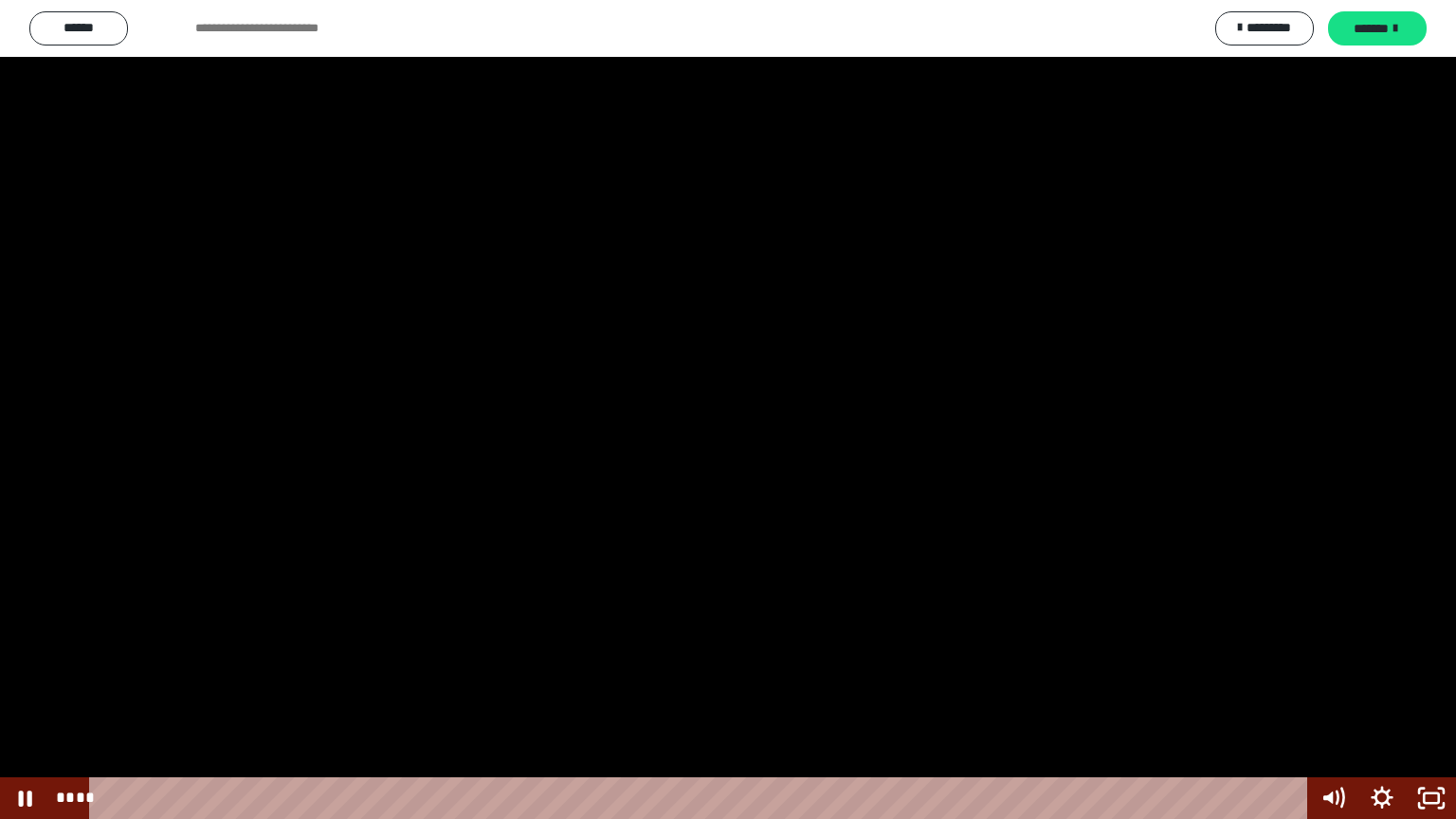 click at bounding box center (728, 410) 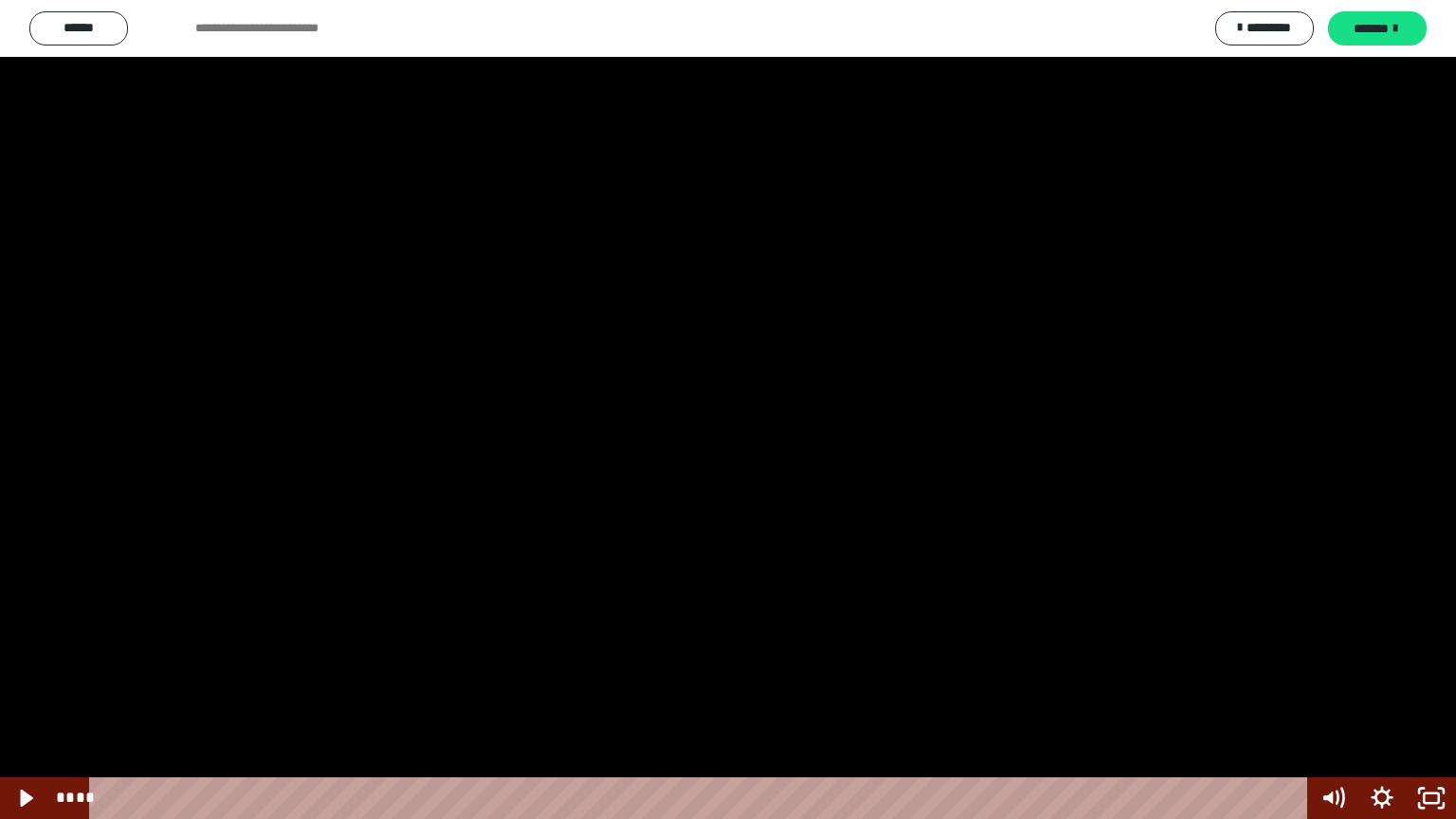 click at bounding box center (728, 410) 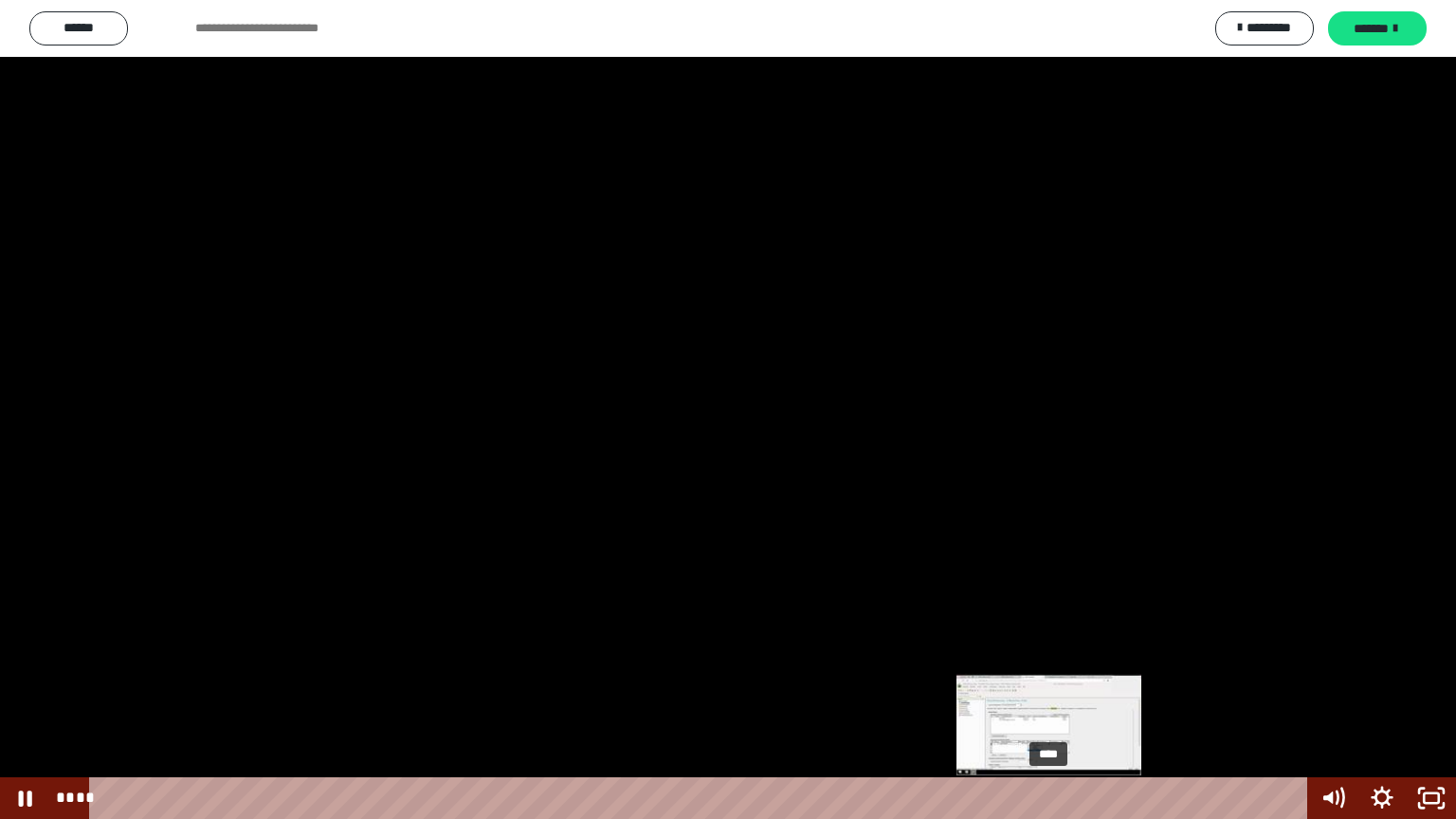 click on "****" at bounding box center (701, 798) 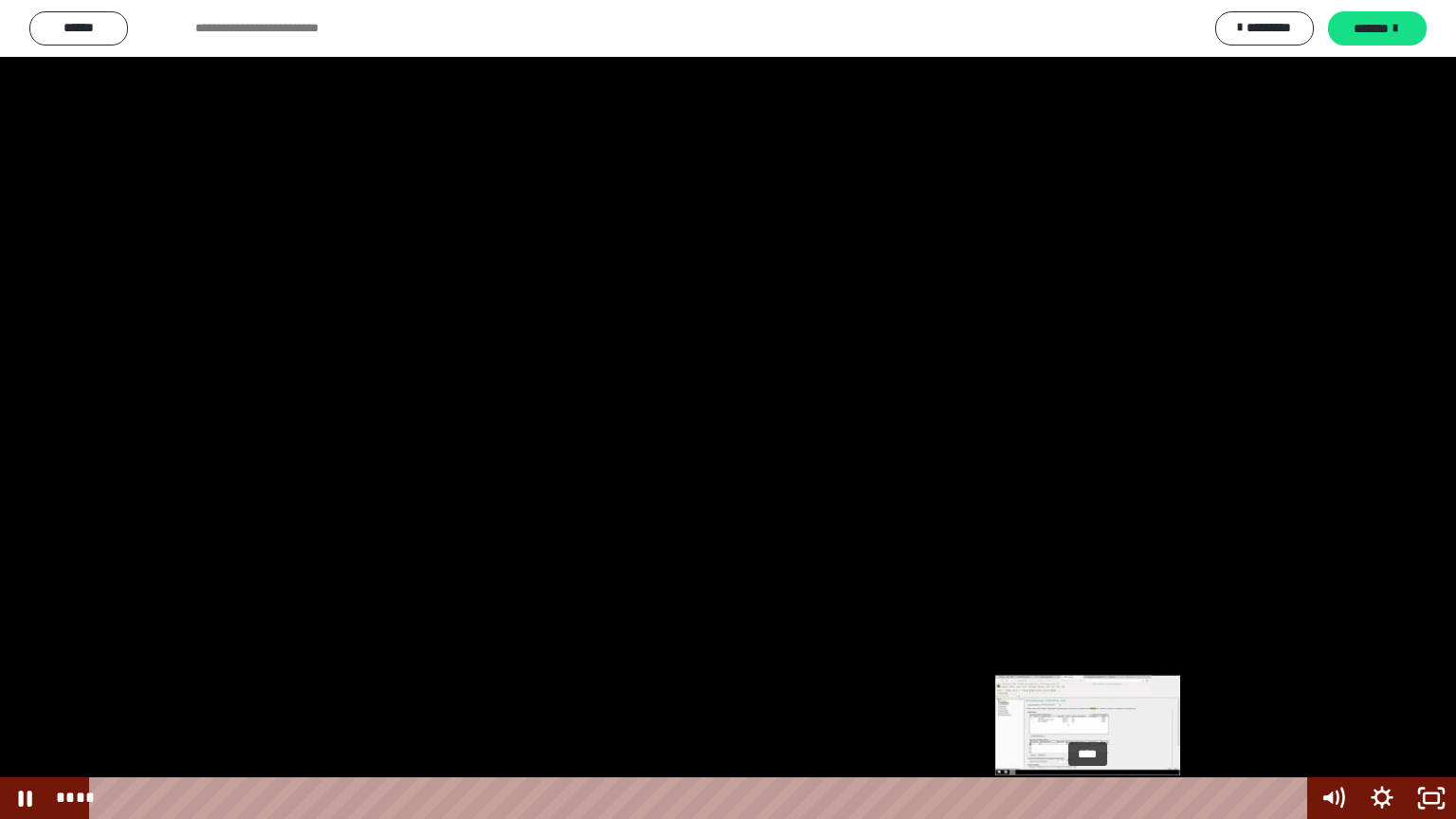 drag, startPoint x: 1058, startPoint y: 797, endPoint x: 1091, endPoint y: 794, distance: 33.136083 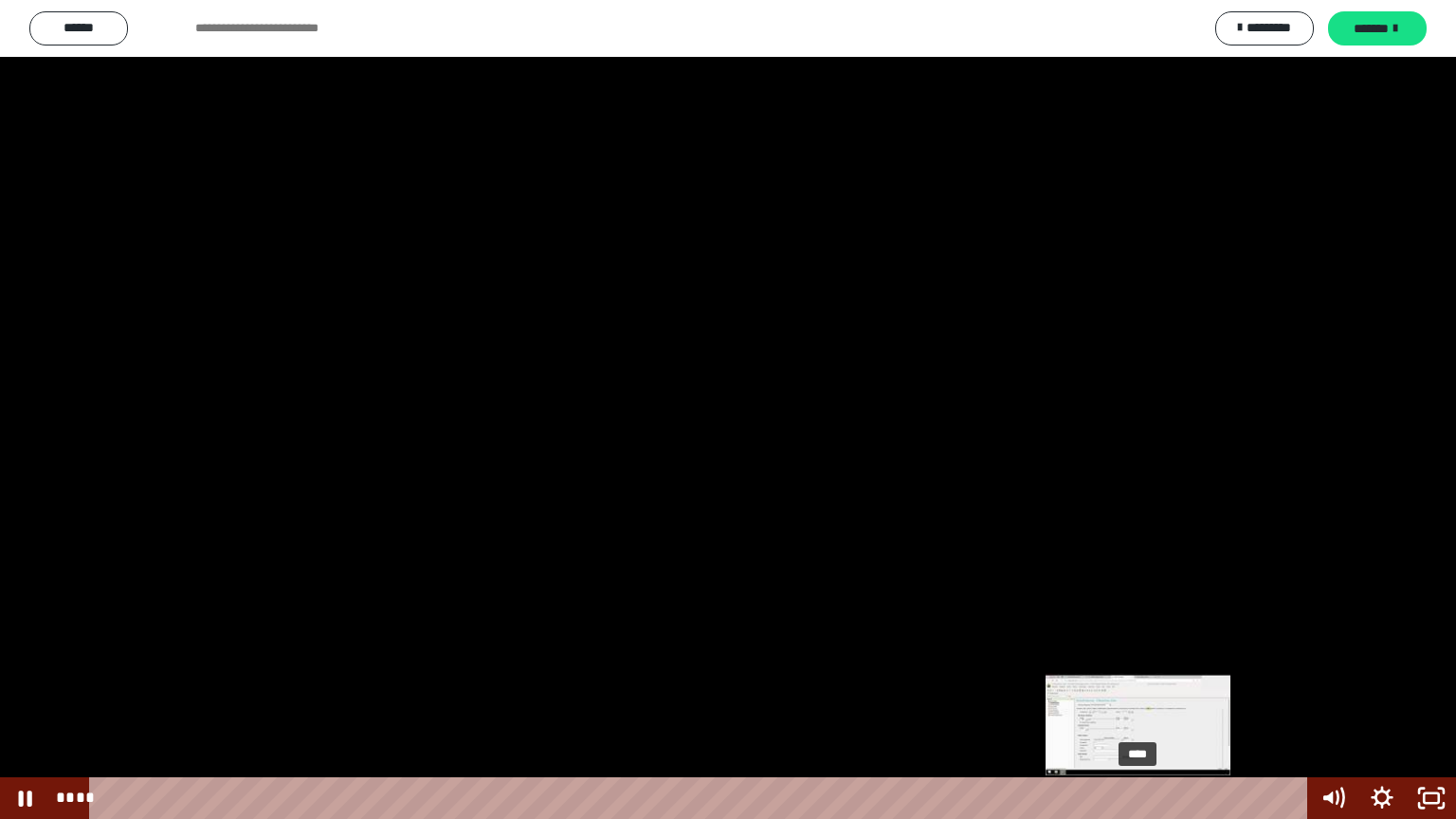 drag, startPoint x: 1093, startPoint y: 792, endPoint x: 1138, endPoint y: 799, distance: 45.54119 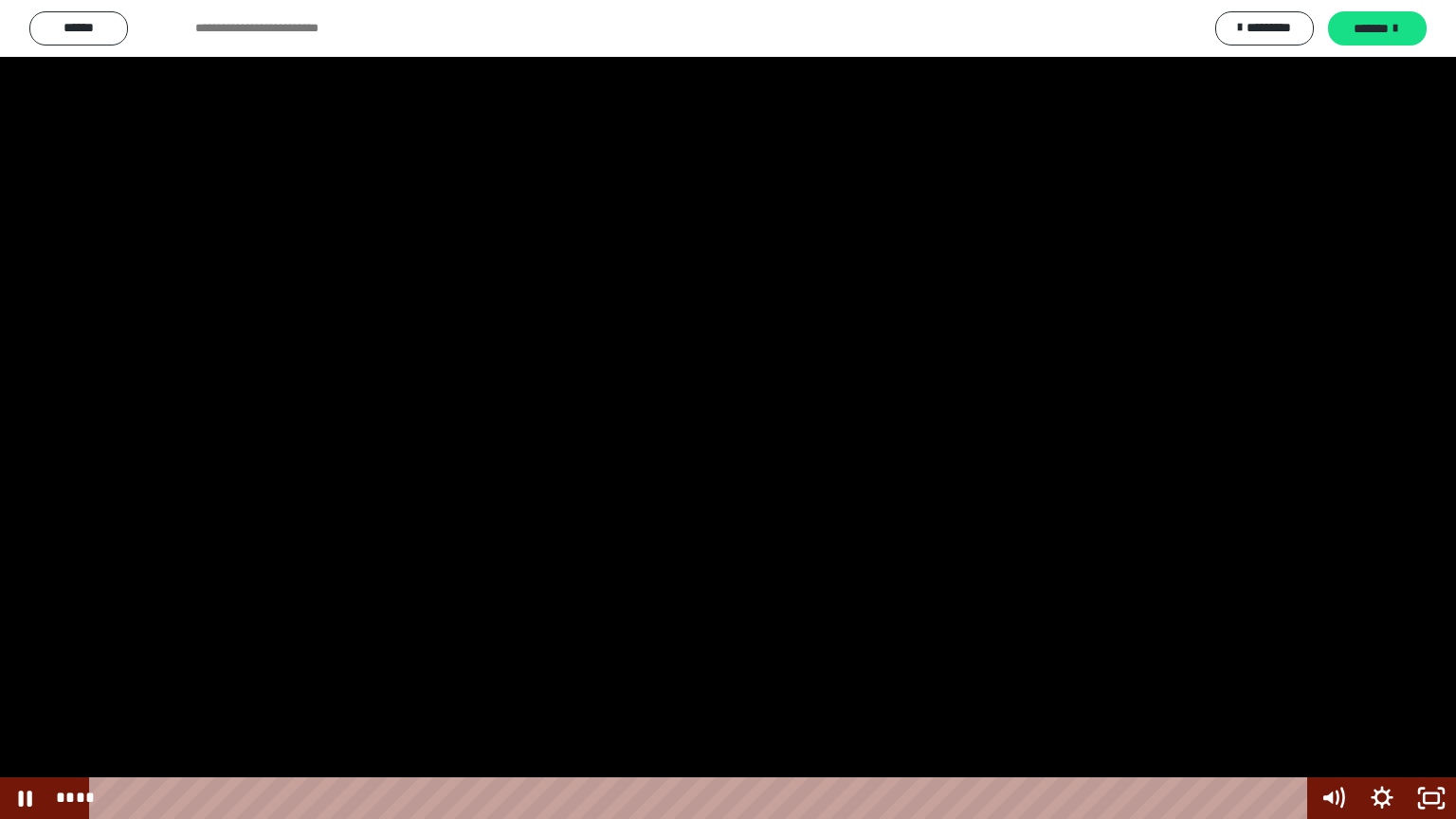click at bounding box center (728, 410) 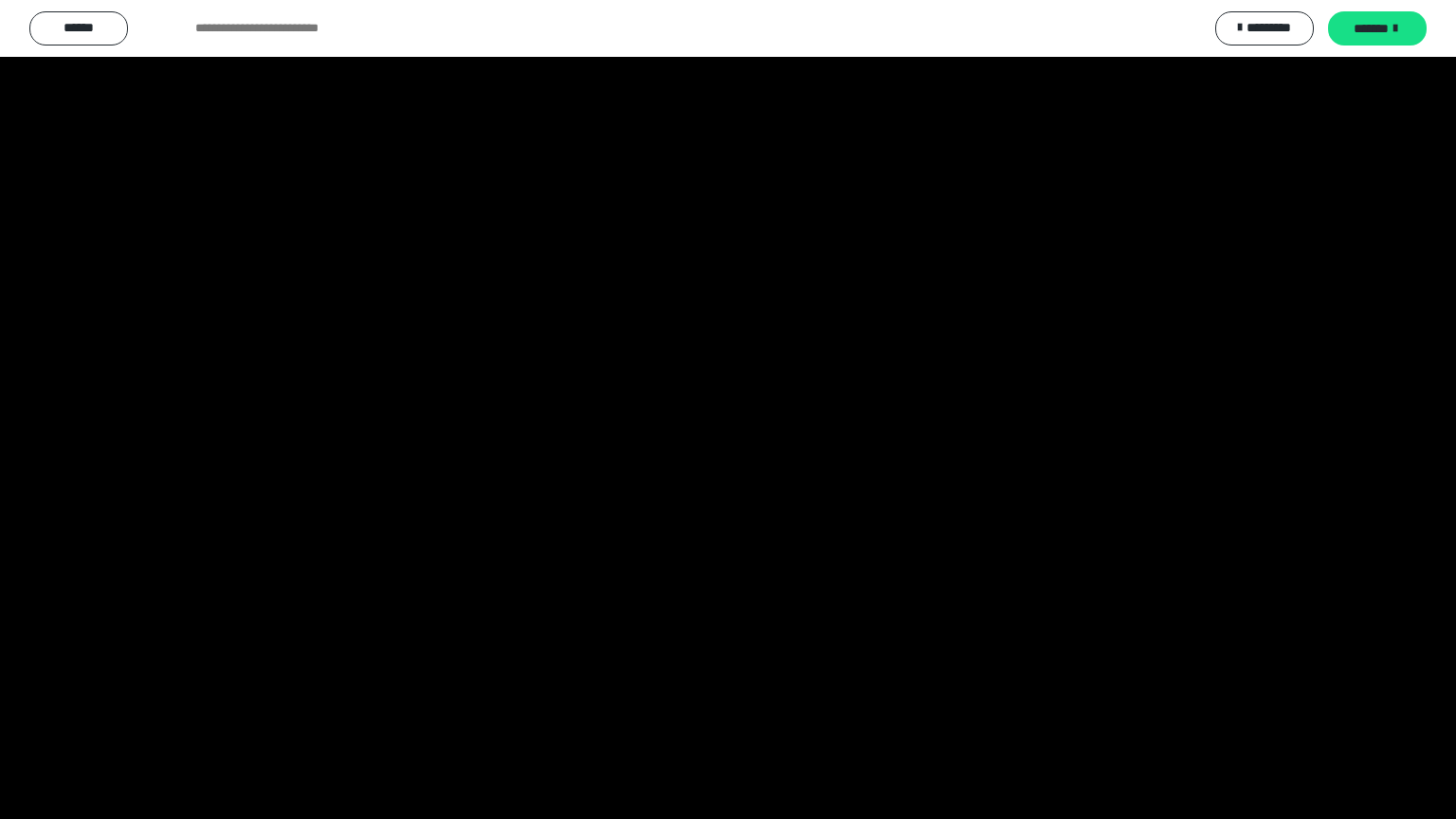 click at bounding box center (728, 410) 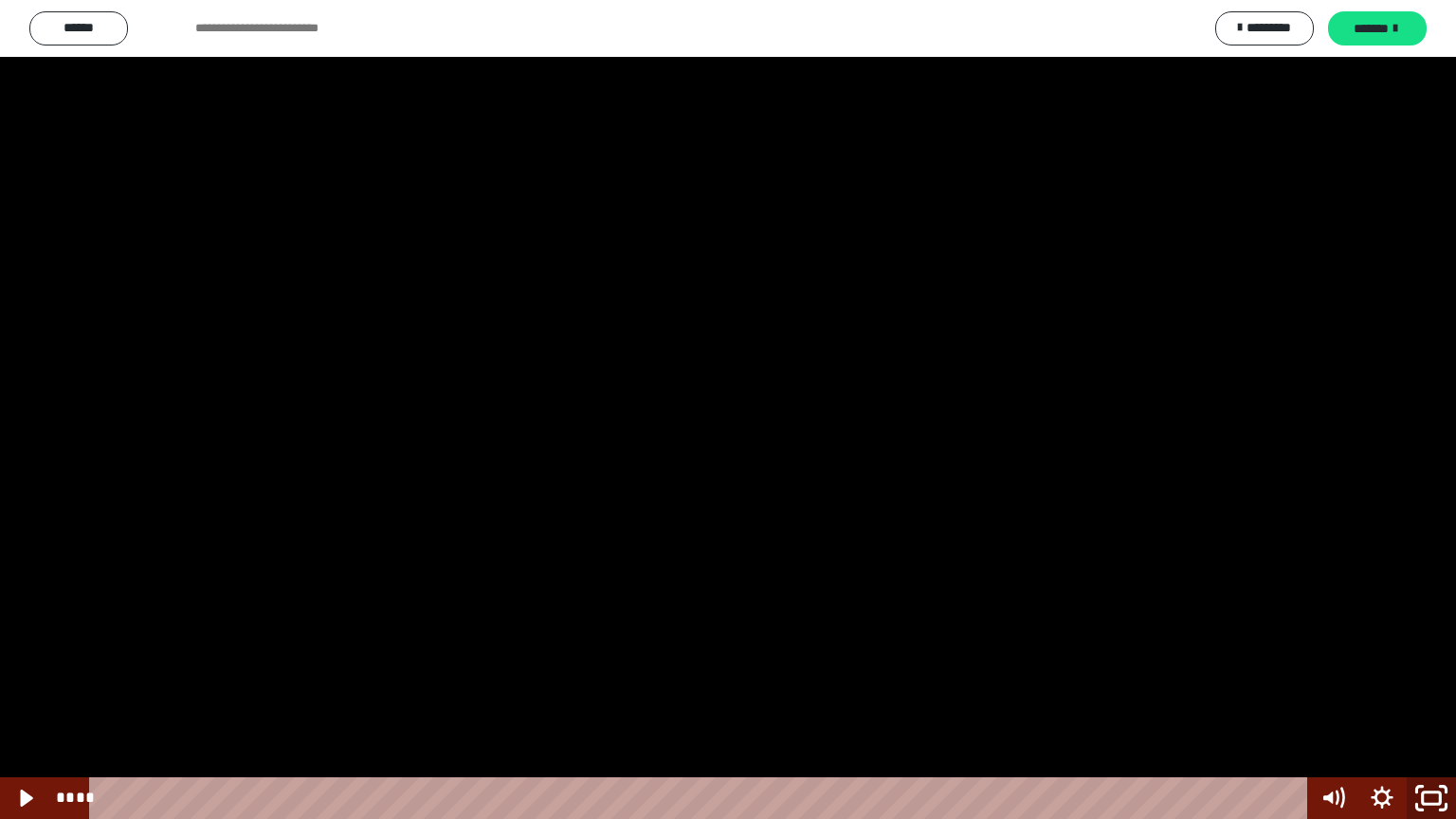 click 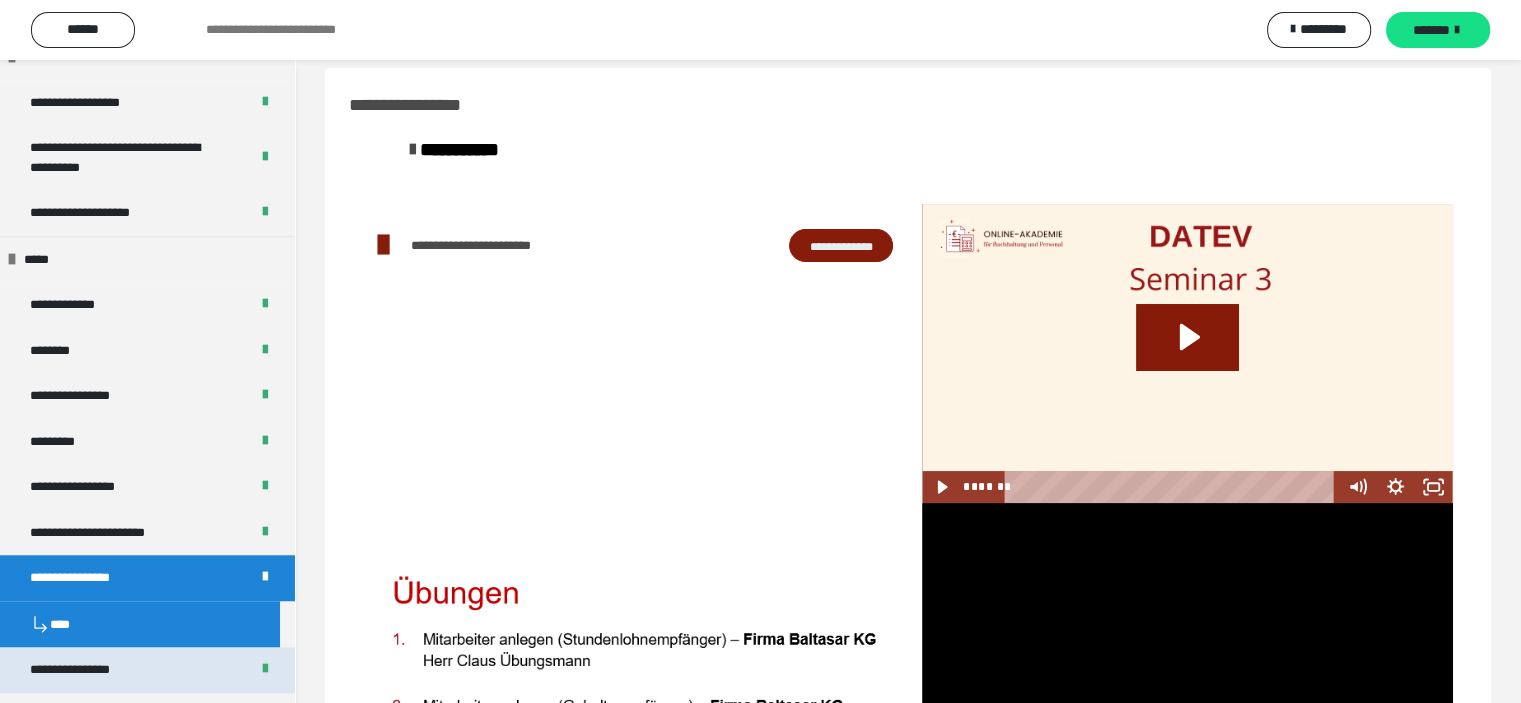 click on "**********" at bounding box center (147, 670) 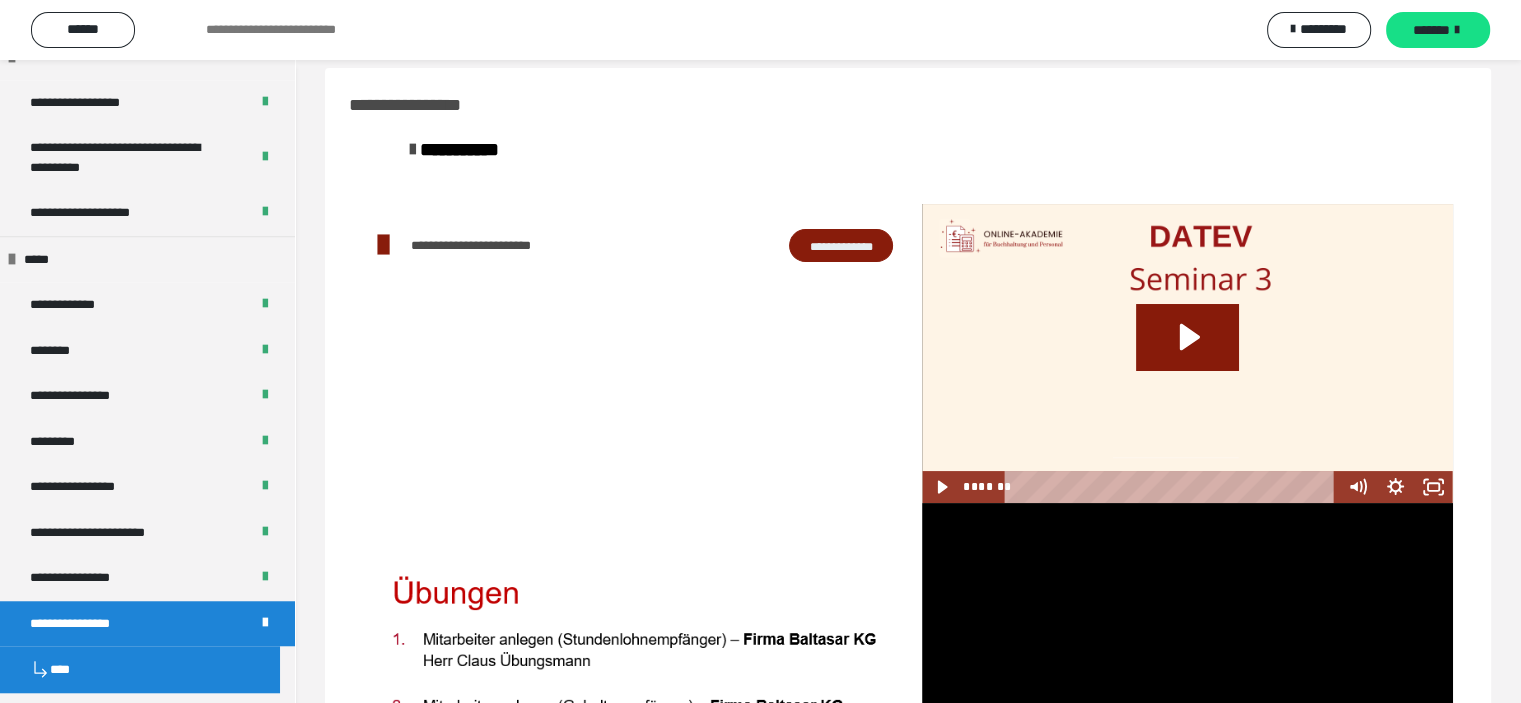 scroll, scrollTop: 85, scrollLeft: 0, axis: vertical 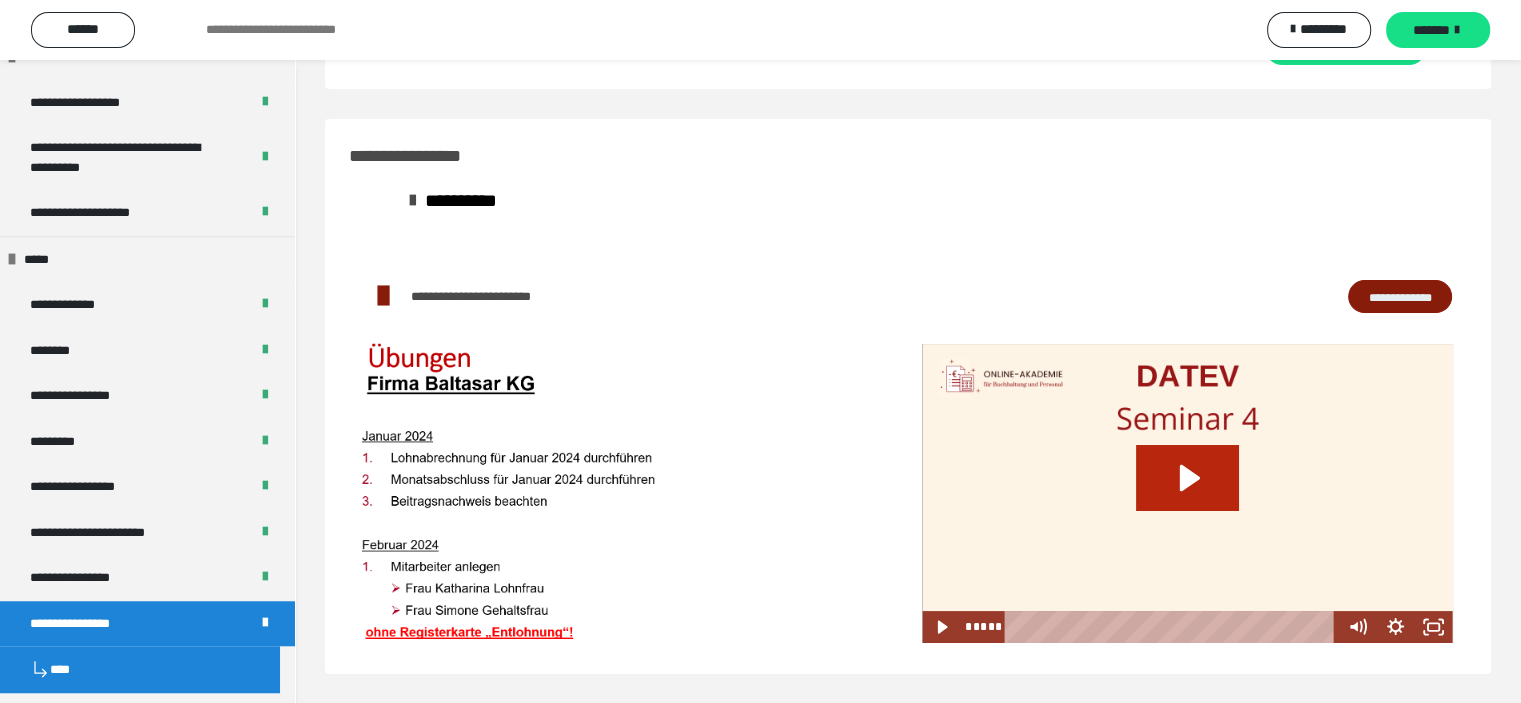 click 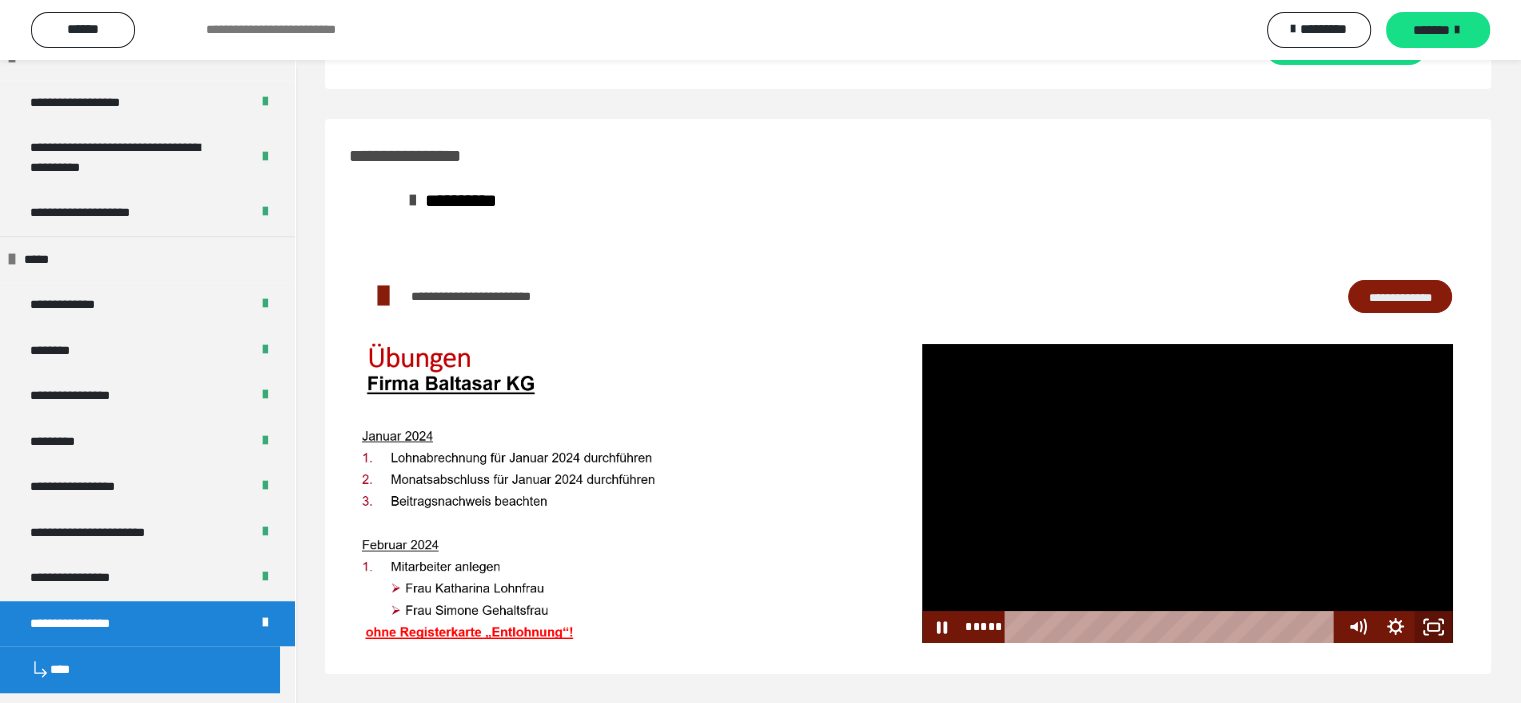 click 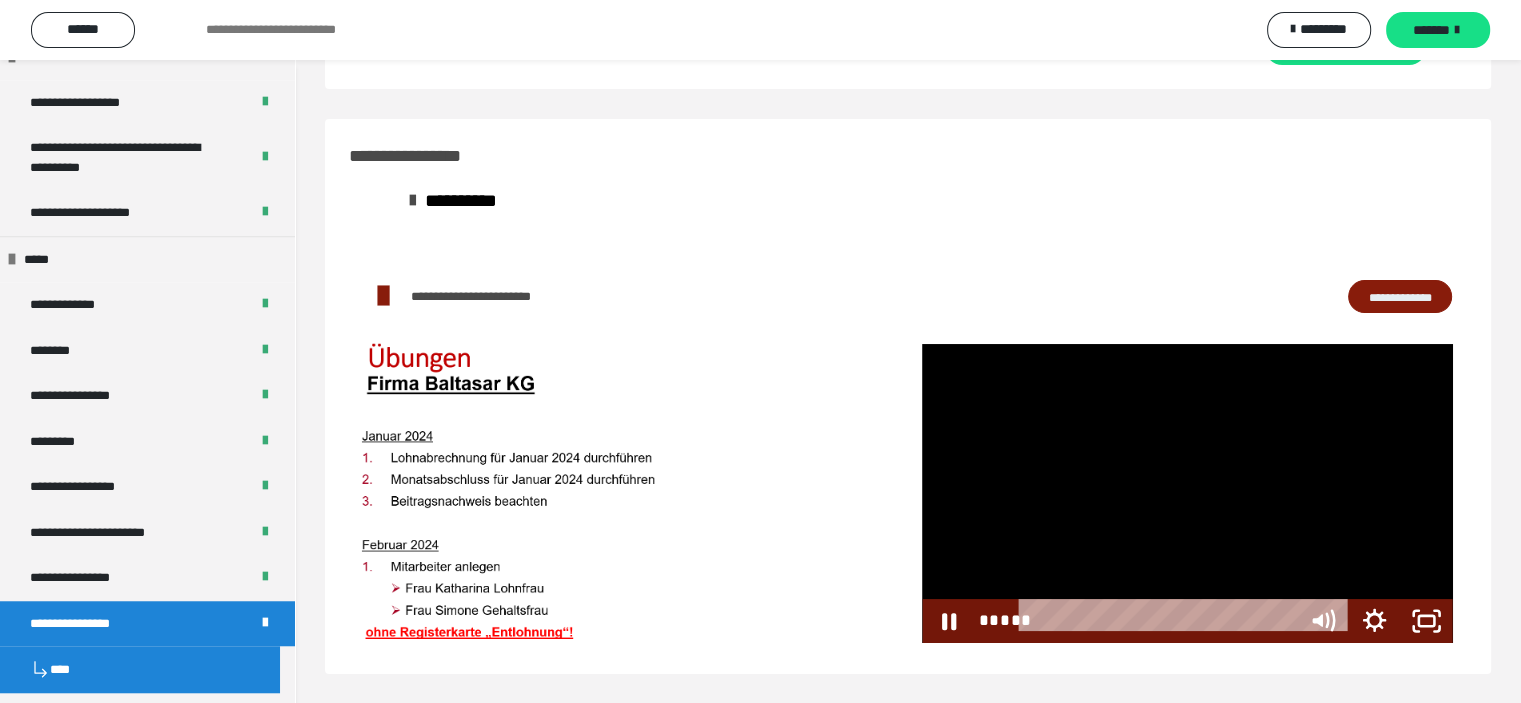 scroll, scrollTop: 60, scrollLeft: 0, axis: vertical 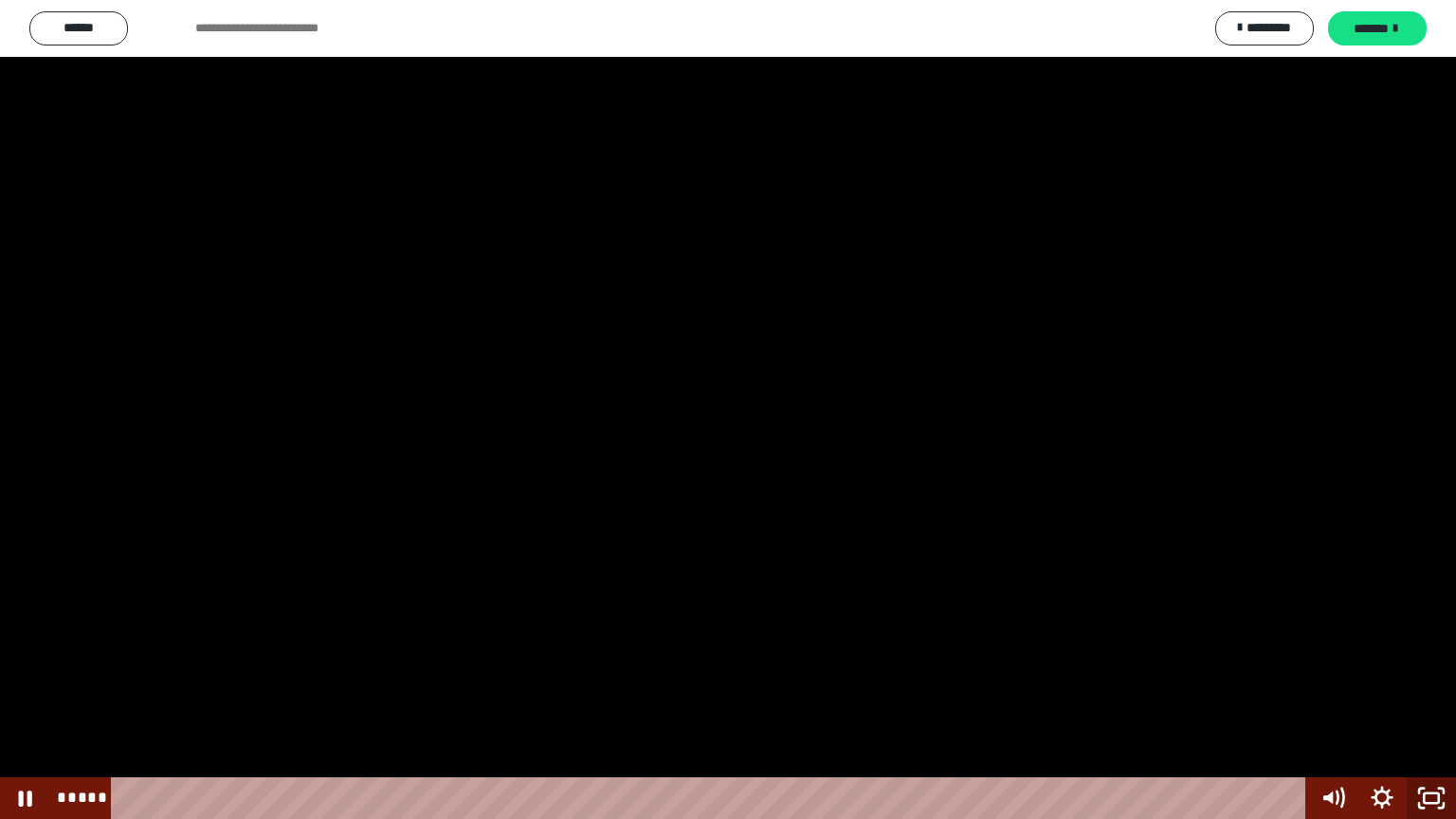 click 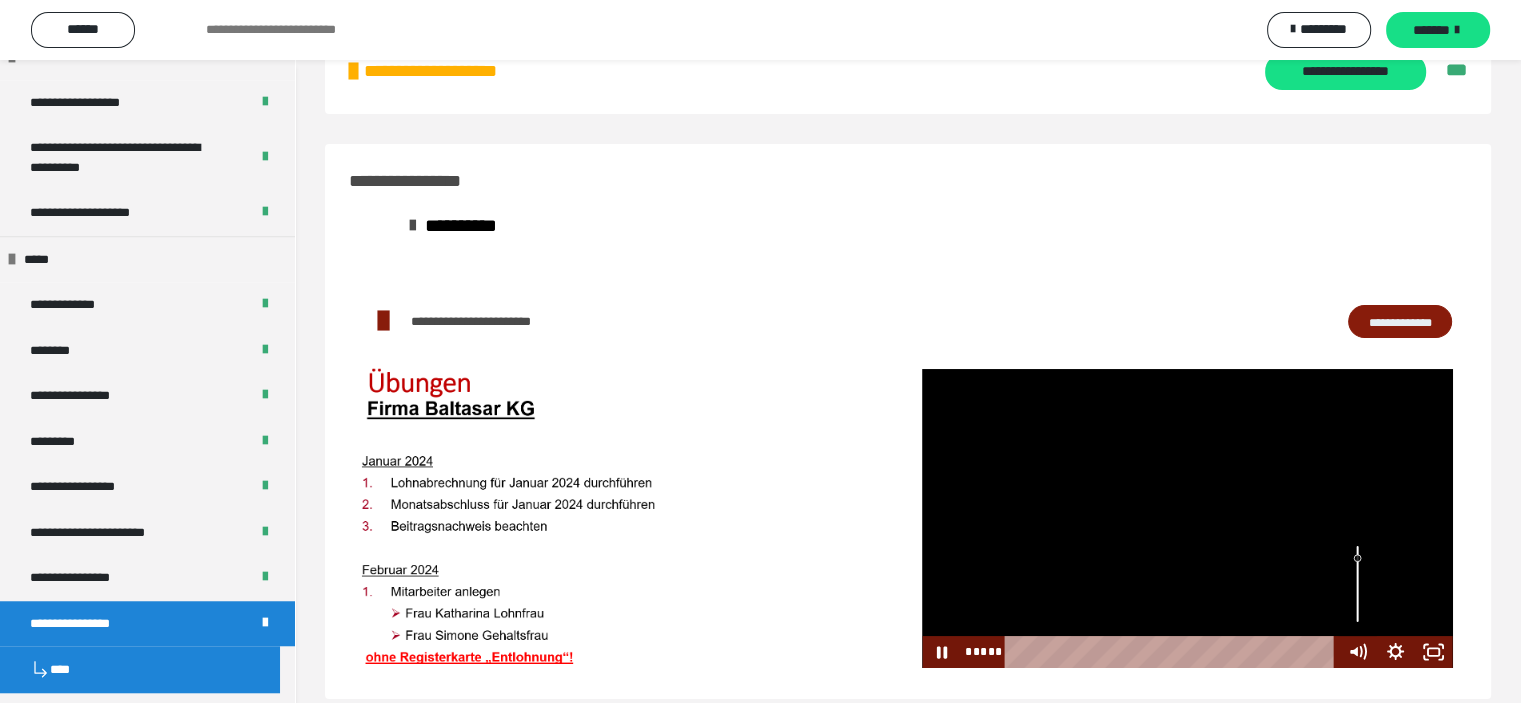 drag, startPoint x: 1092, startPoint y: 448, endPoint x: 1098, endPoint y: 457, distance: 10.816654 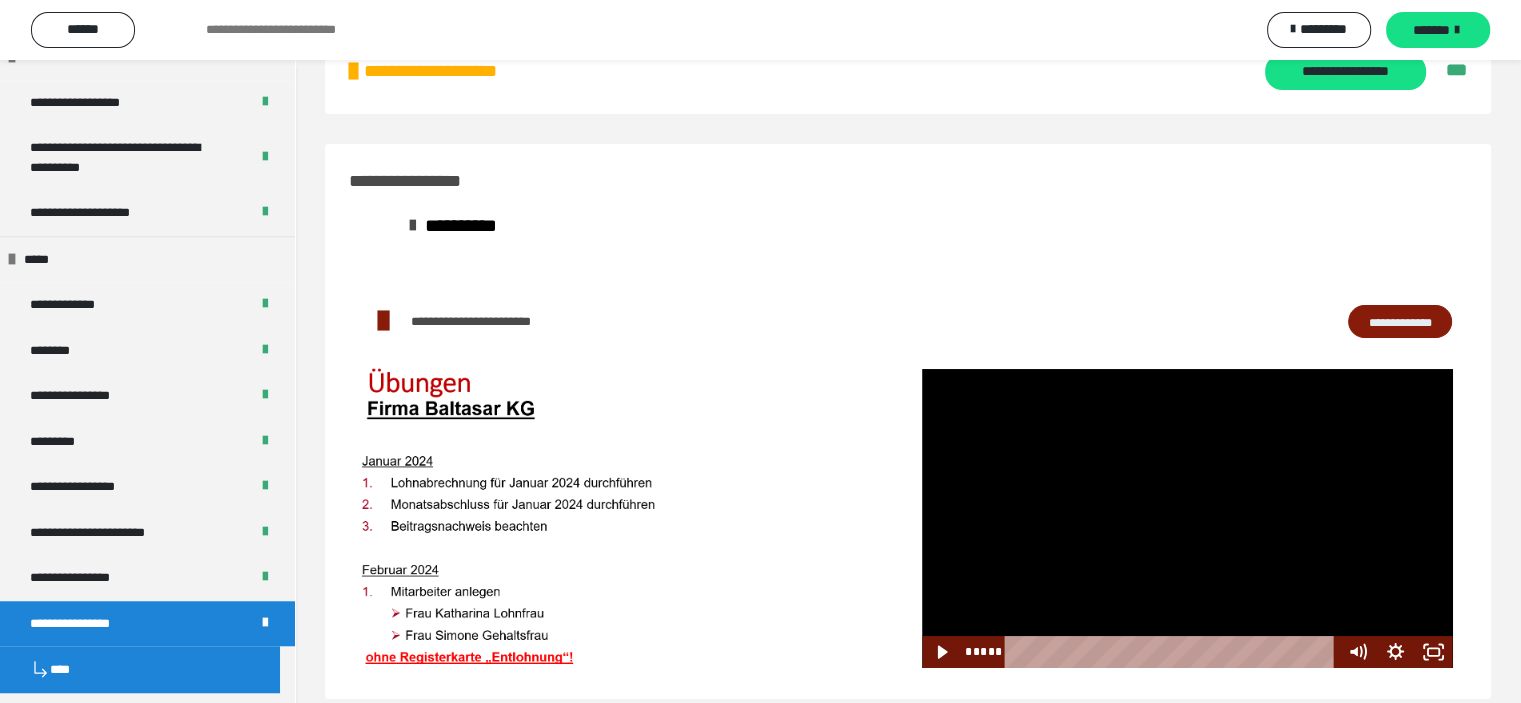 click at bounding box center (1187, 518) 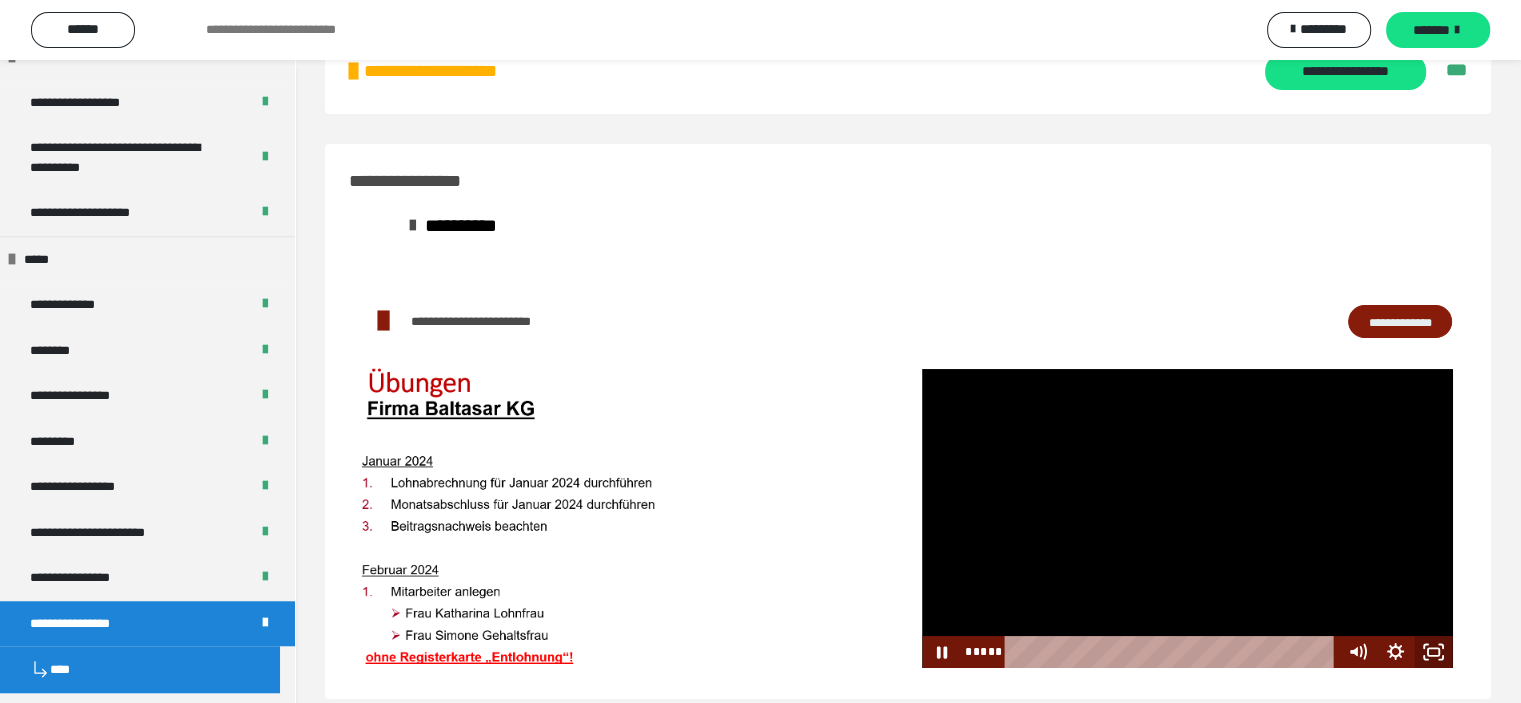 click 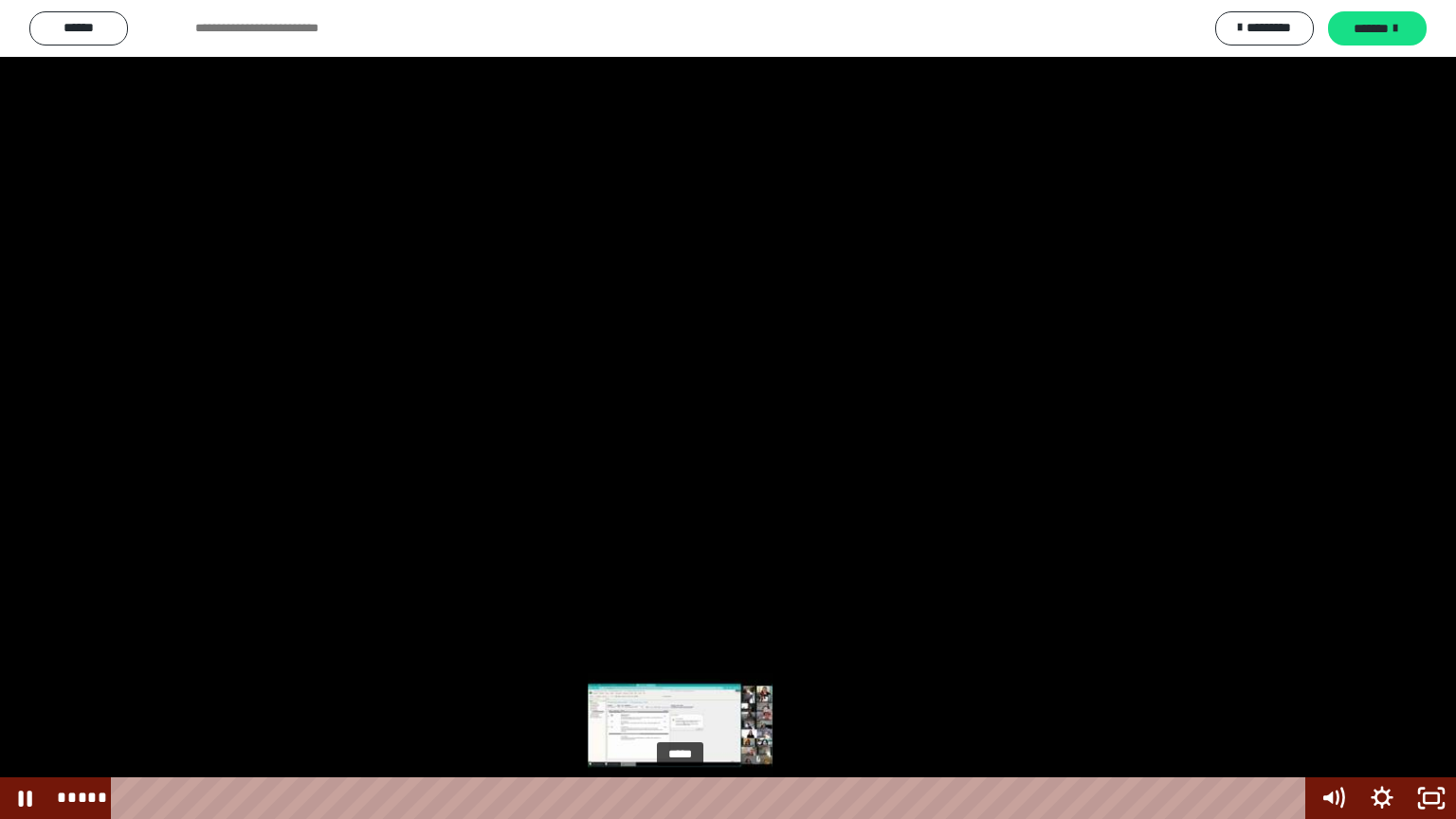 click on "*****" at bounding box center [712, 798] 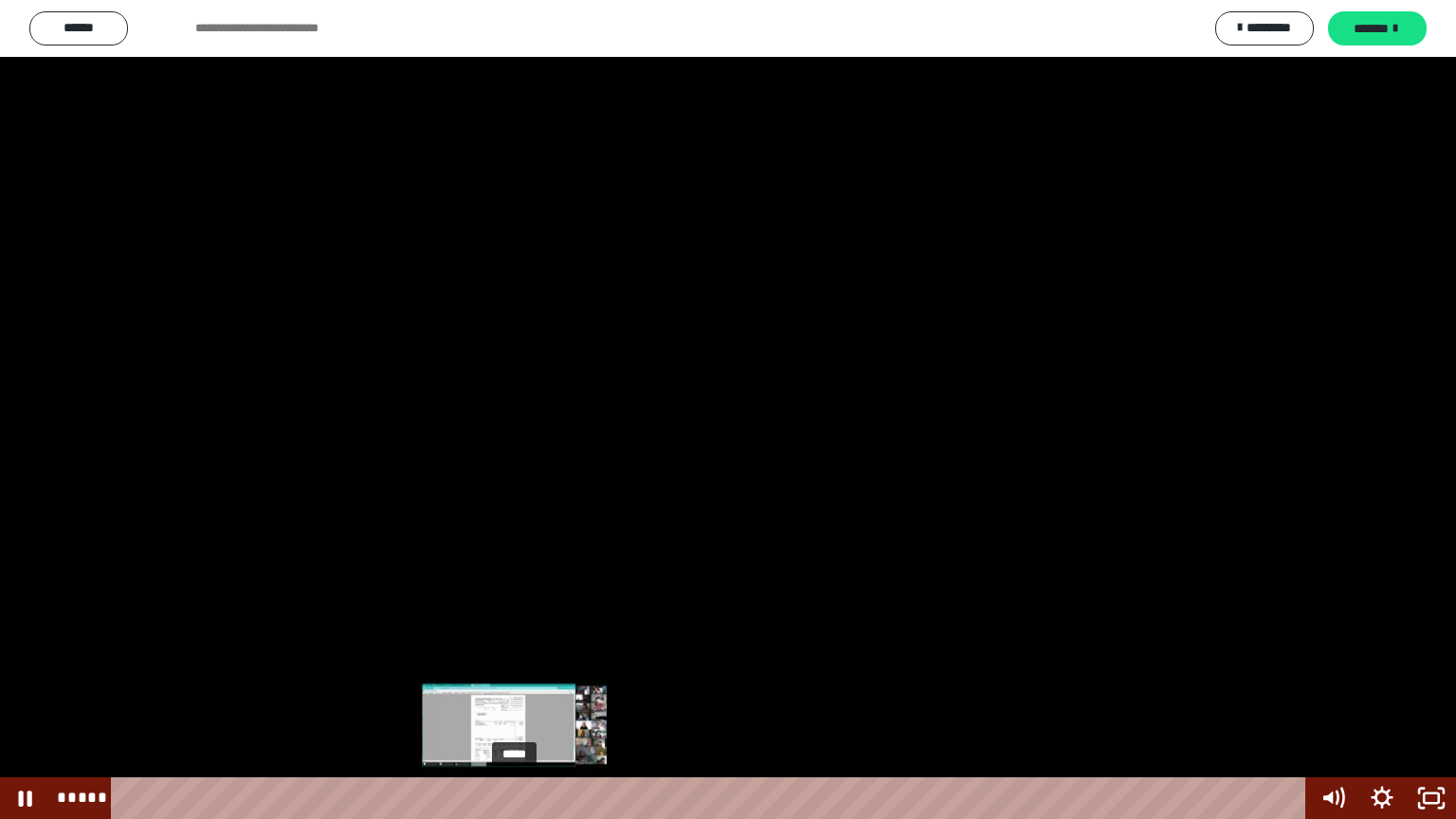 click on "*****" at bounding box center (712, 798) 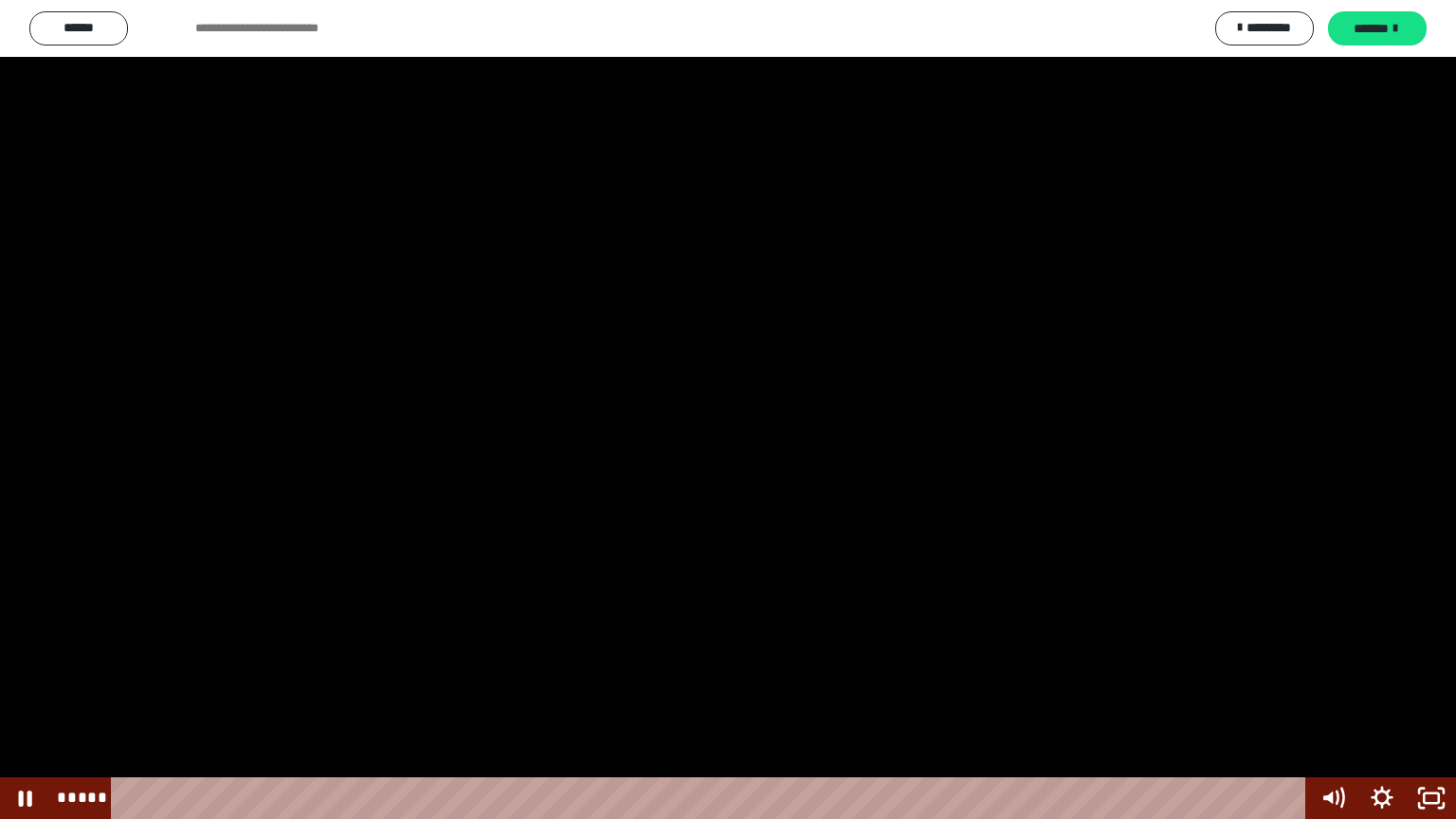 click at bounding box center [728, 410] 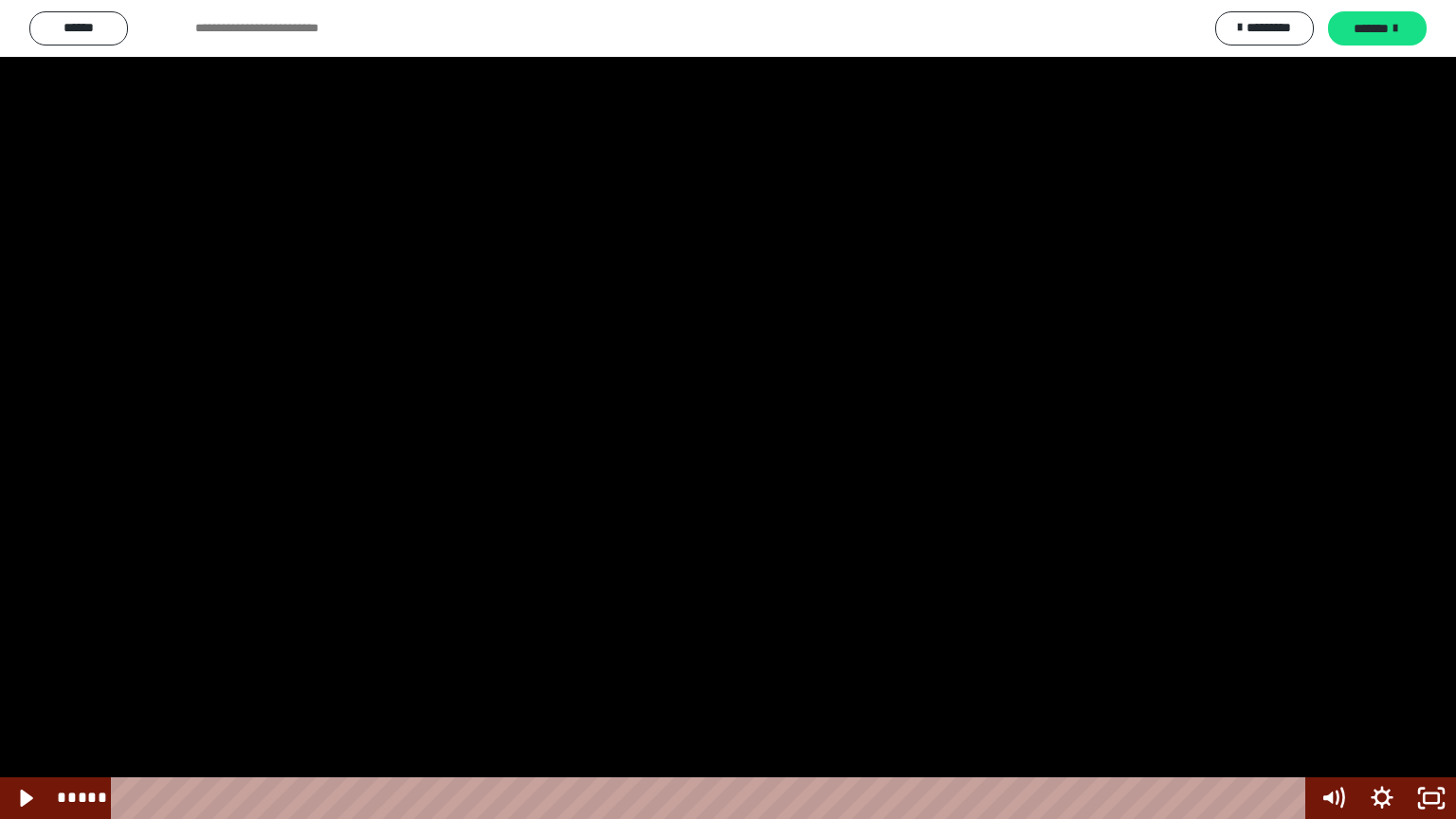 click at bounding box center (728, 410) 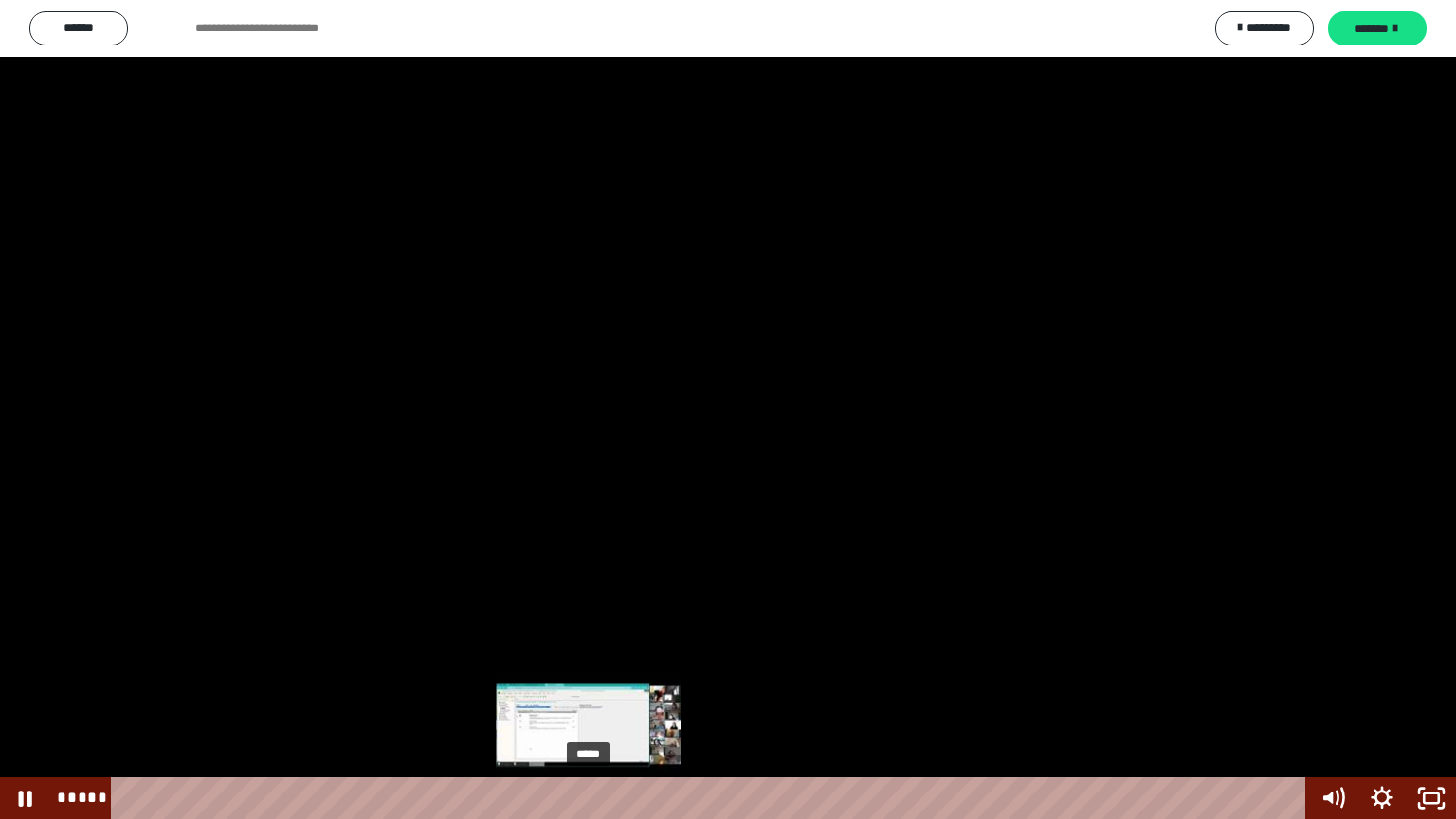 click on "*****" at bounding box center [712, 798] 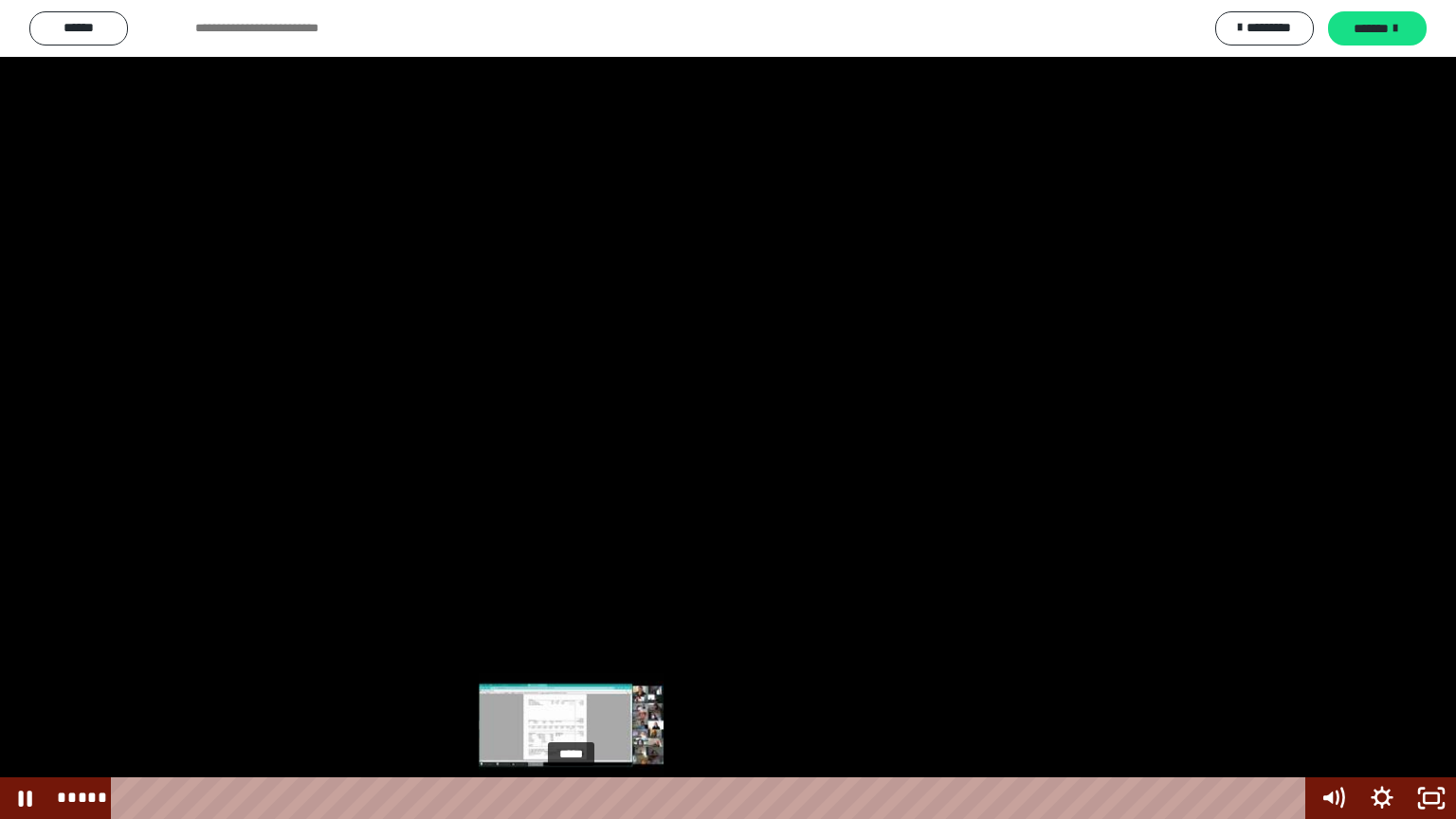 drag, startPoint x: 584, startPoint y: 795, endPoint x: 573, endPoint y: 793, distance: 11.18034 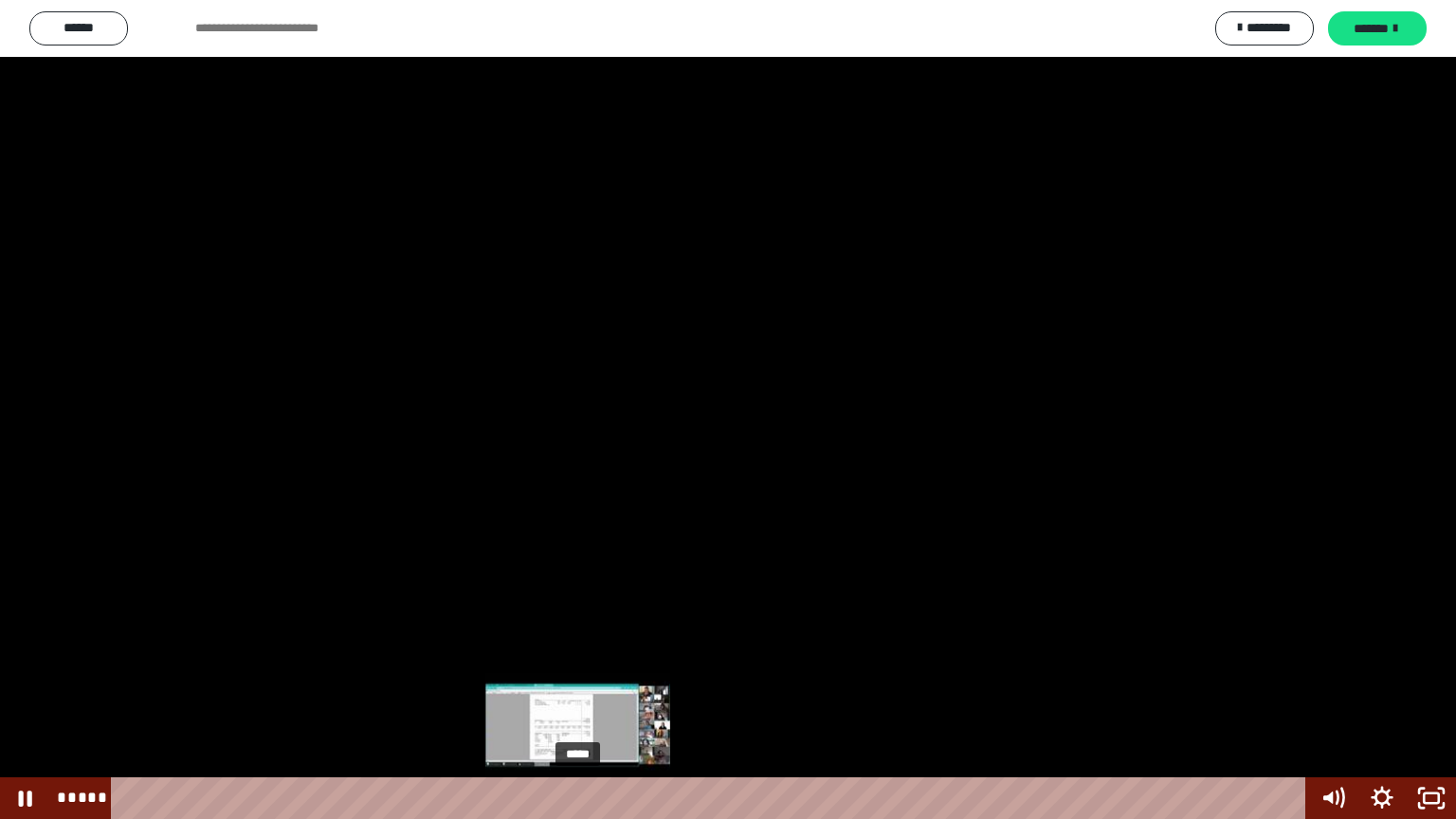 click at bounding box center (577, 798) 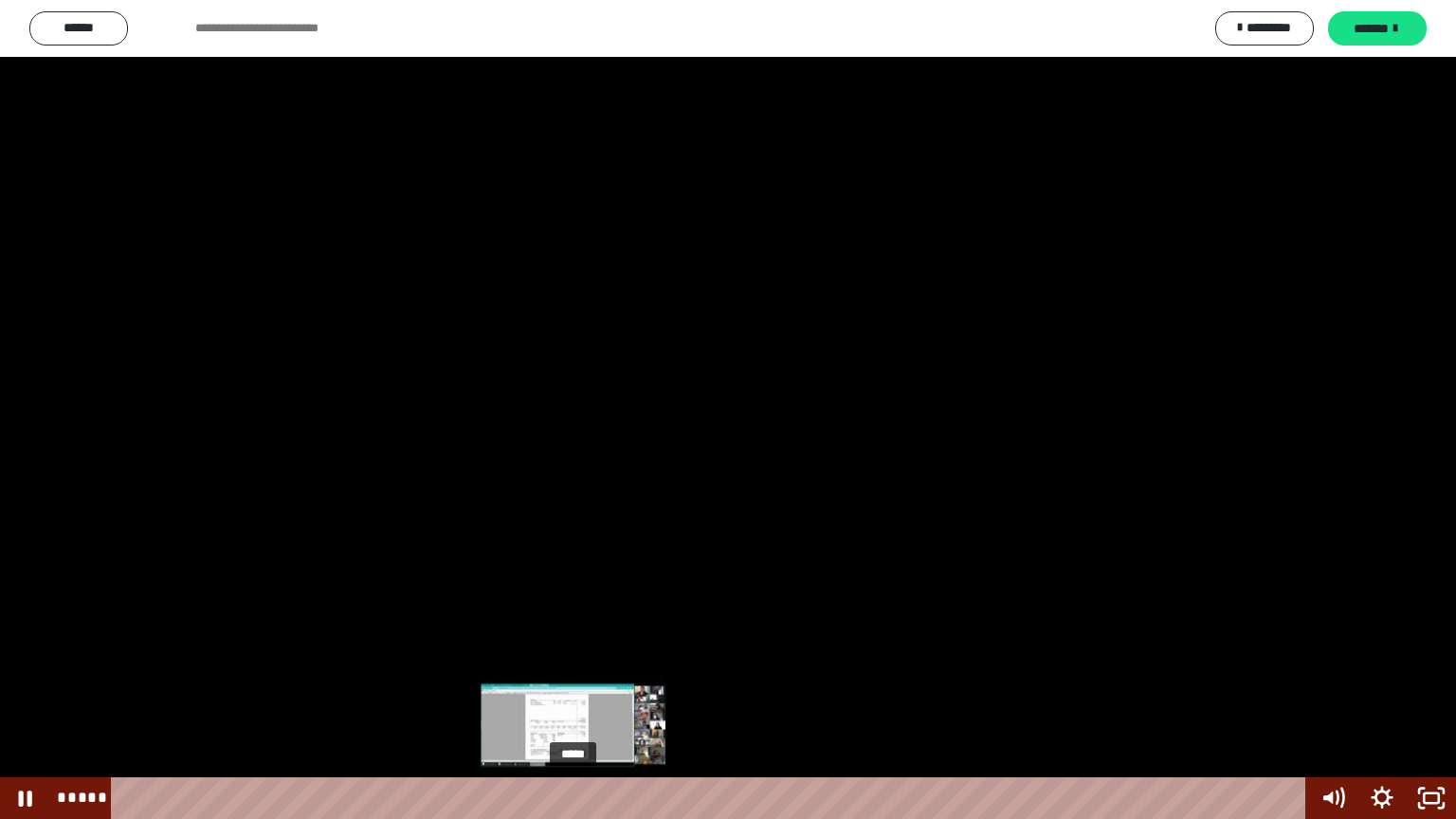 click at bounding box center (573, 798) 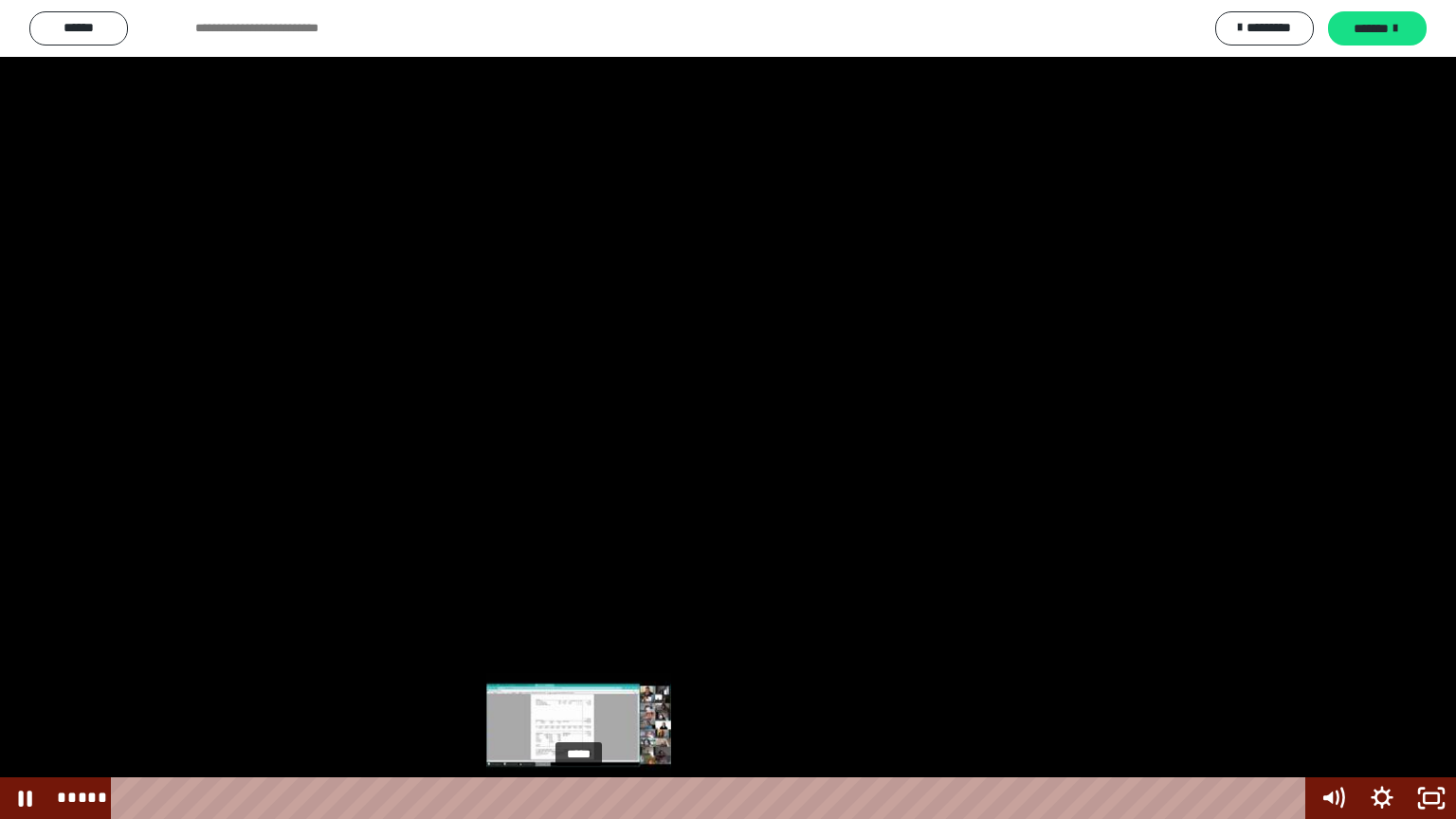 click at bounding box center (579, 798) 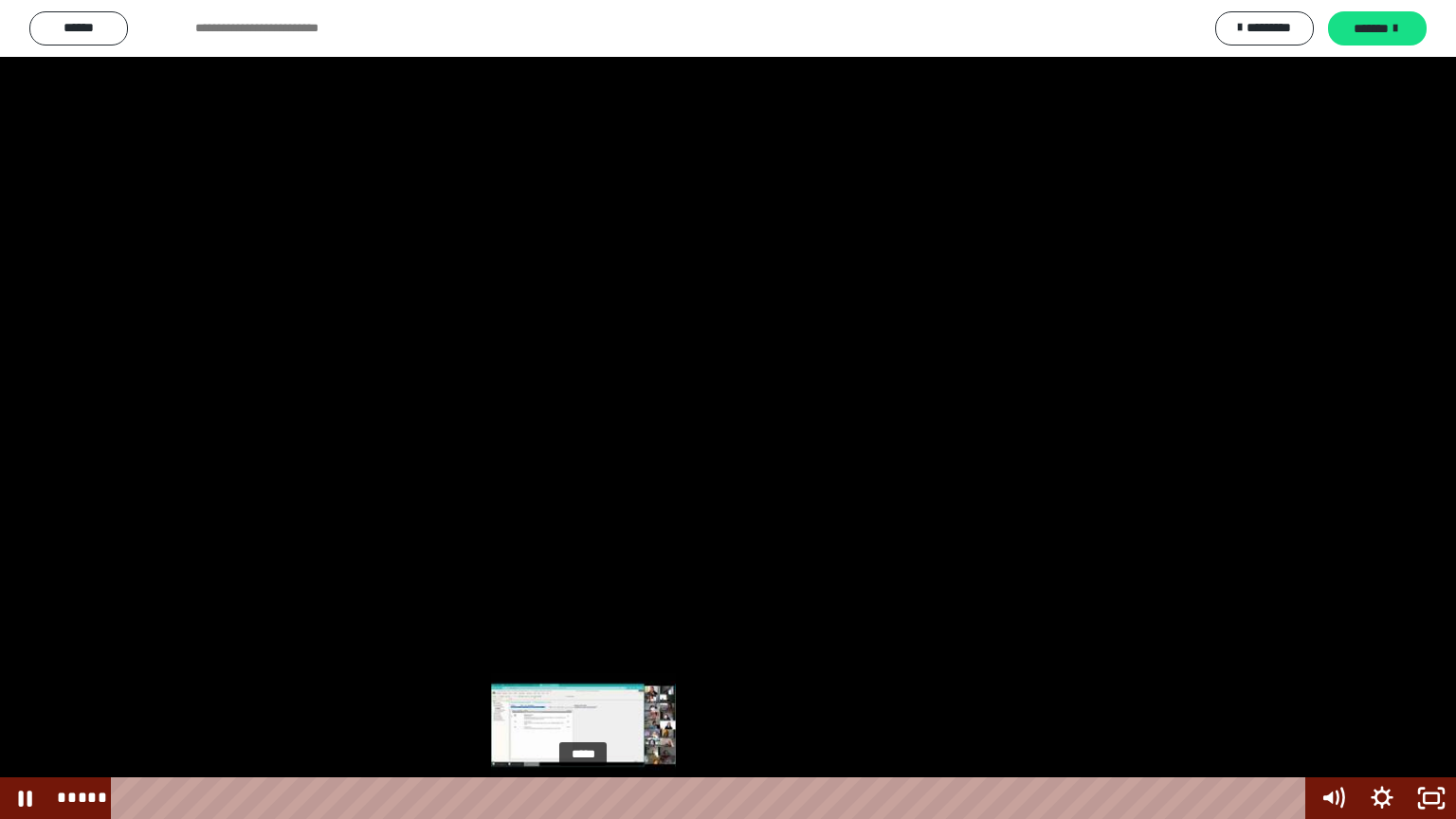 click at bounding box center (583, 798) 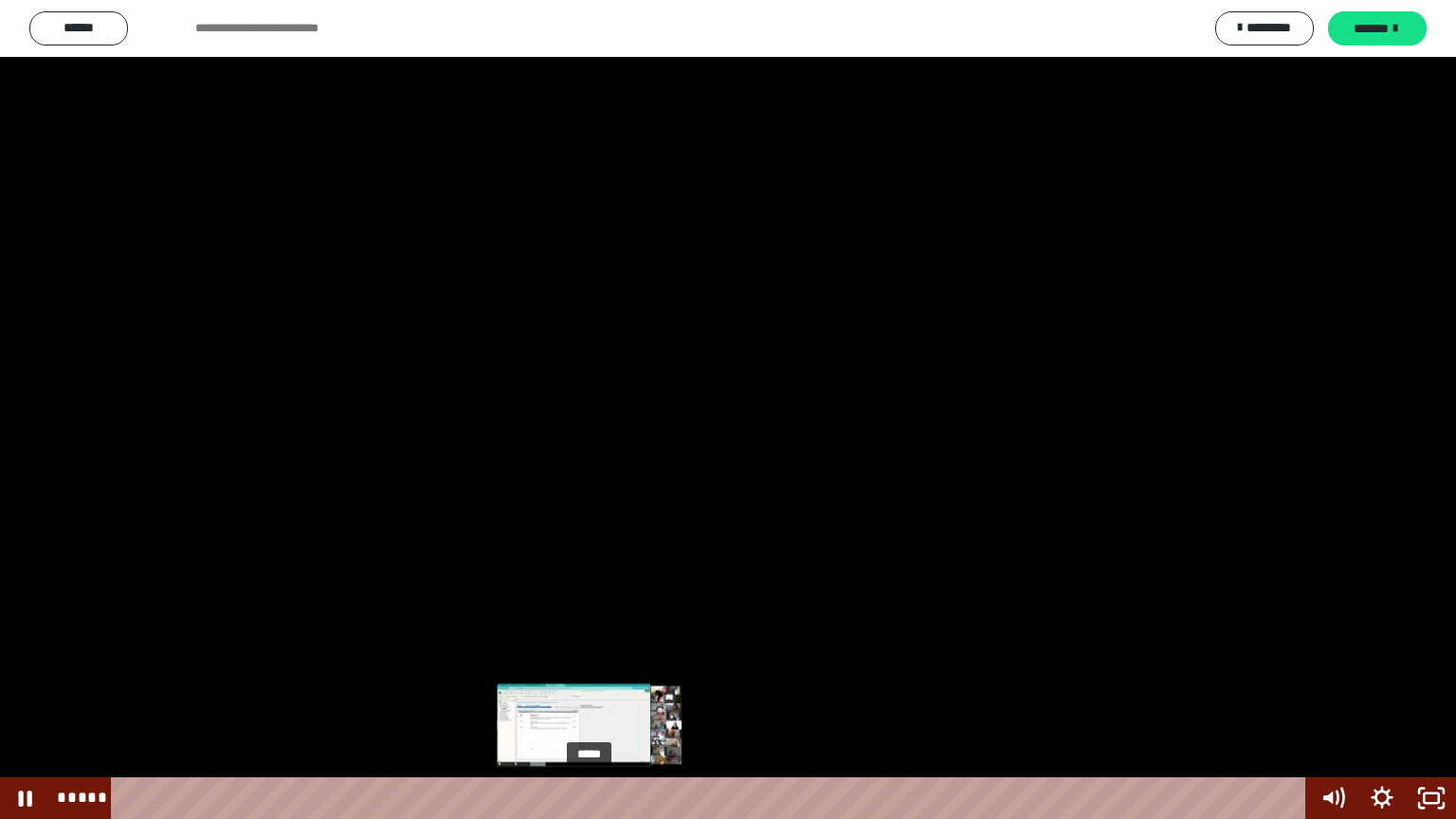 click at bounding box center (589, 798) 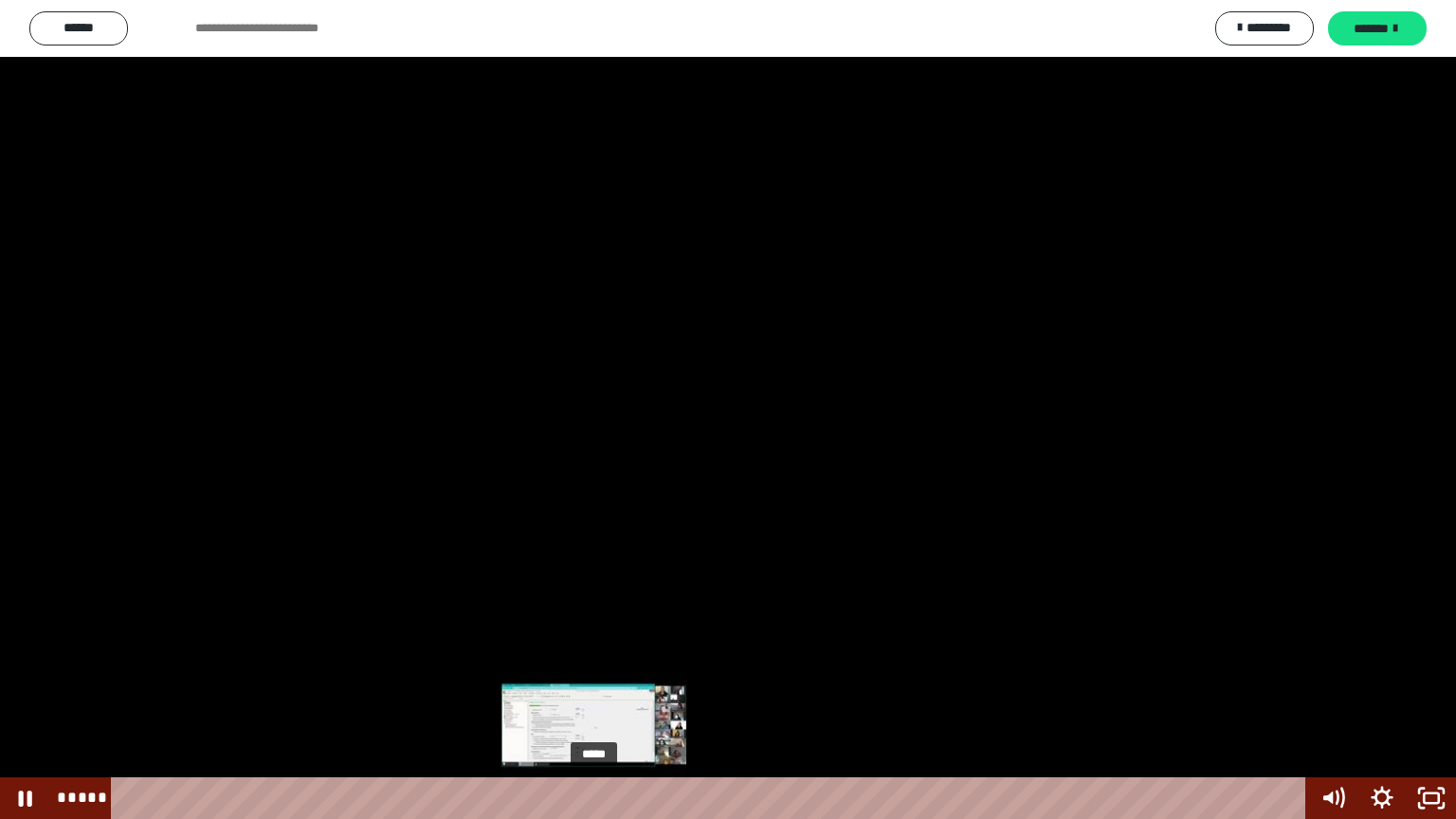 click at bounding box center [593, 798] 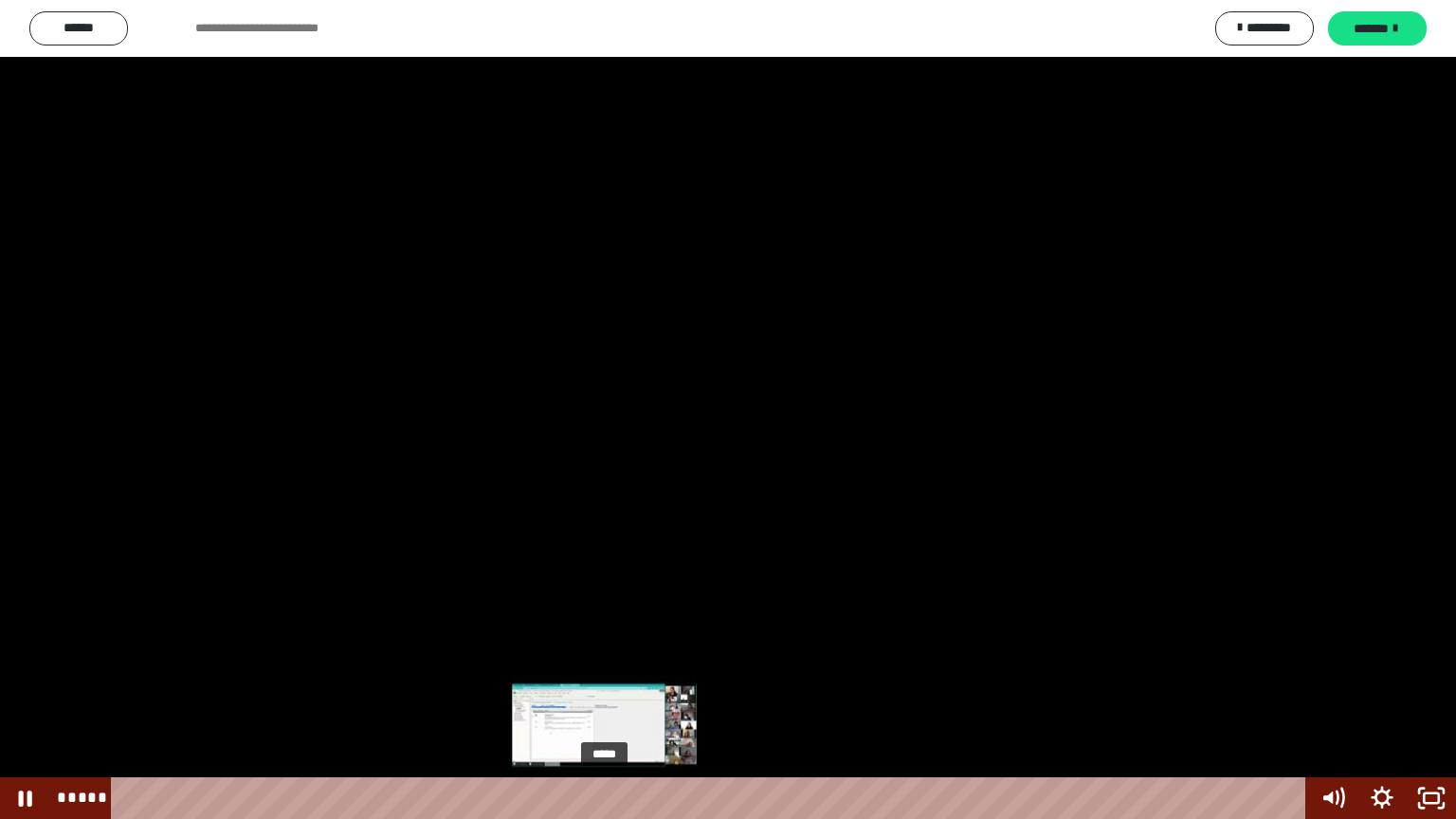 drag, startPoint x: 595, startPoint y: 799, endPoint x: 607, endPoint y: 796, distance: 12.369317 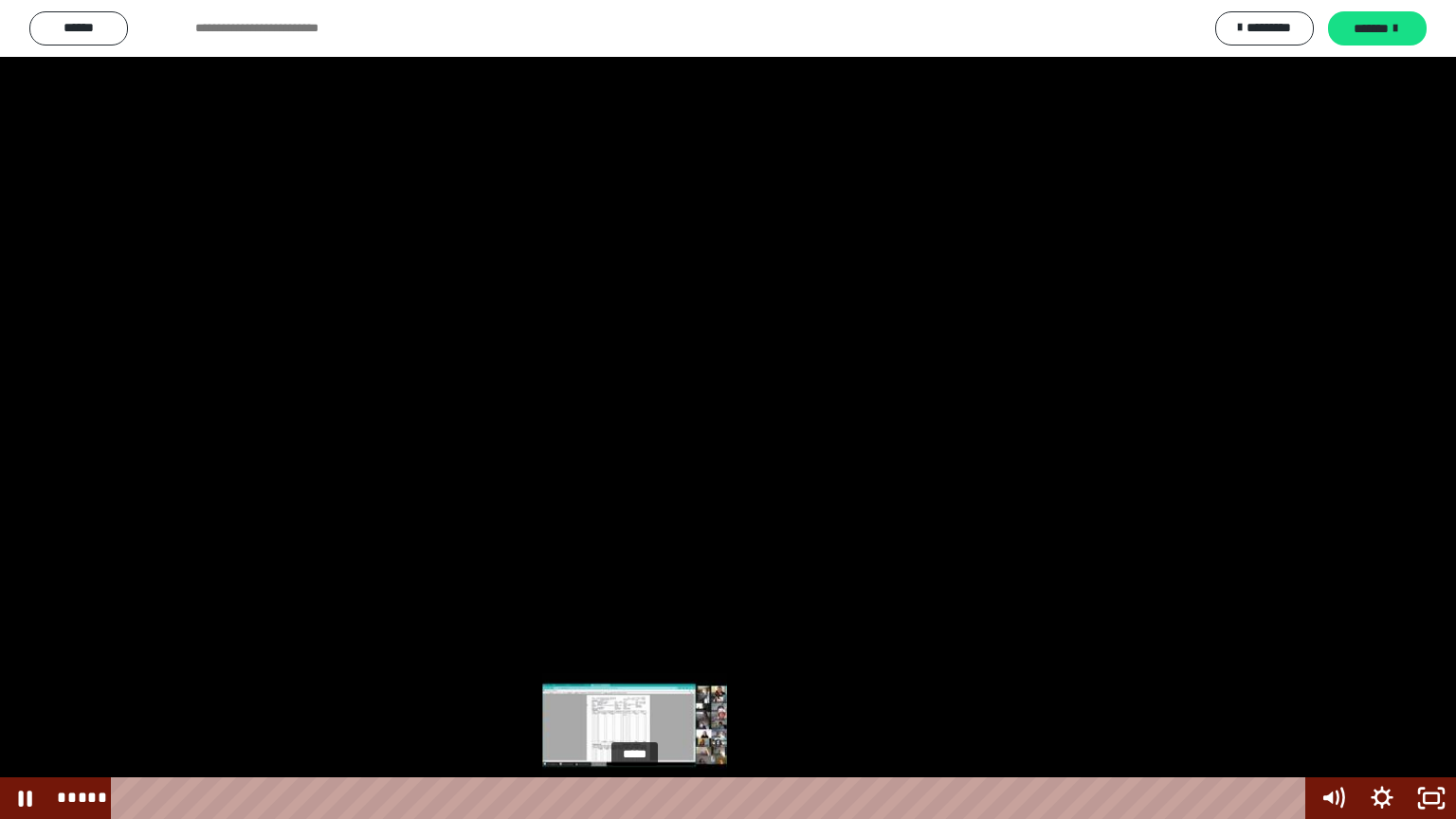 drag, startPoint x: 607, startPoint y: 796, endPoint x: 636, endPoint y: 792, distance: 29.275 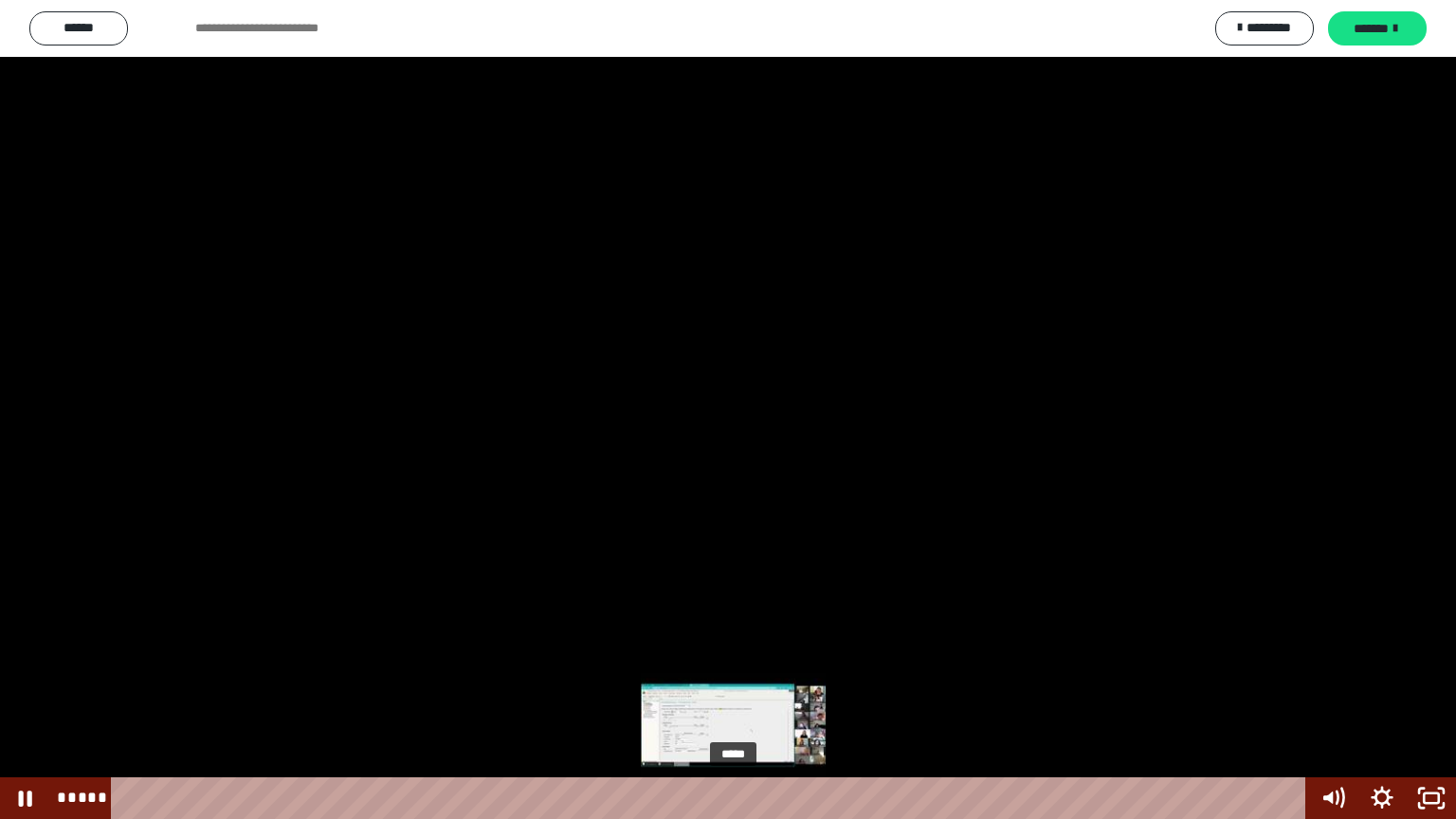 click on "*****" at bounding box center (712, 798) 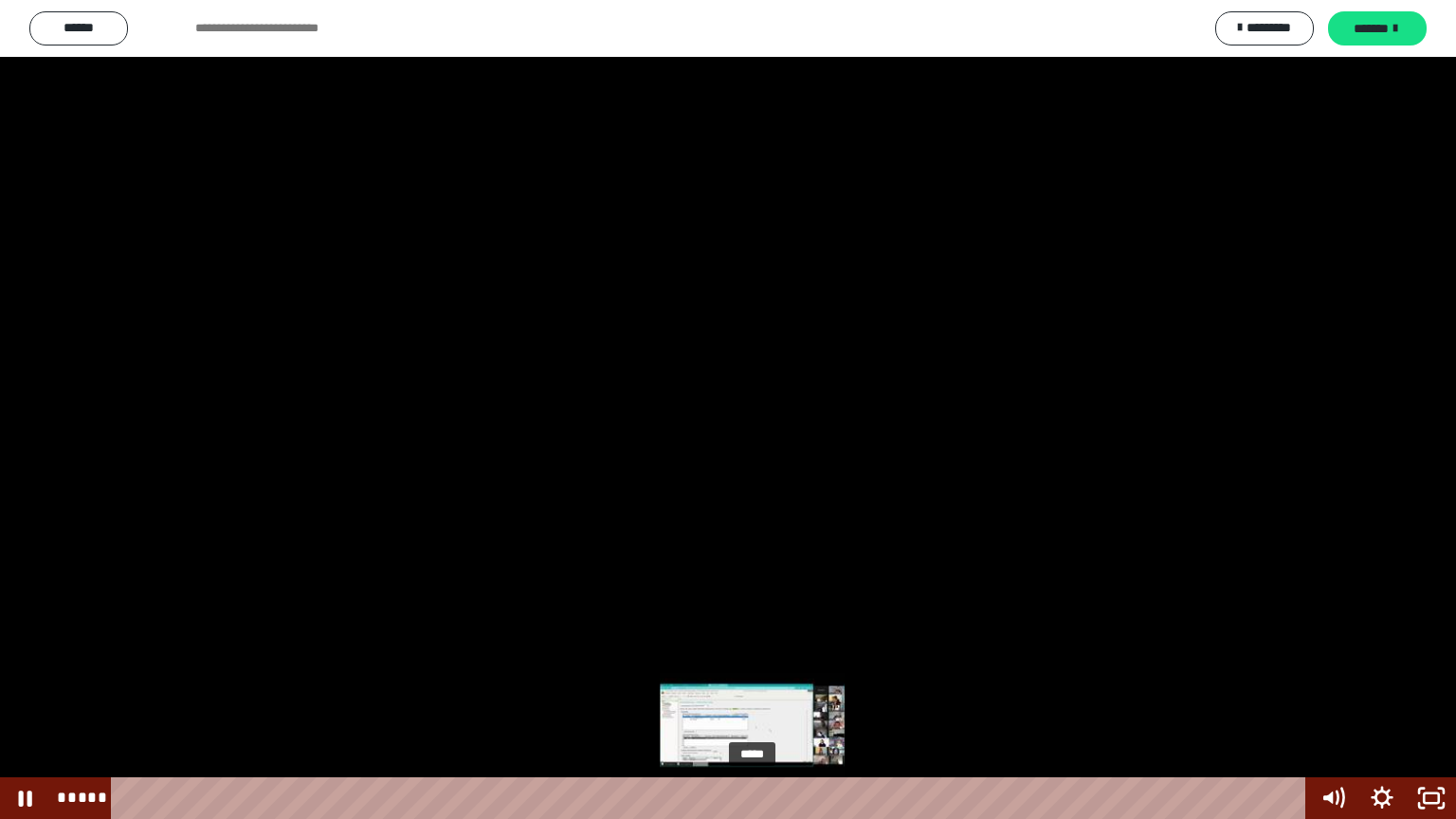 click at bounding box center (752, 798) 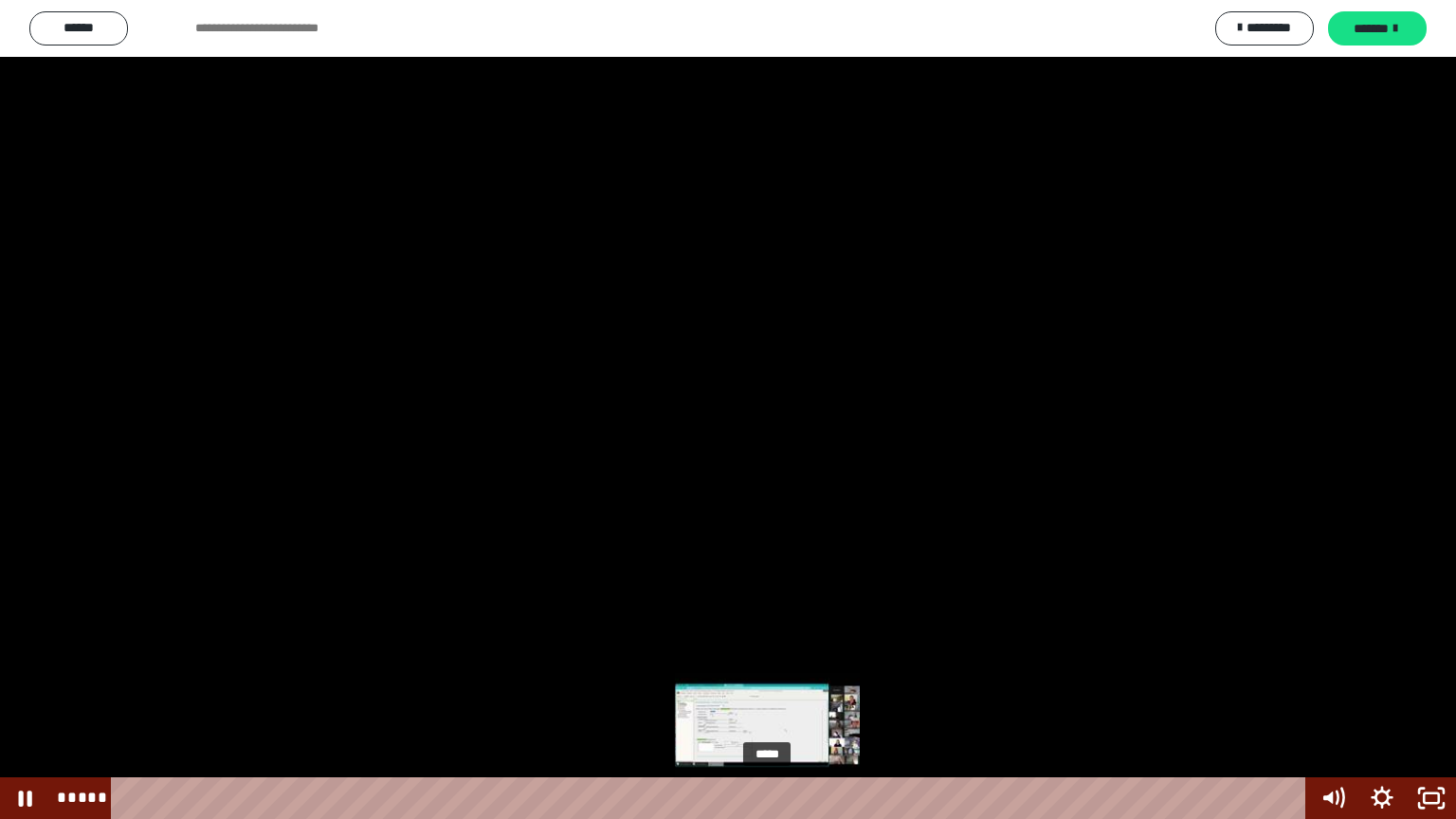 drag, startPoint x: 753, startPoint y: 794, endPoint x: 769, endPoint y: 798, distance: 16.492423 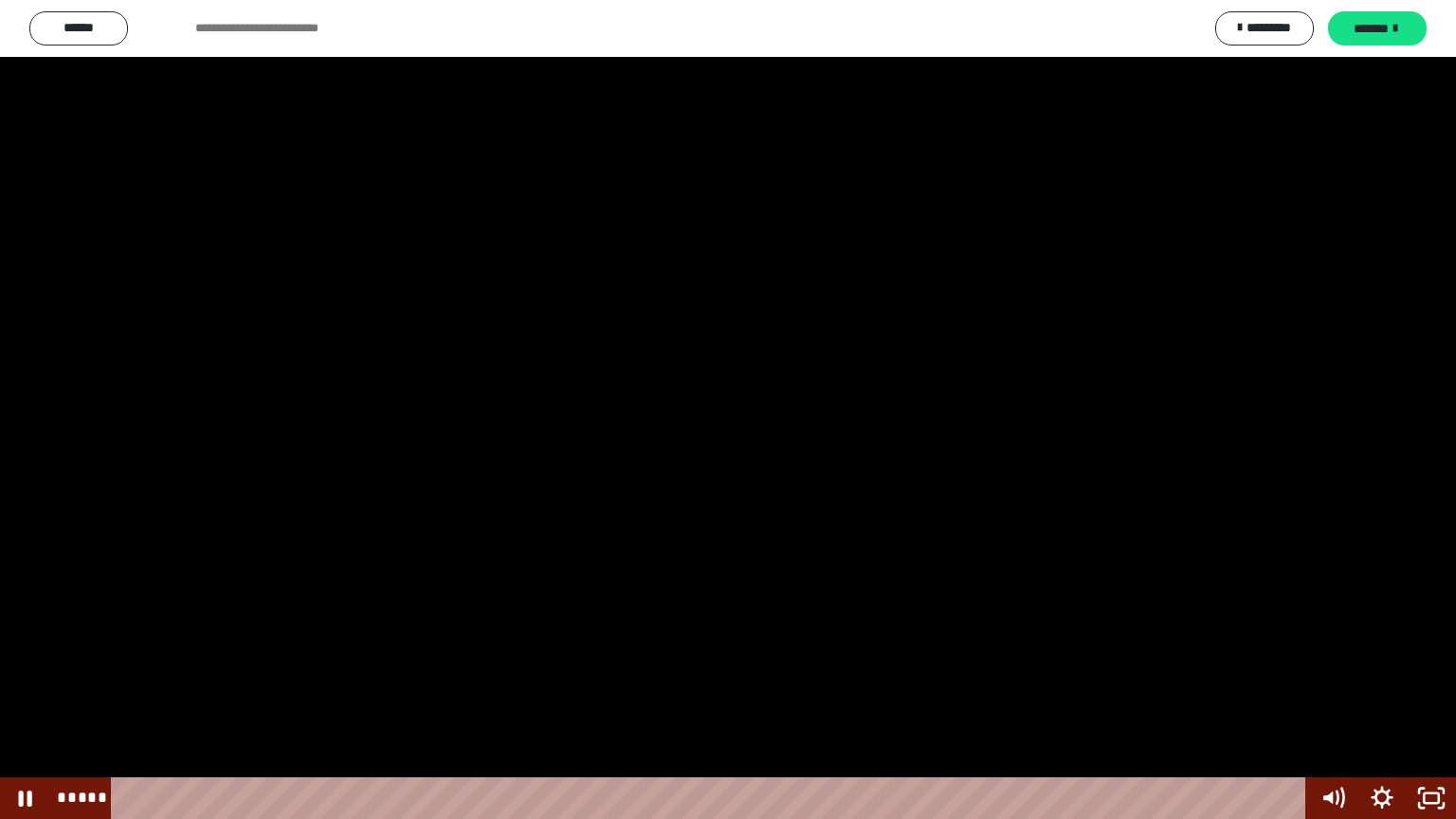 click at bounding box center [728, 410] 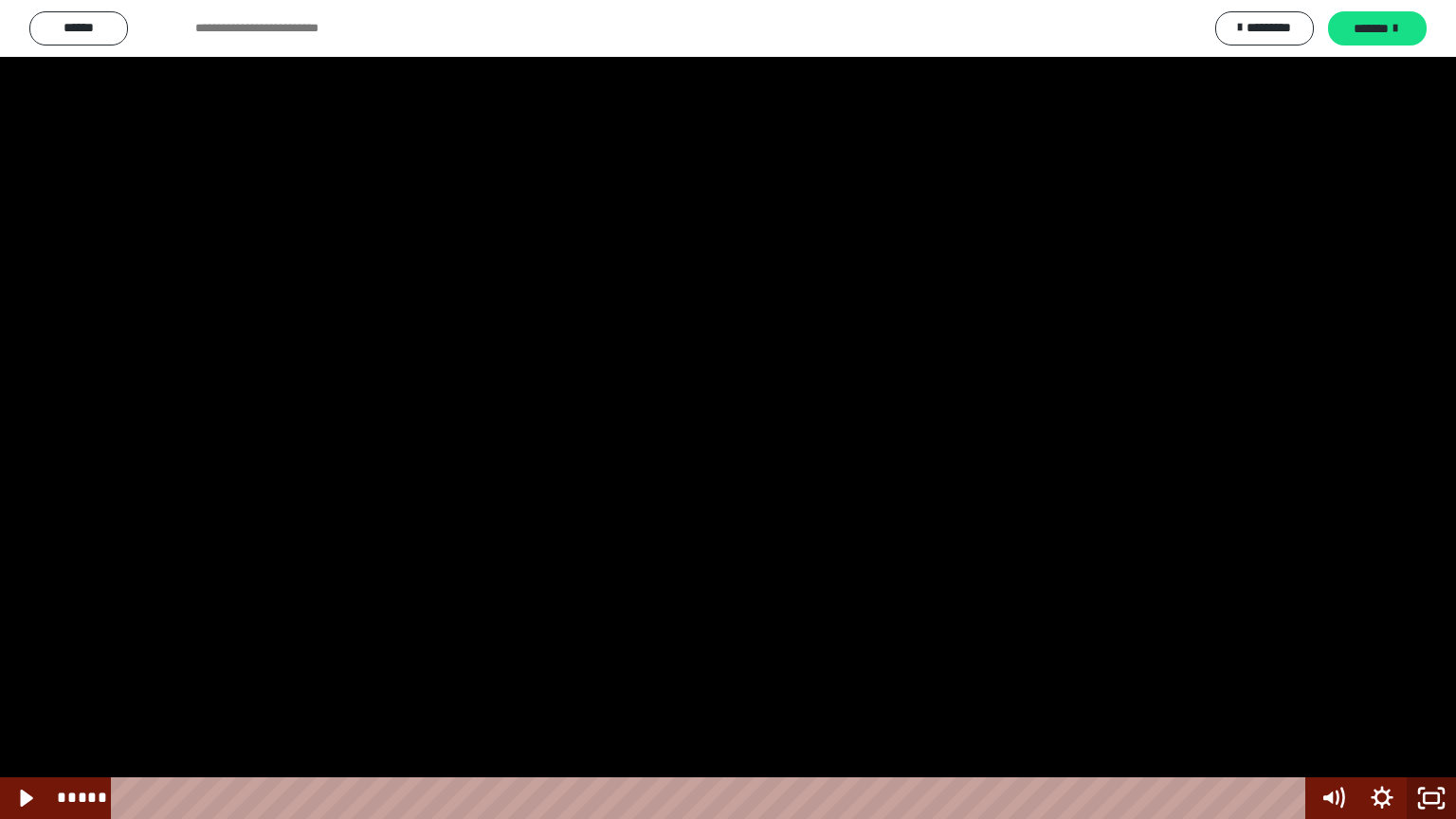 click 